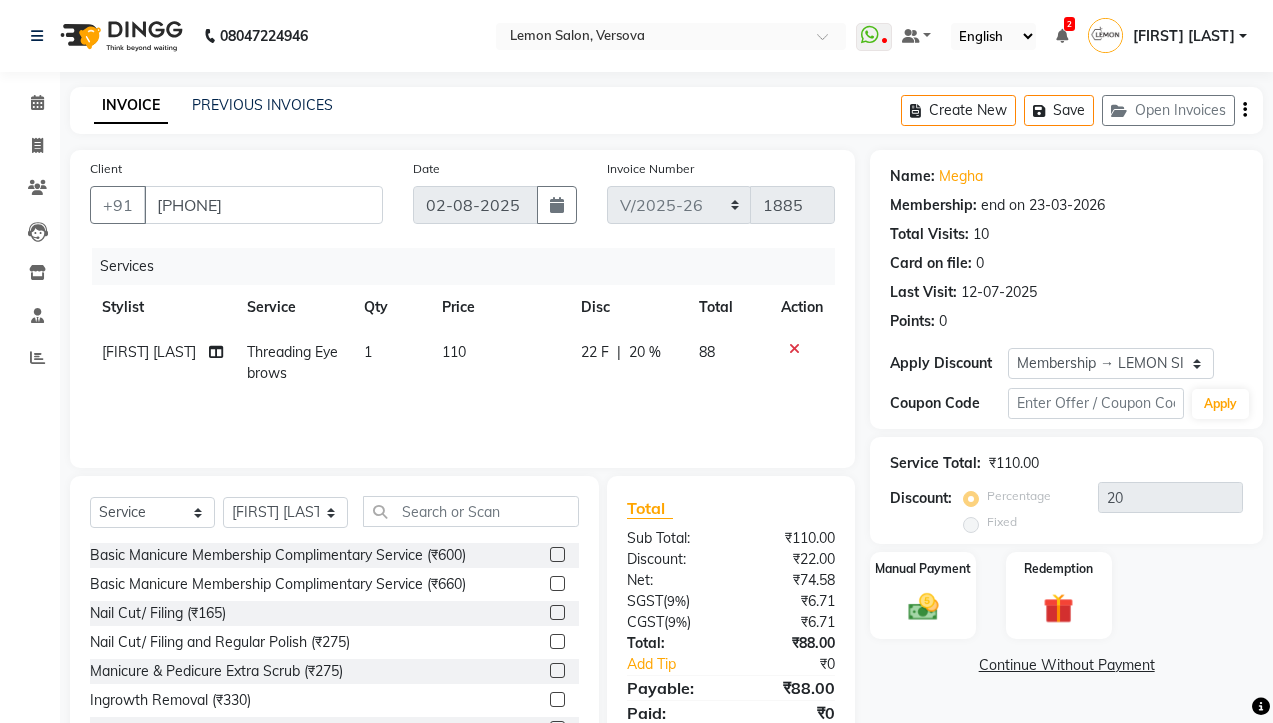 select on "564" 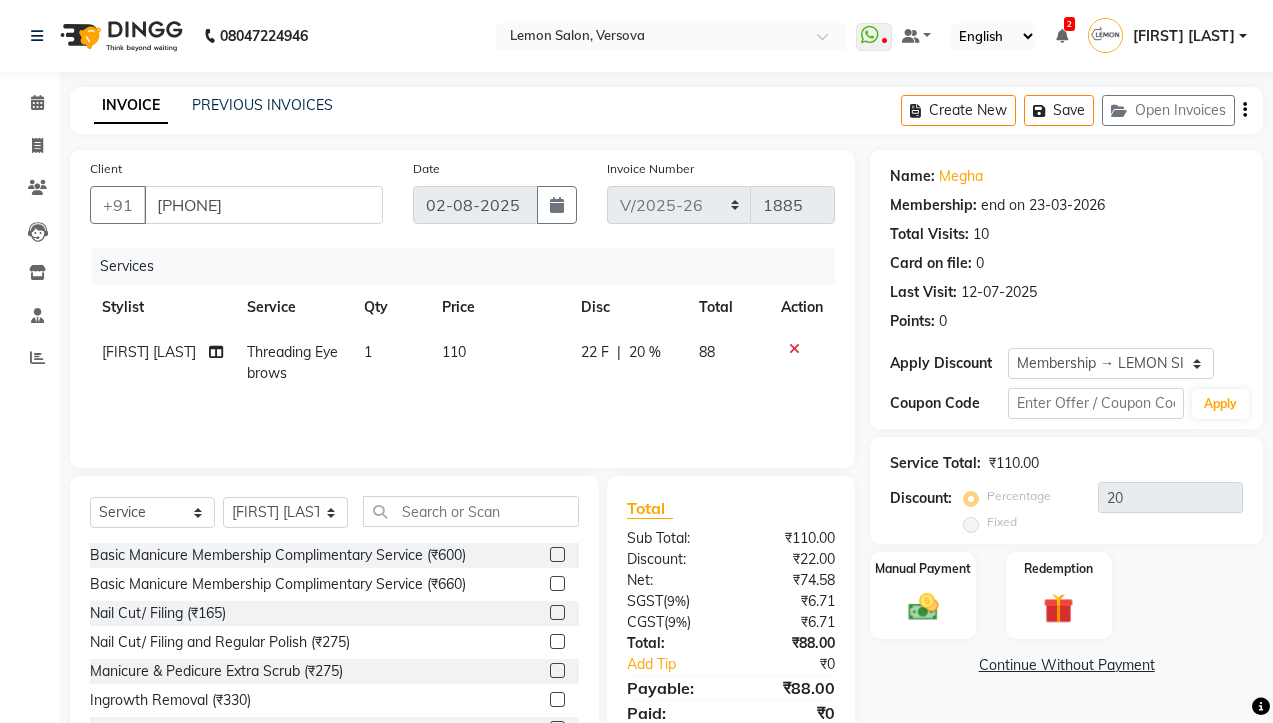 select on "service" 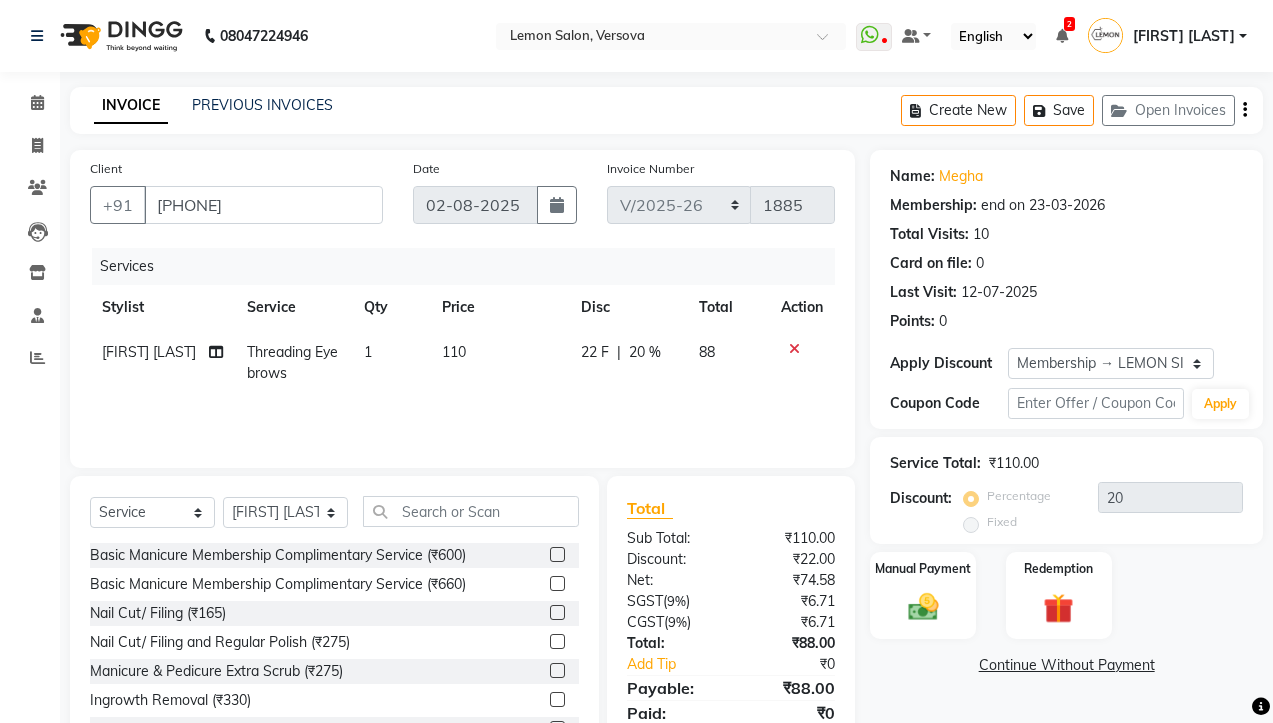 scroll, scrollTop: 0, scrollLeft: 0, axis: both 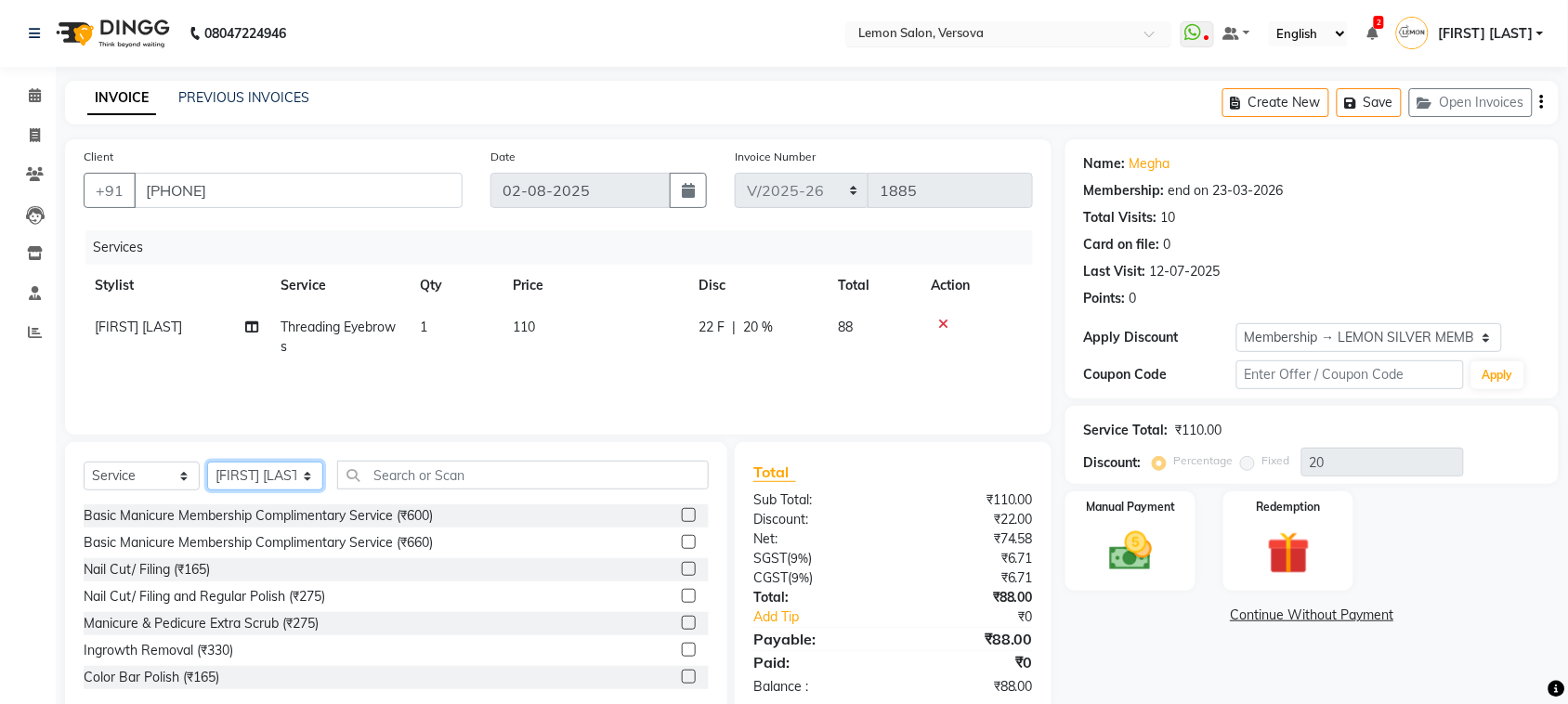 click on "Select Stylist Alim Shah Asif Salmani Danish Mansoori DC Margaret Marshak D,souza Milind Kumar Ramnath  Poonam Nagvekar Radhika Solanki  Ruman Hussain Sameer (Masuk Salmani) Tejal Rajesh Bambhaniya" 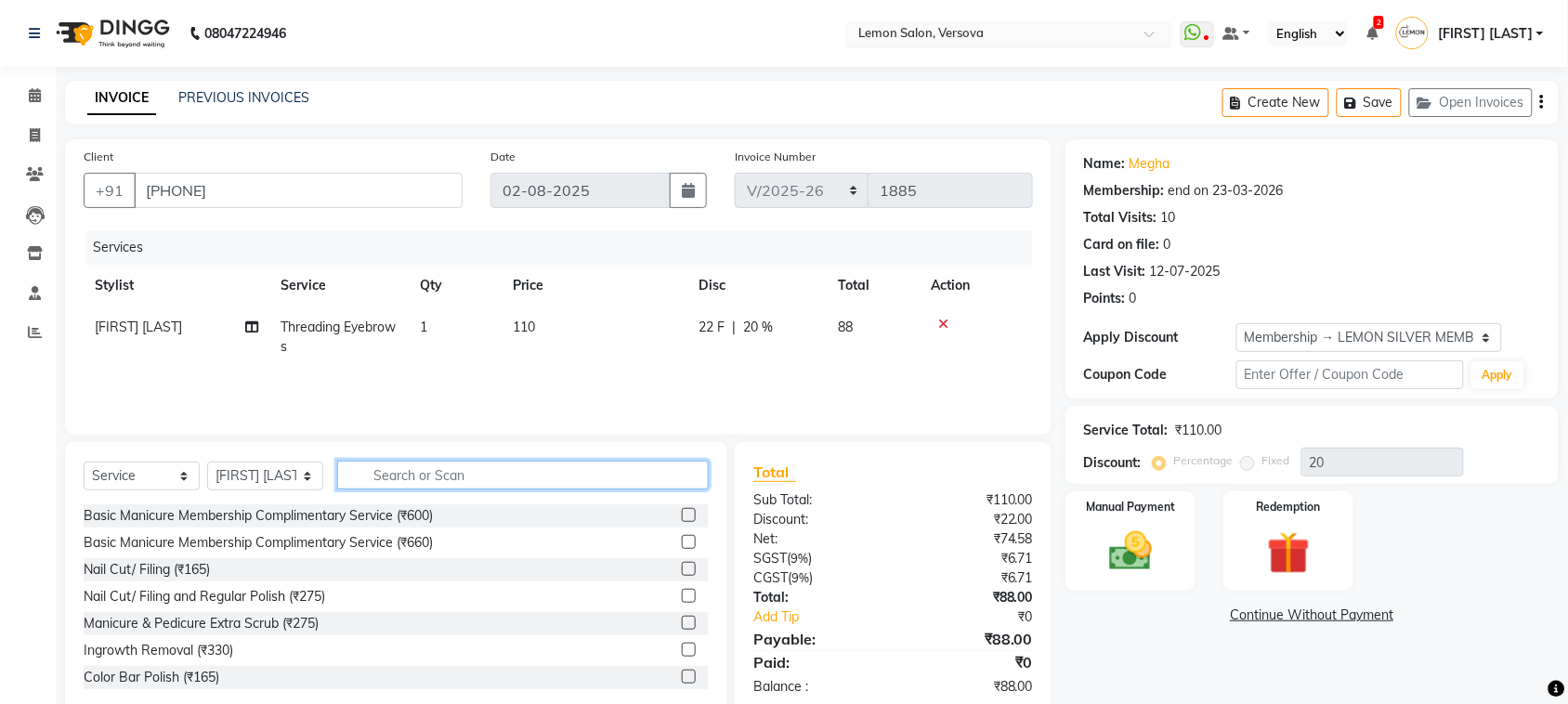 click 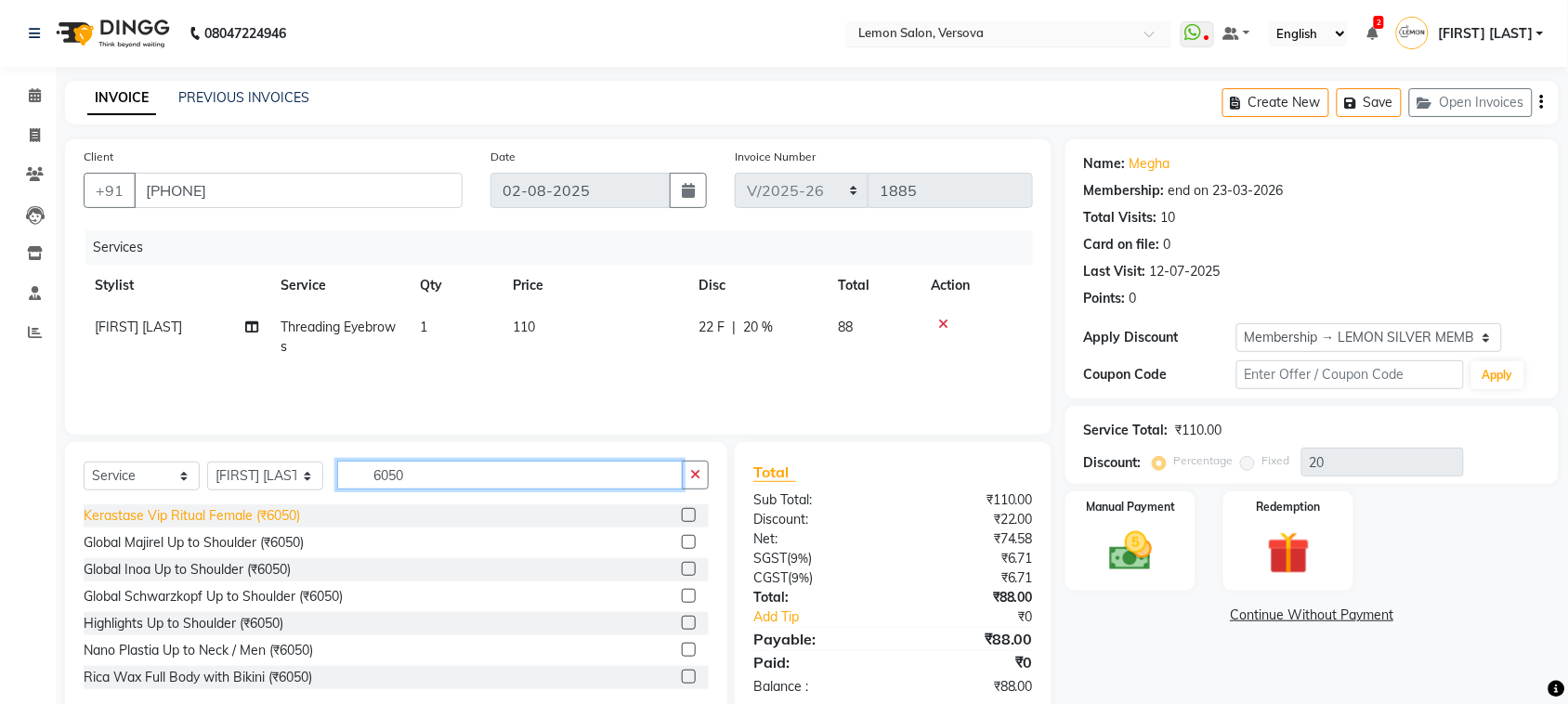 type on "6050" 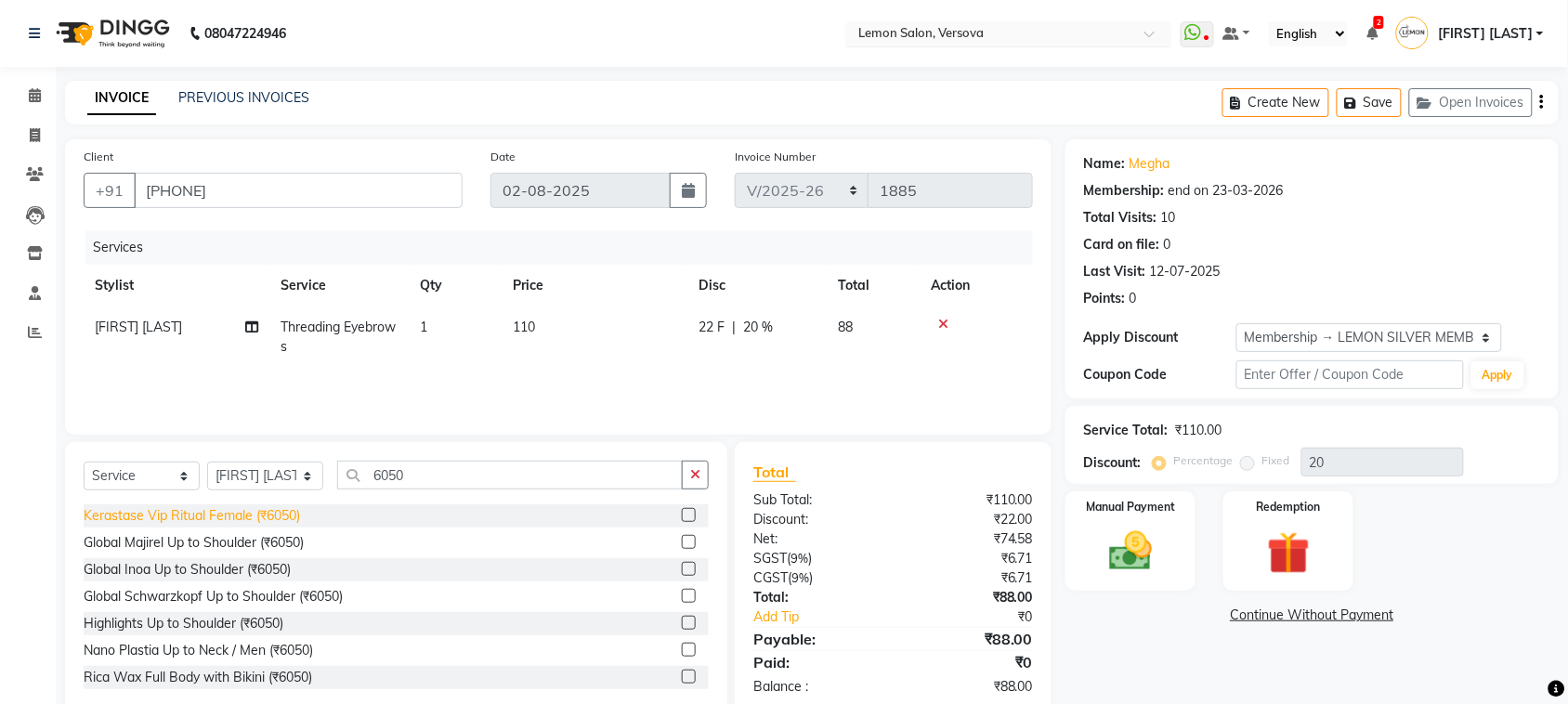click on "Kerastase Vip Ritual Female (₹6050)" 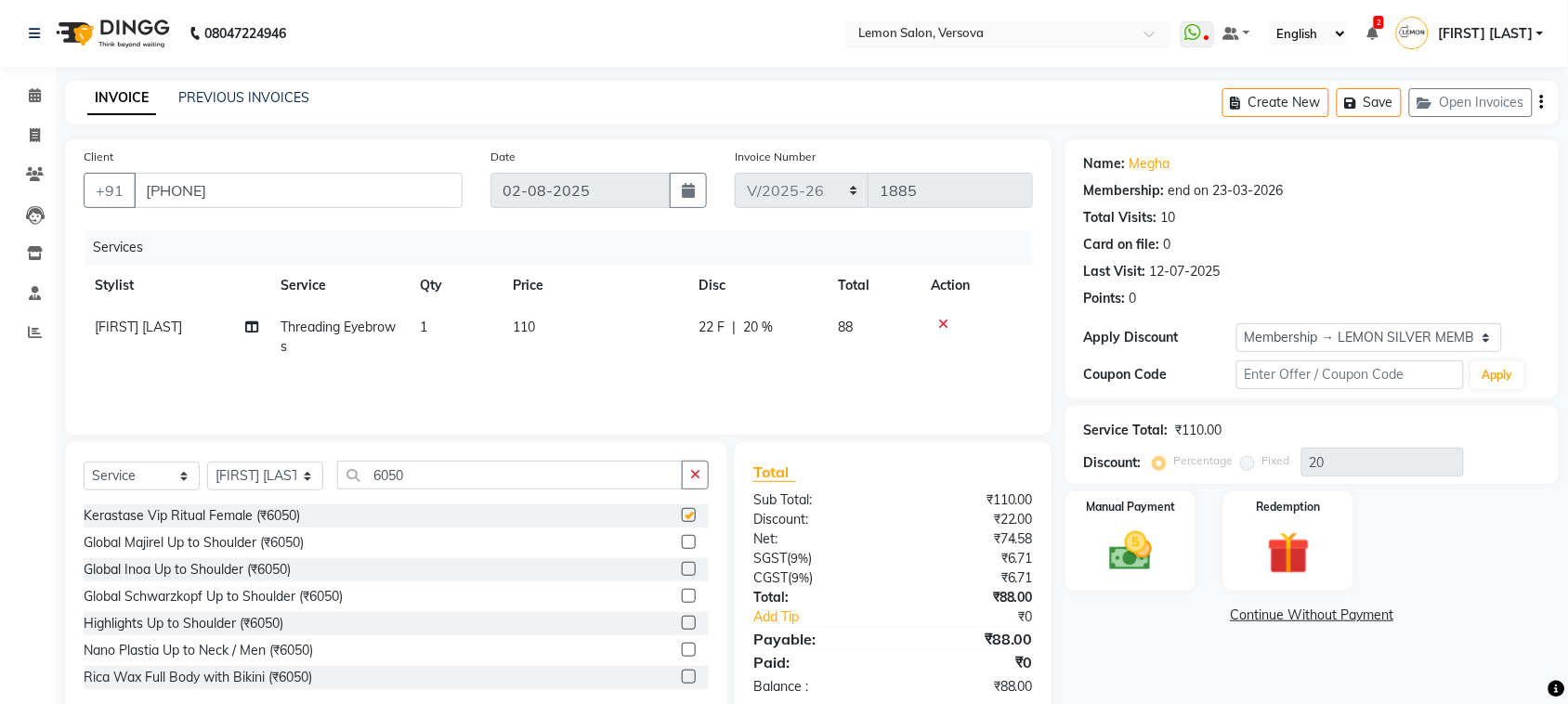 checkbox on "false" 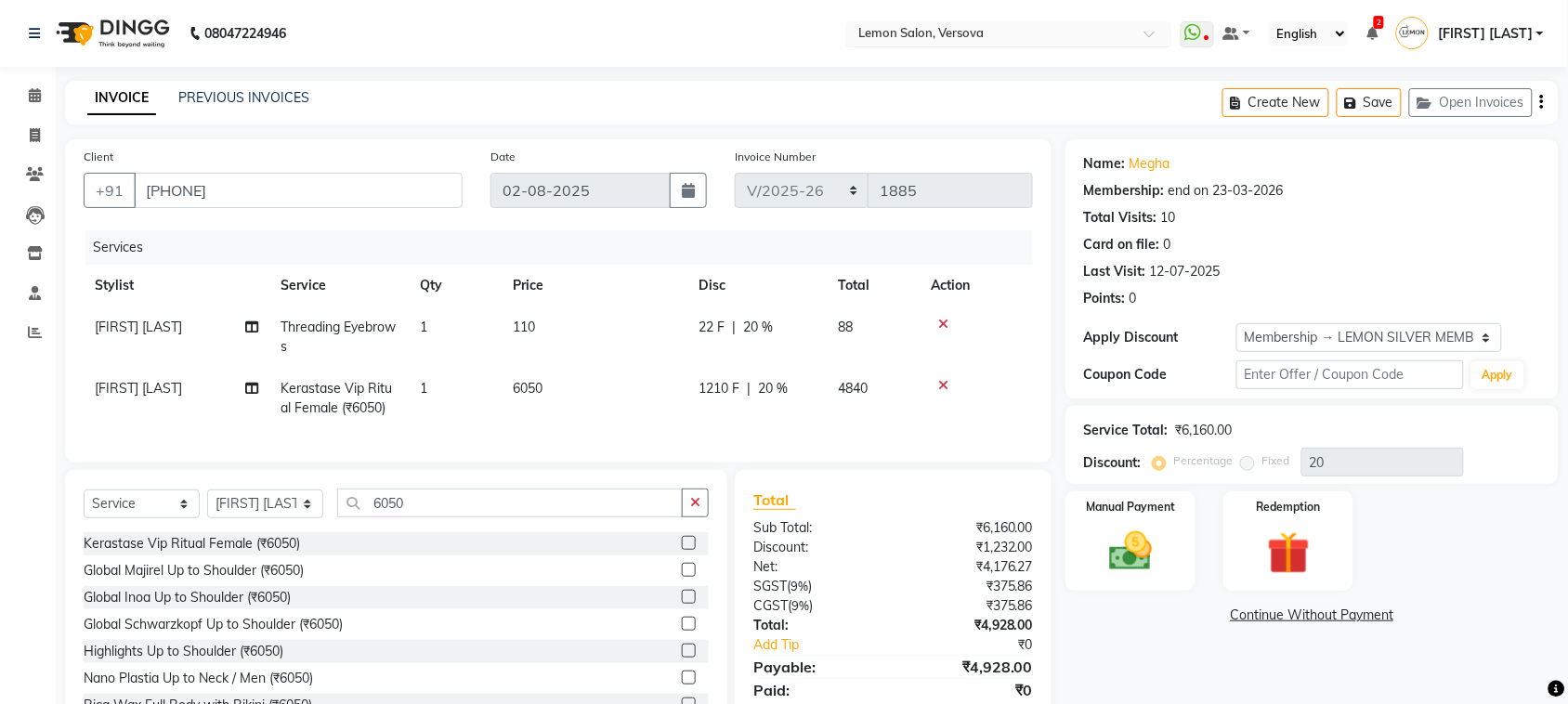 scroll, scrollTop: 85, scrollLeft: 0, axis: vertical 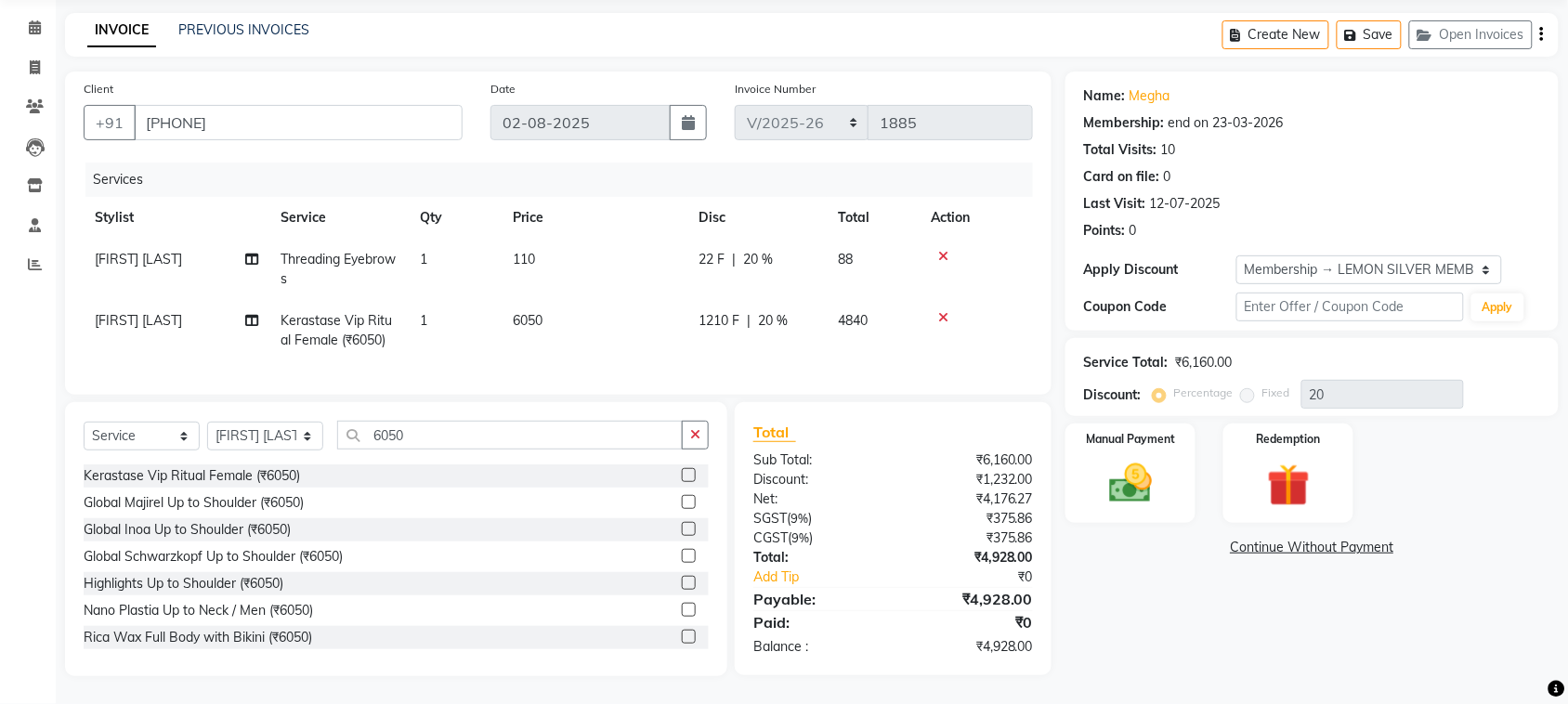 click on "Manual Payment Redemption" 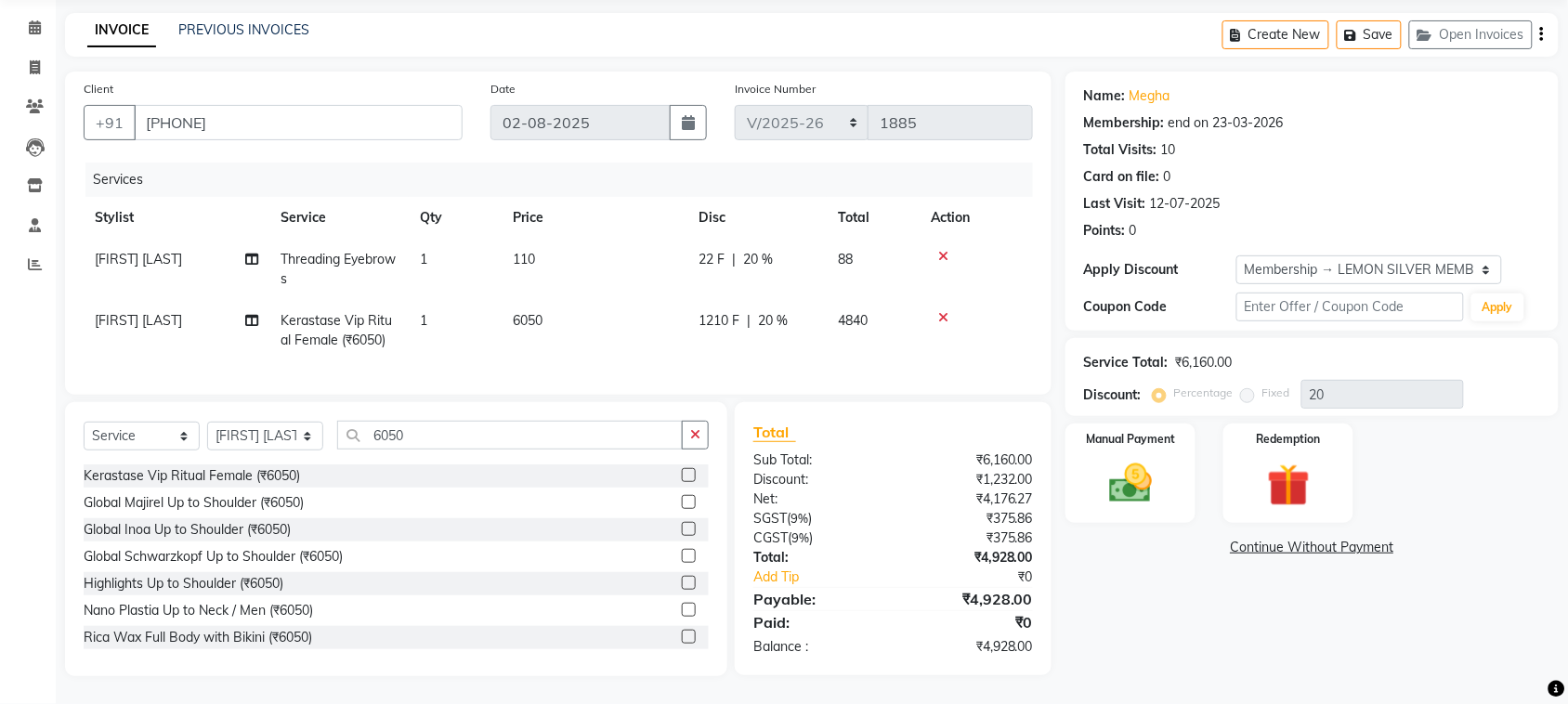 click on "Membership: end on 23-03-2026" 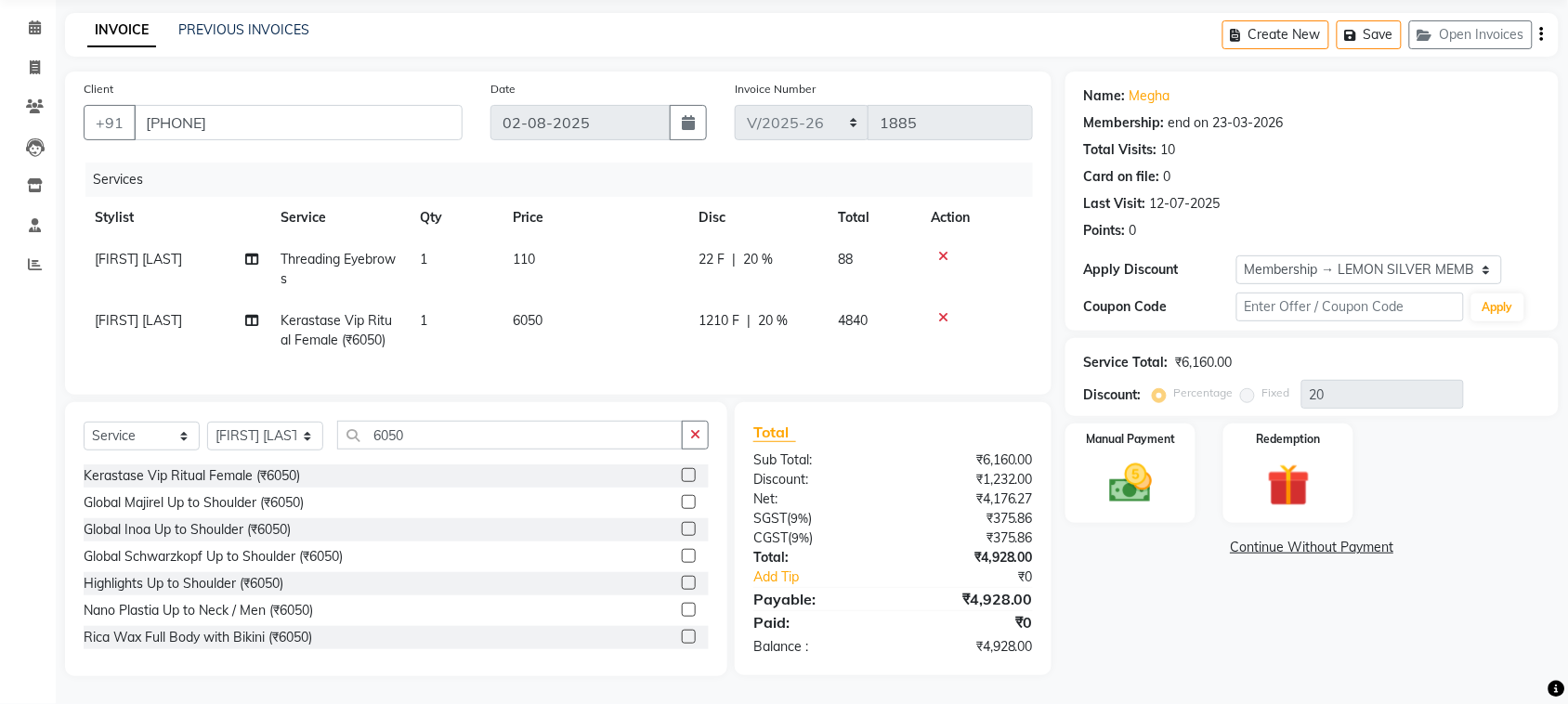 drag, startPoint x: 1176, startPoint y: 569, endPoint x: 889, endPoint y: 11, distance: 627.48147 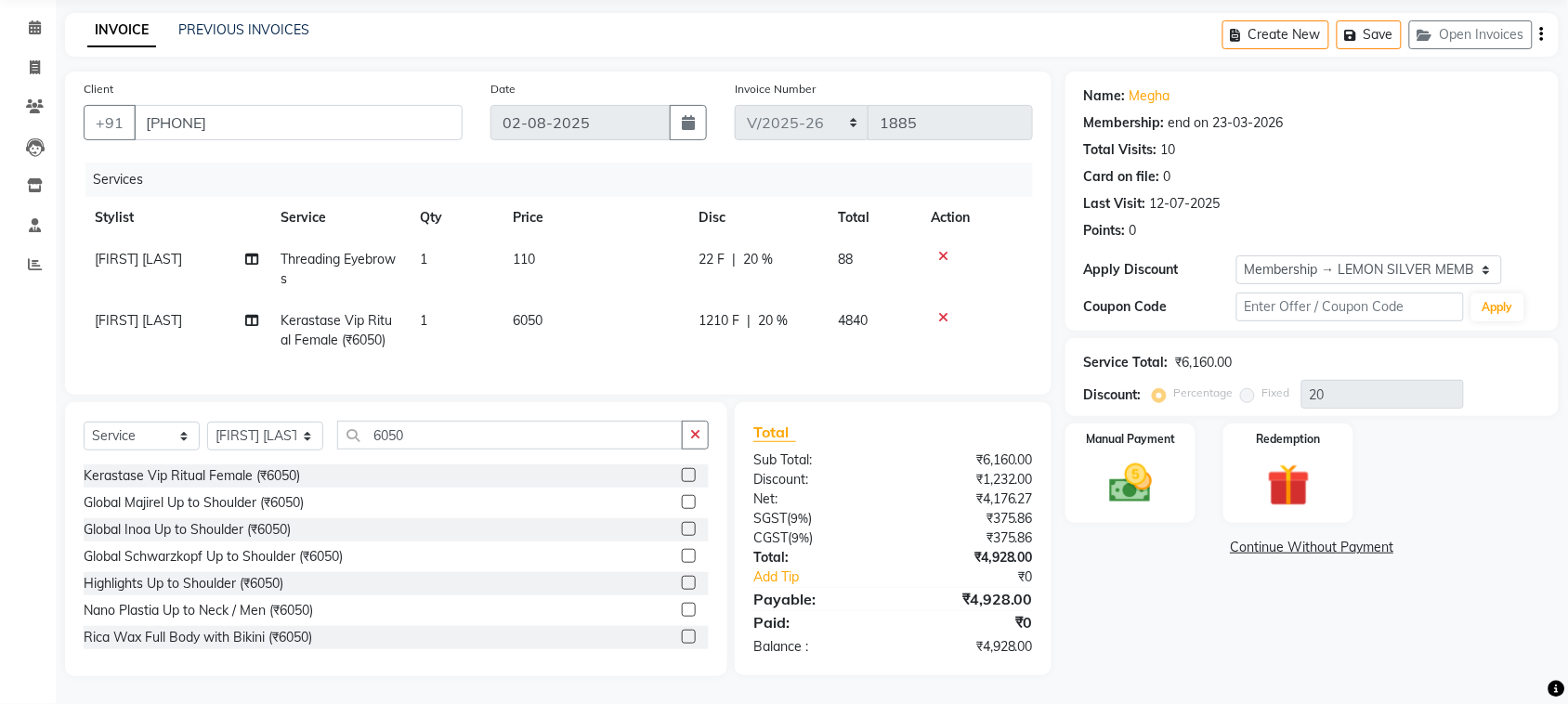 click on "Name: Megha  Membership: end on 23-03-2026 Total Visits:  10 Card on file:  0 Last Visit:   12-07-2025 Points:   0  Apply Discount Select Membership → LEMON SILVER MEMBERSHIP Coupon → Abc Coupon Code Apply Service Total:  ₹6,160.00  Discount:  Percentage   Fixed  20 Manual Payment Redemption  Continue Without Payment" 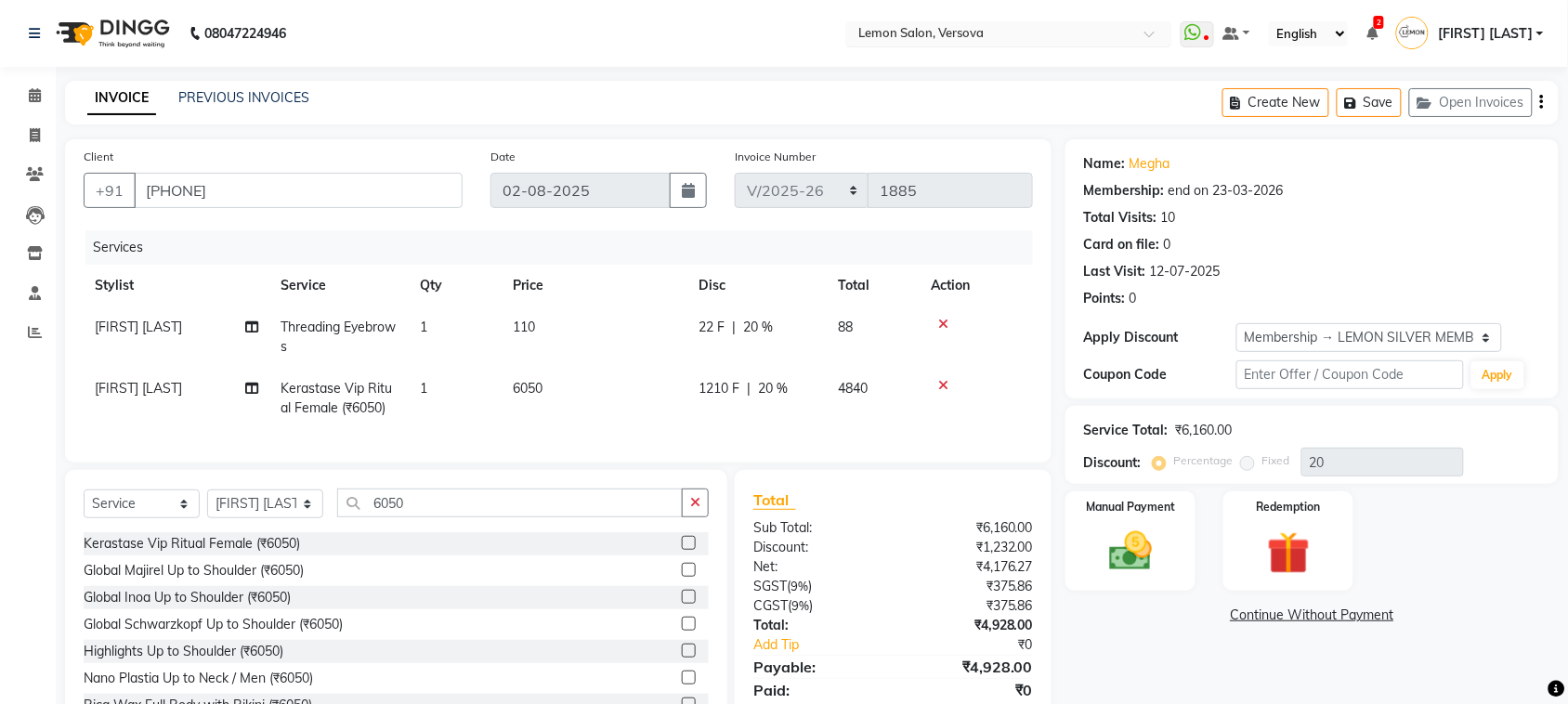 scroll, scrollTop: 85, scrollLeft: 0, axis: vertical 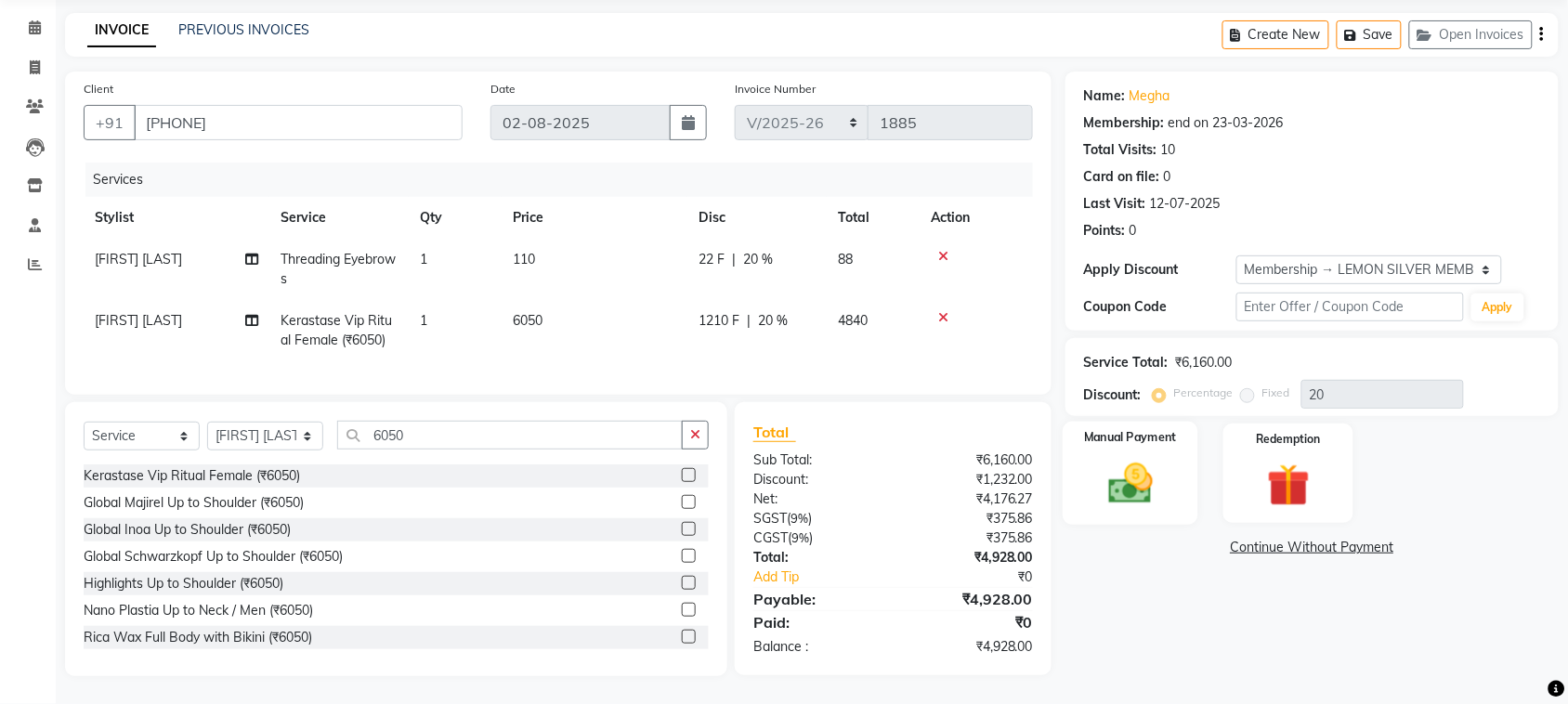 click 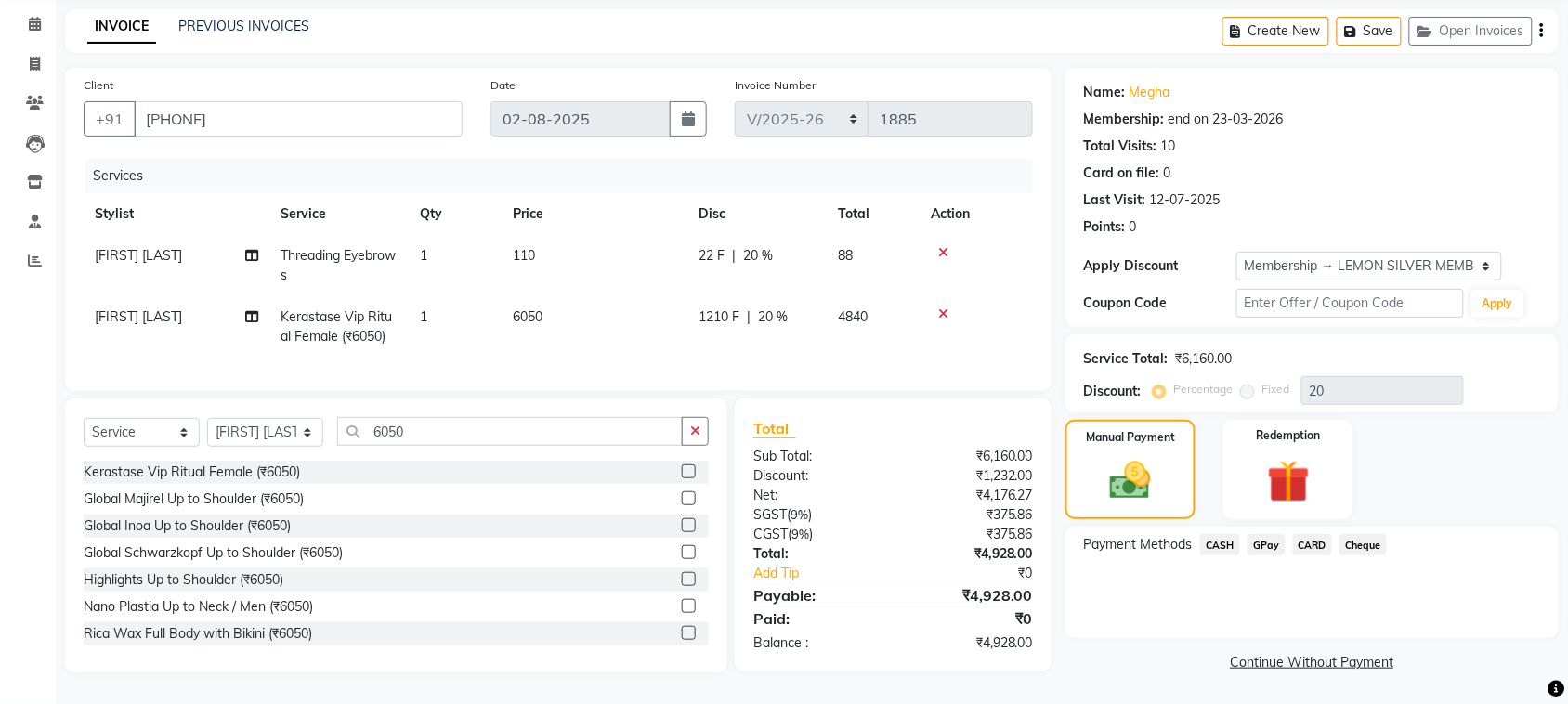 click on "GPay" 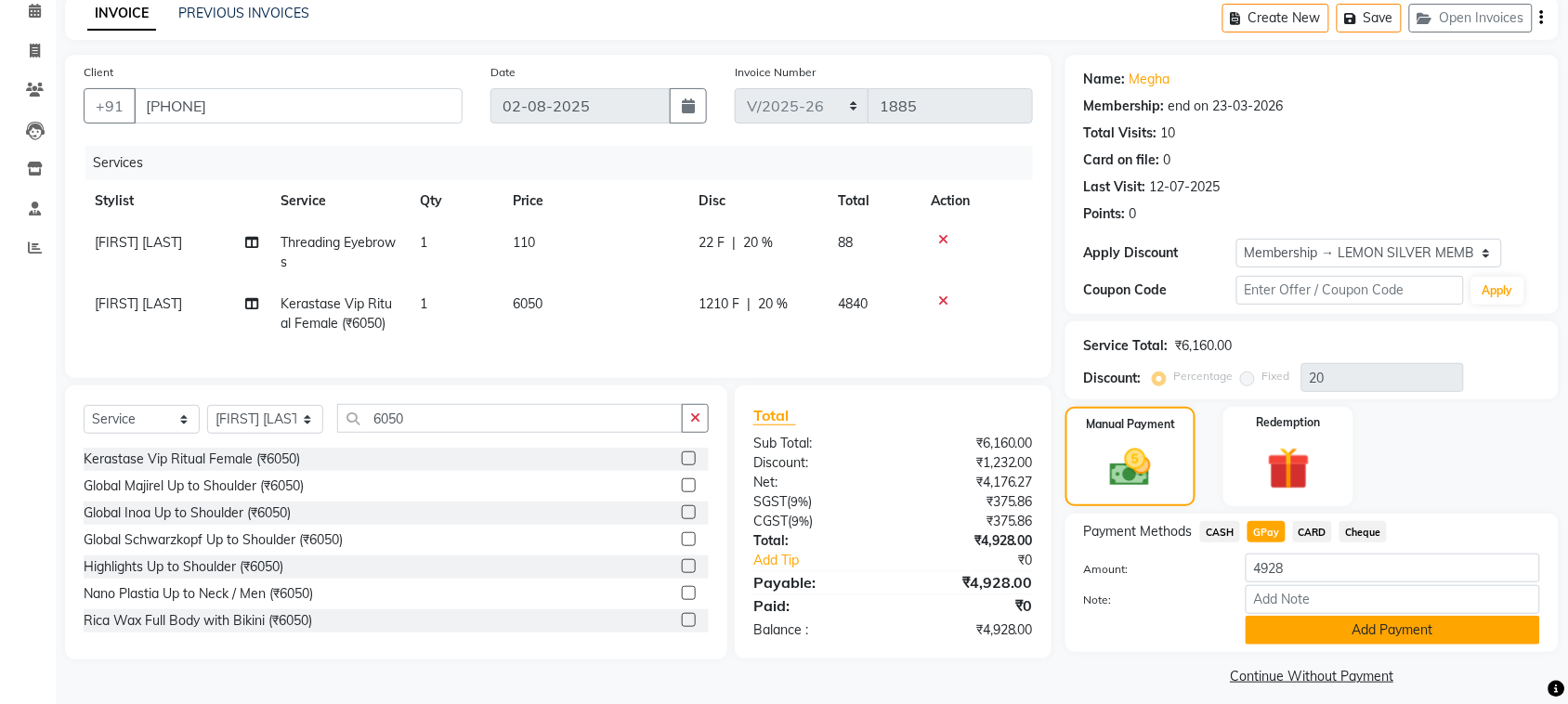 click on "Add Payment" 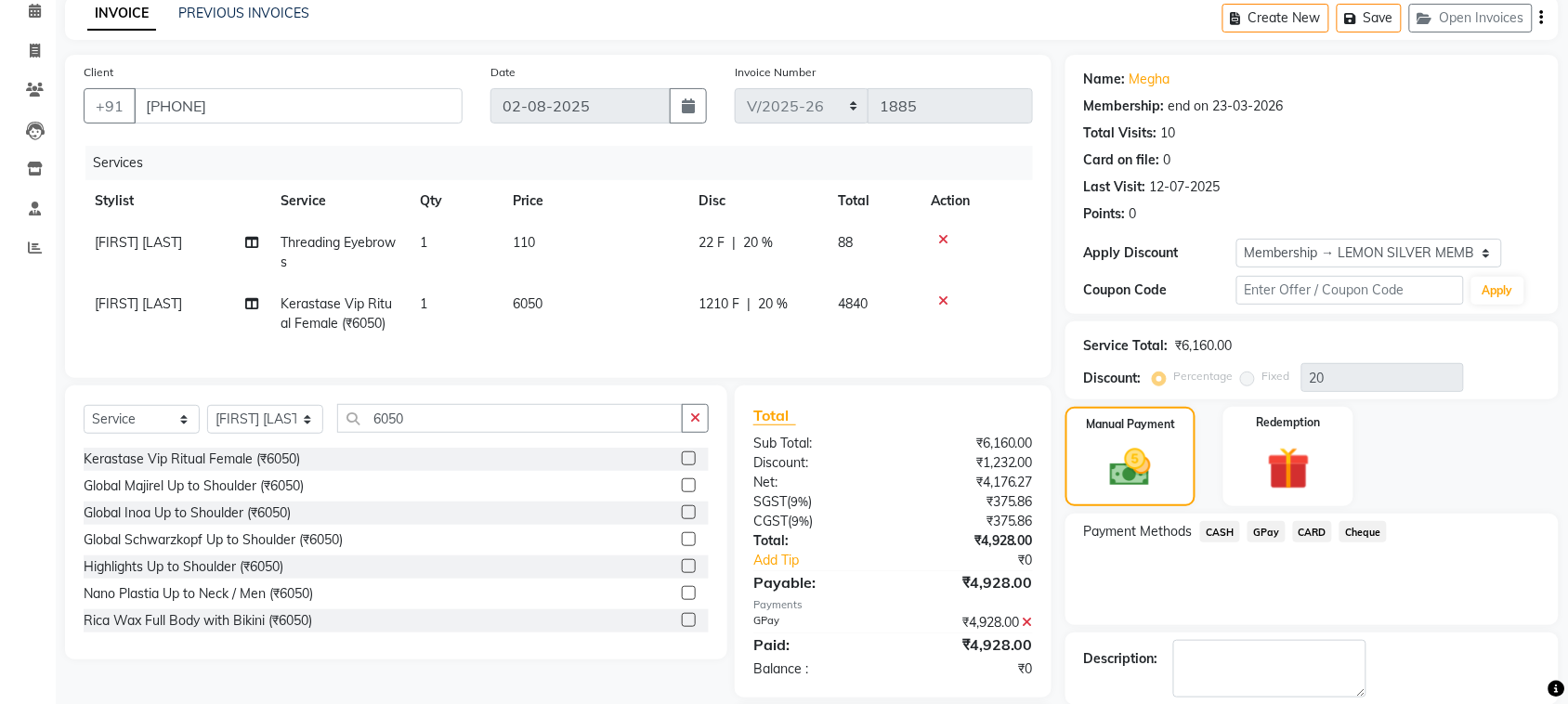 scroll, scrollTop: 214, scrollLeft: 0, axis: vertical 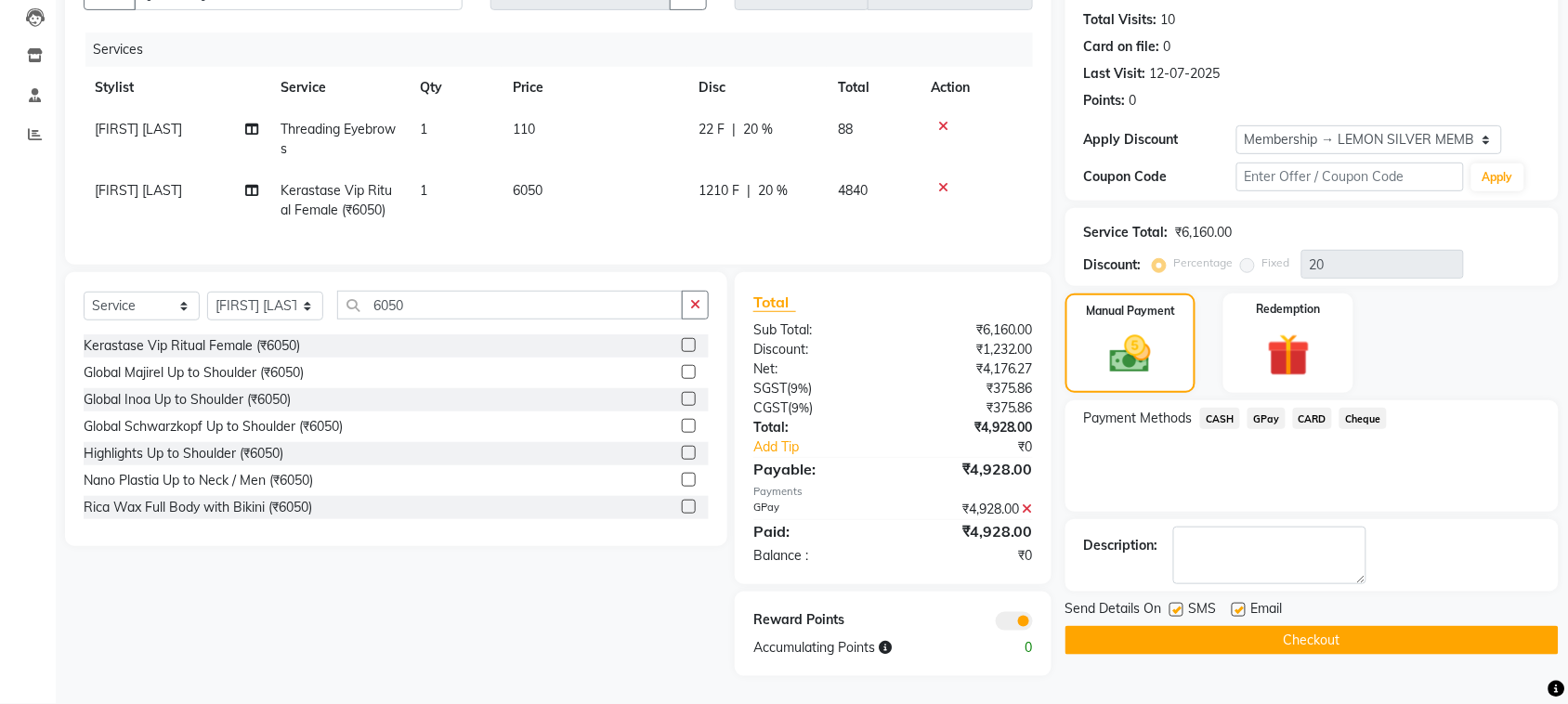 drag, startPoint x: 1182, startPoint y: 588, endPoint x: 1240, endPoint y: 599, distance: 59.033889 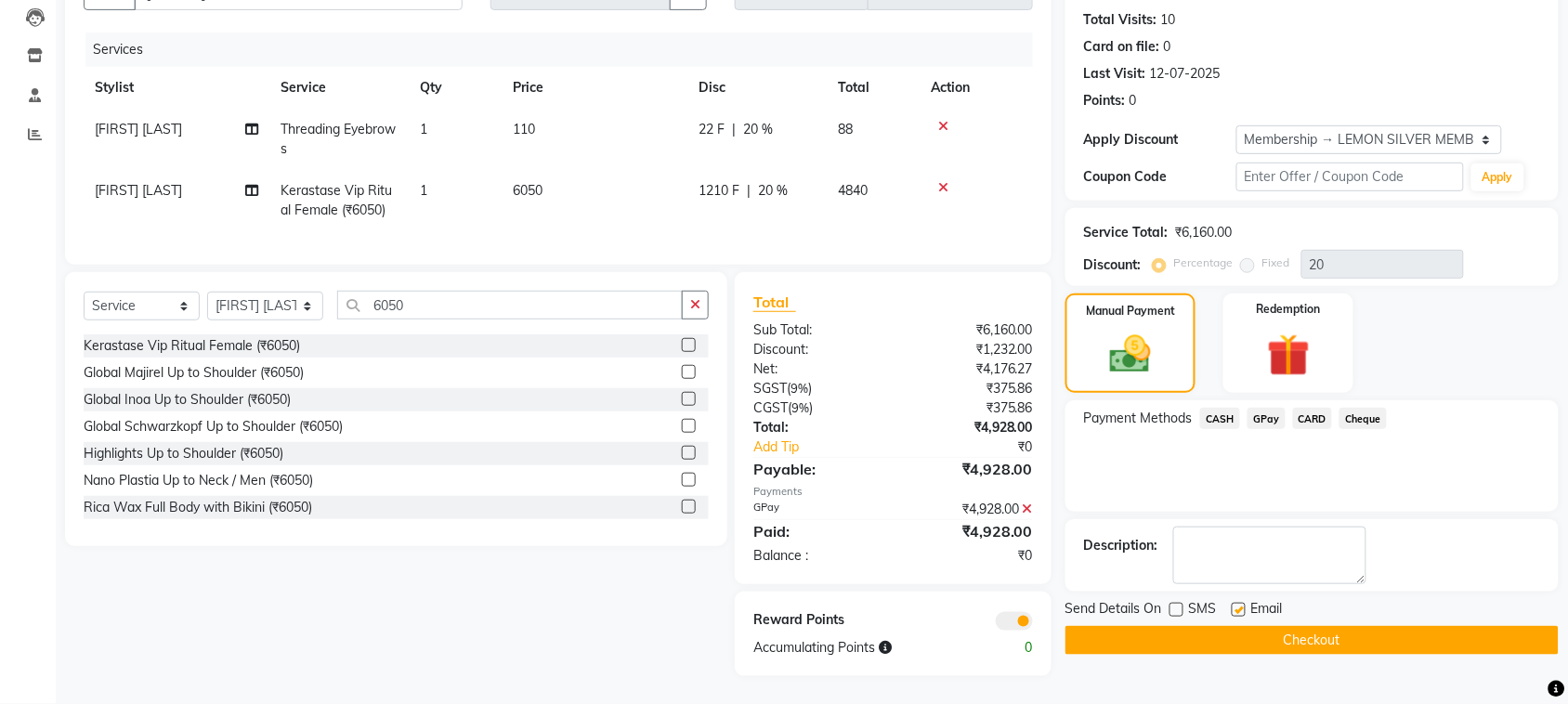 click 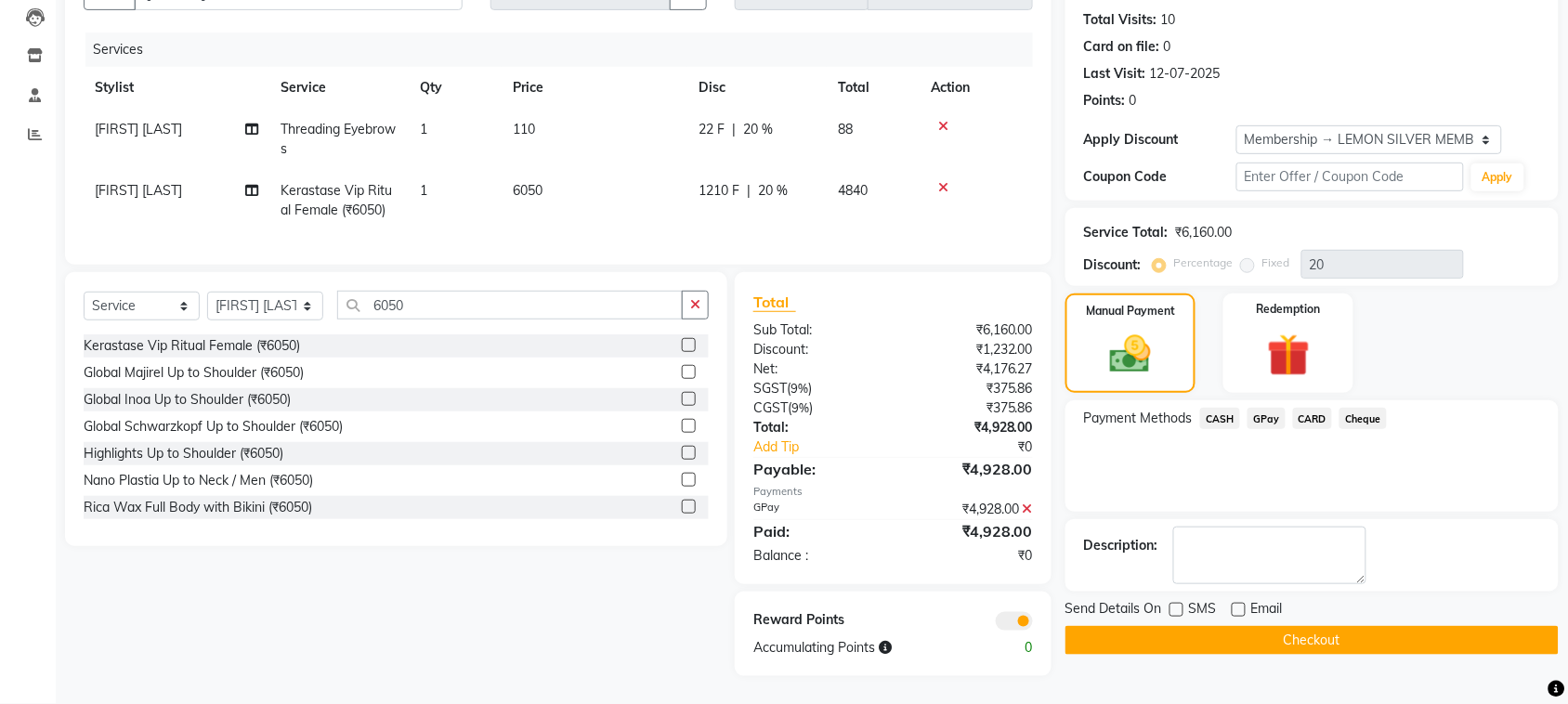 click on "Checkout" 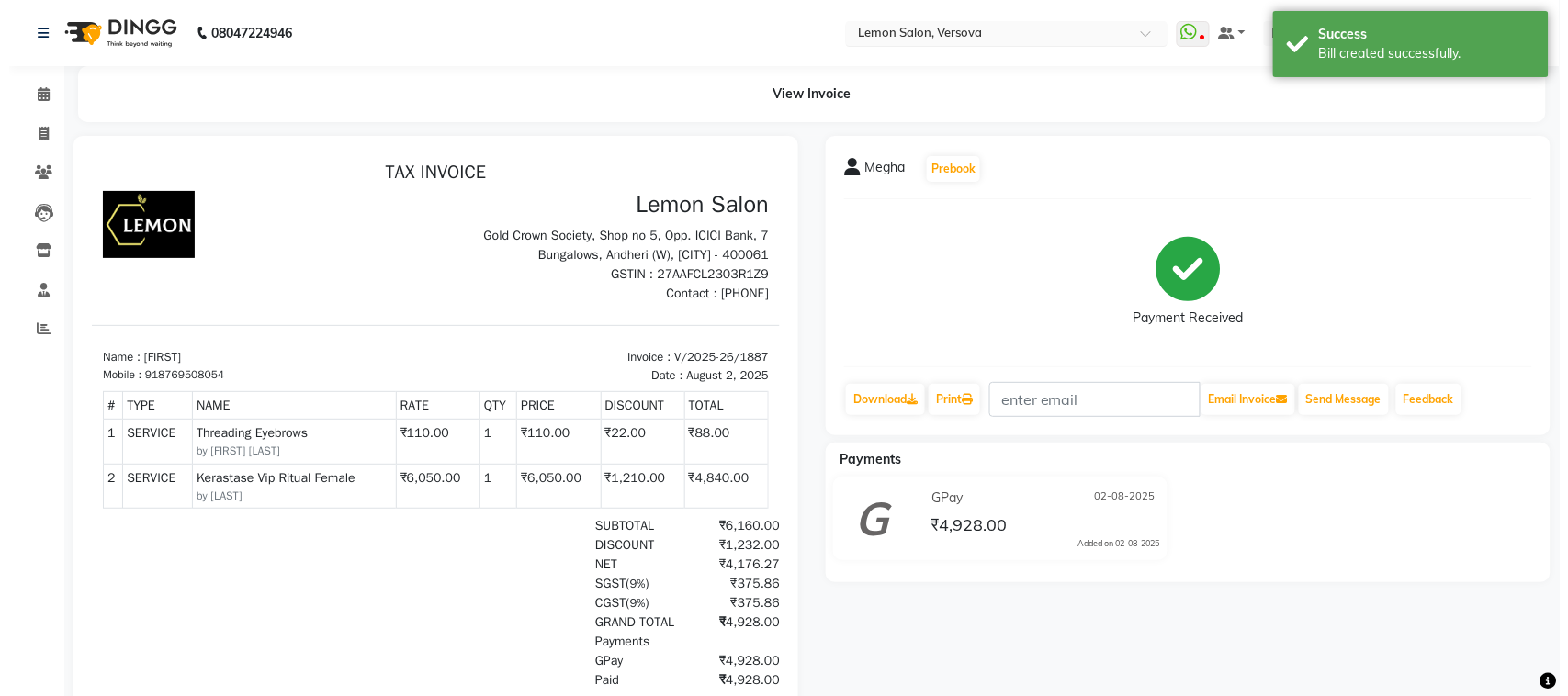 scroll, scrollTop: 0, scrollLeft: 0, axis: both 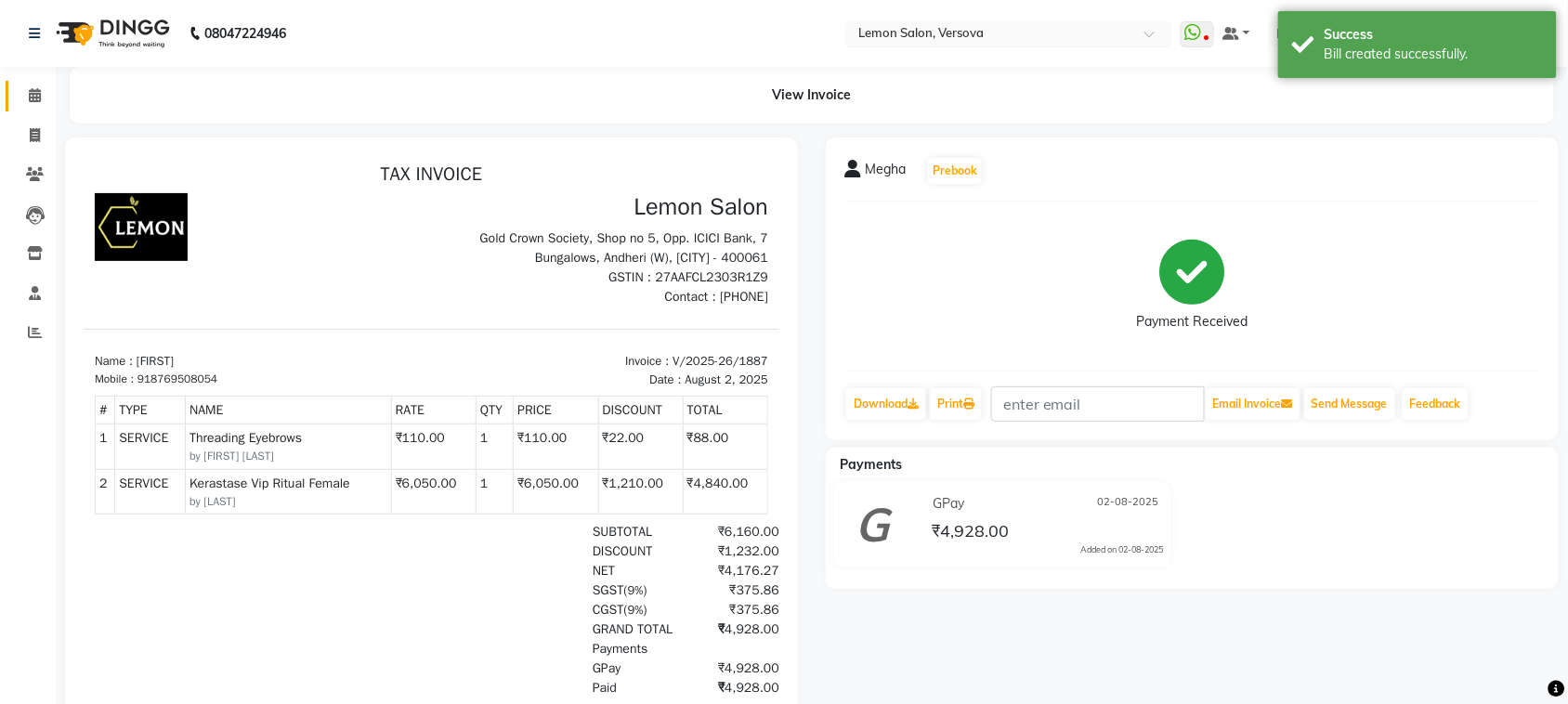 click on "Calendar" 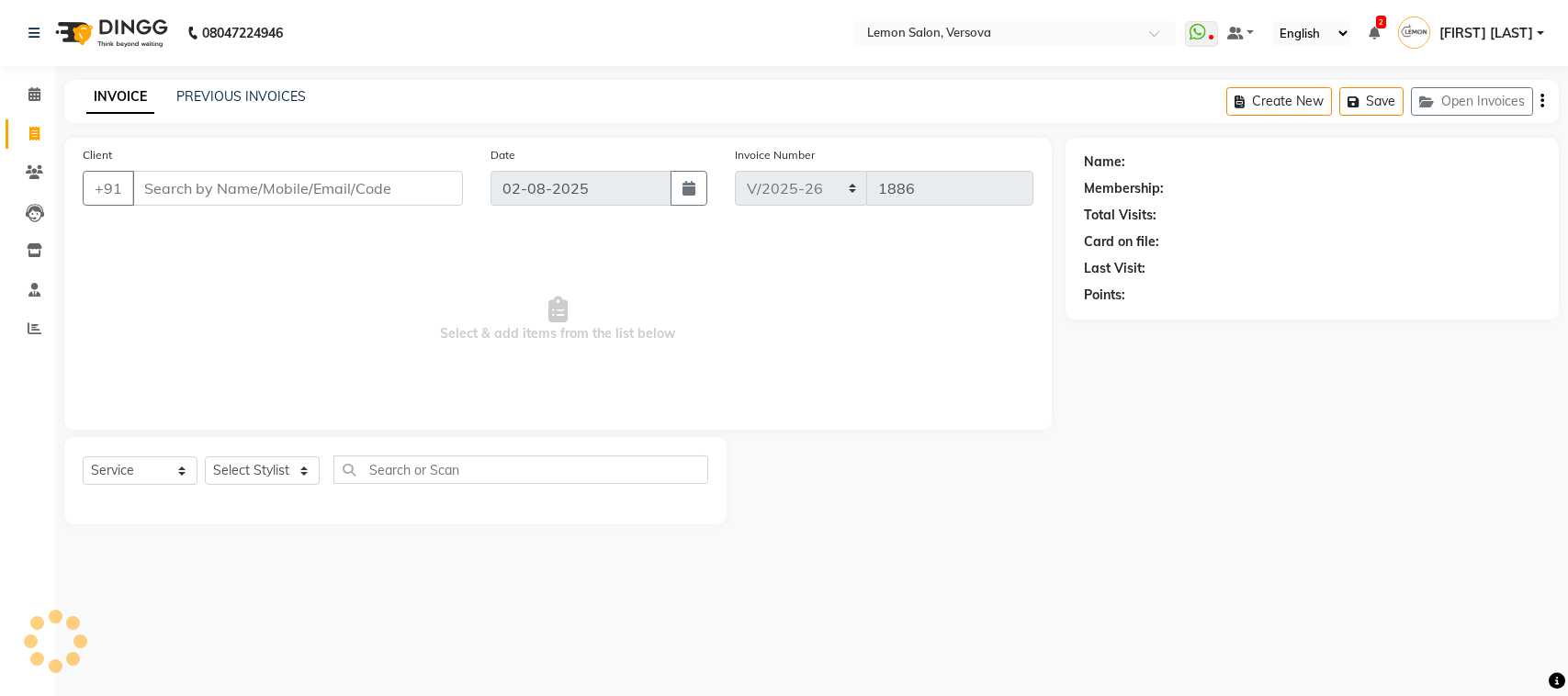 select on "564" 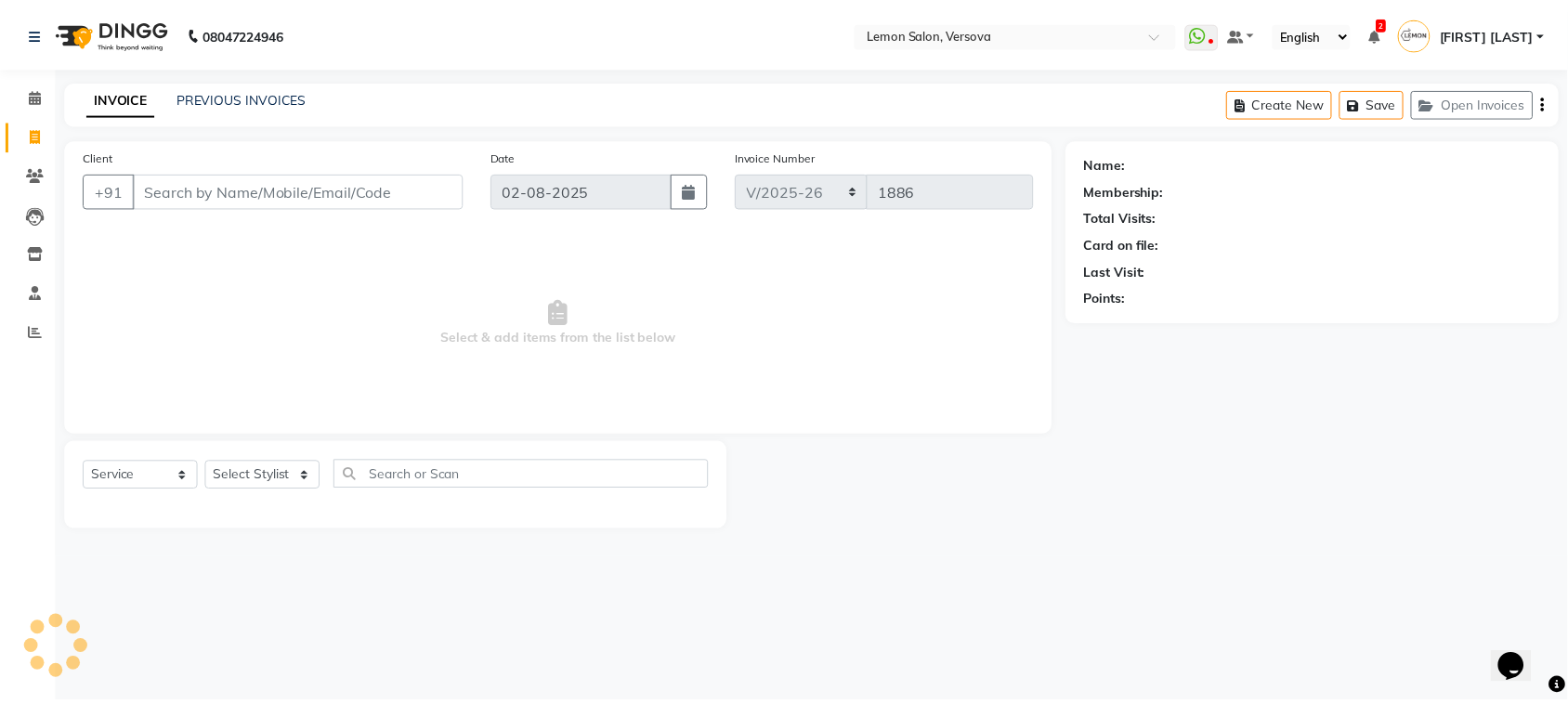 scroll, scrollTop: 0, scrollLeft: 0, axis: both 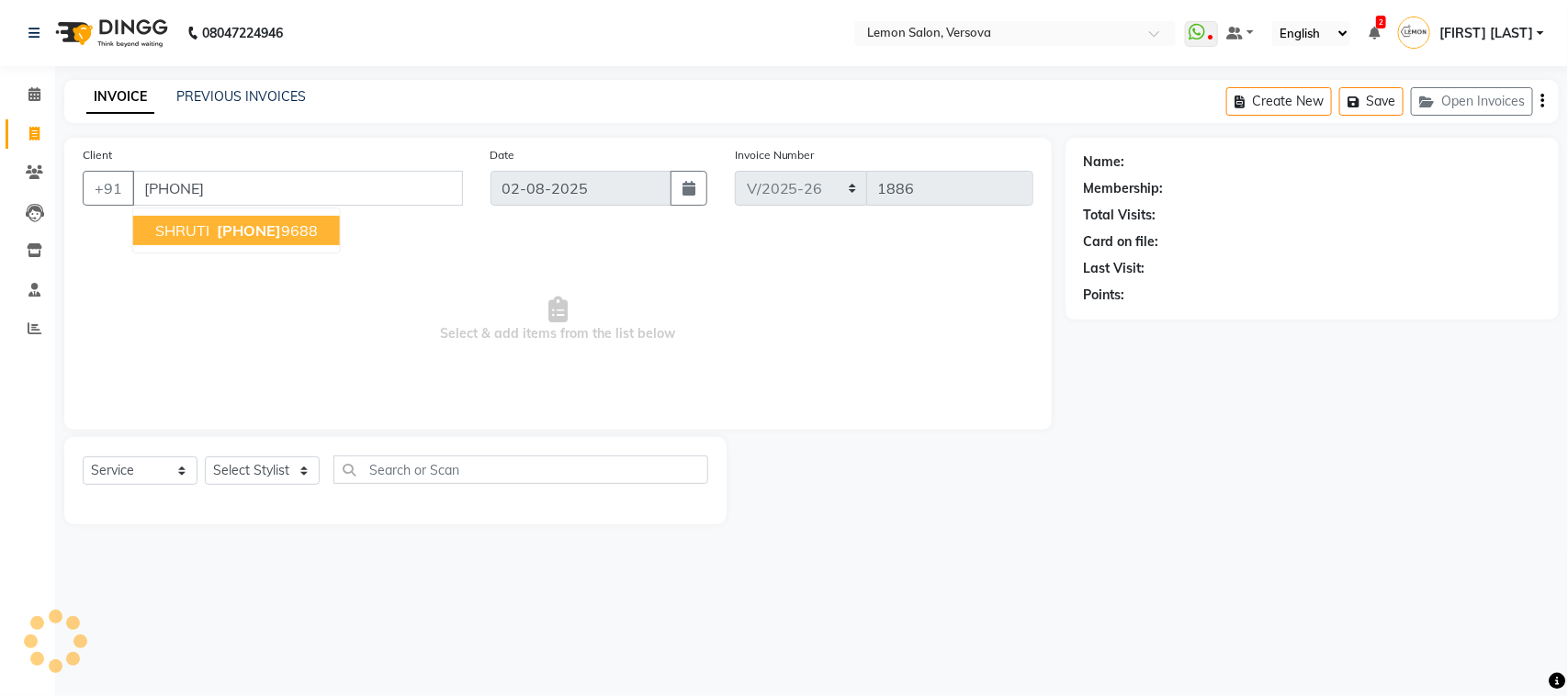 type on "7829299688" 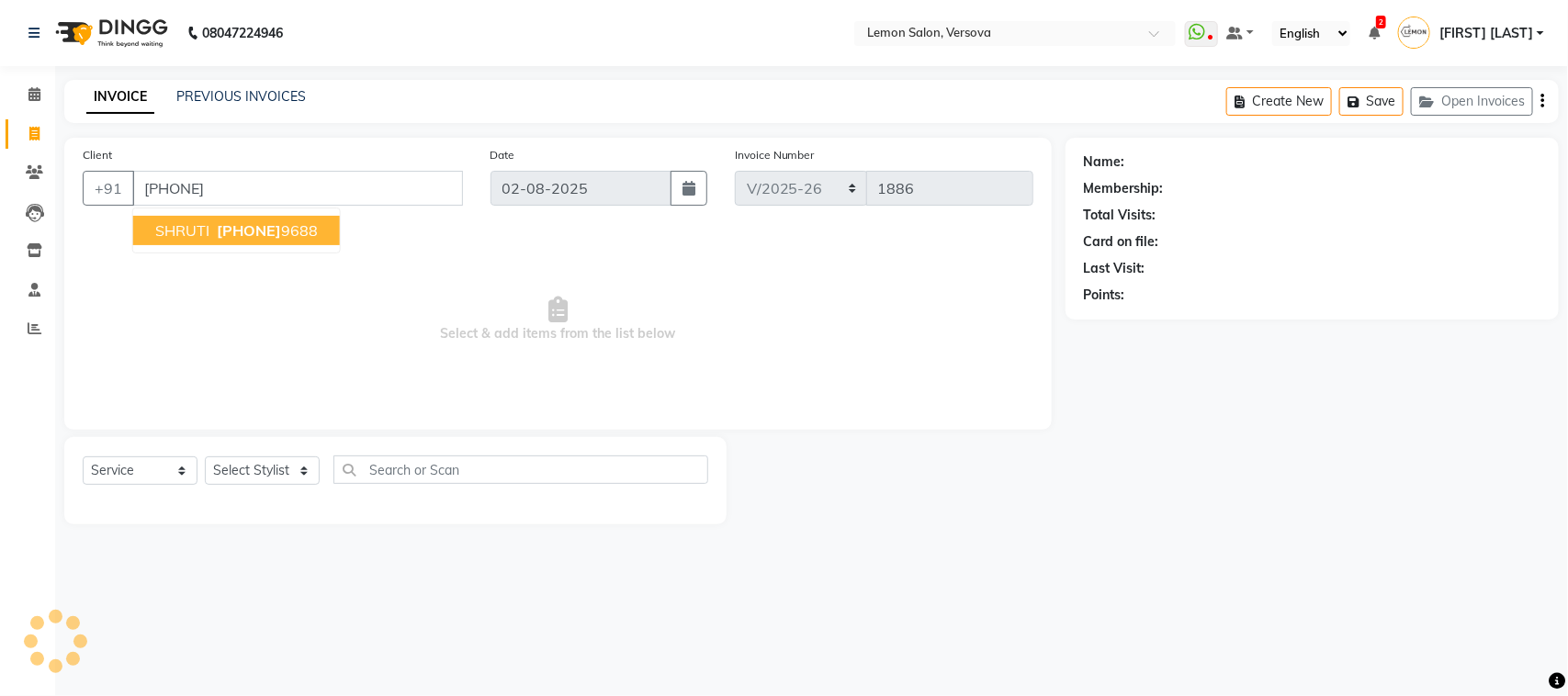 select on "1: Object" 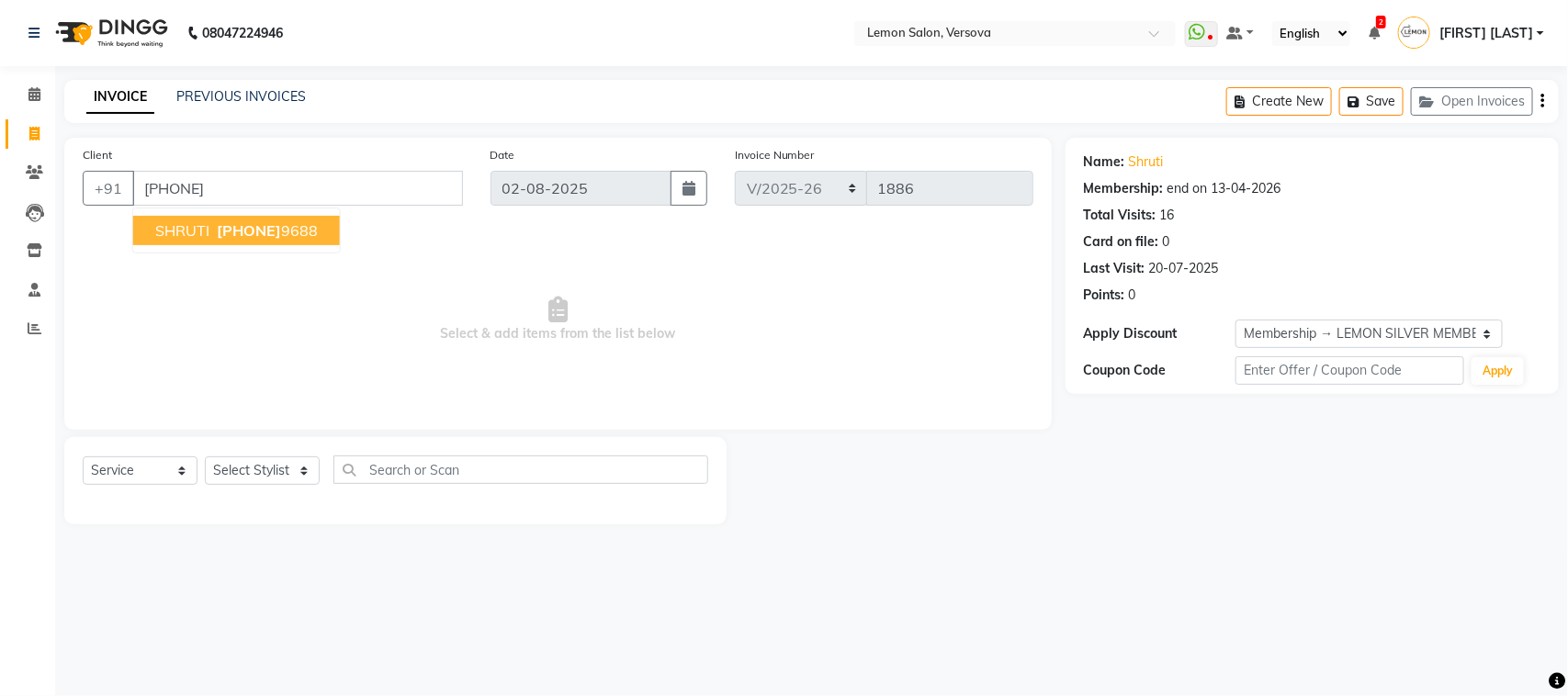 click on "782929 9688" at bounding box center (265, 230) 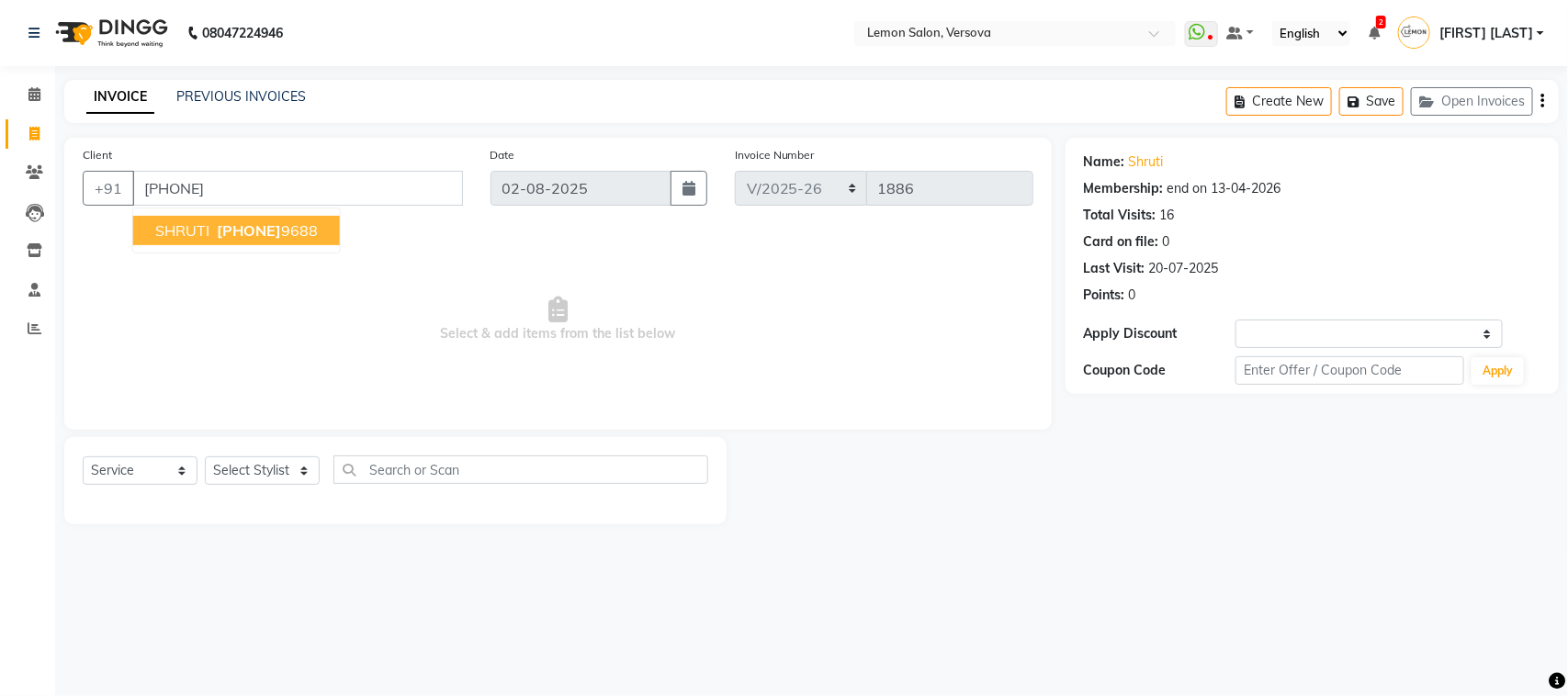 select on "1: Object" 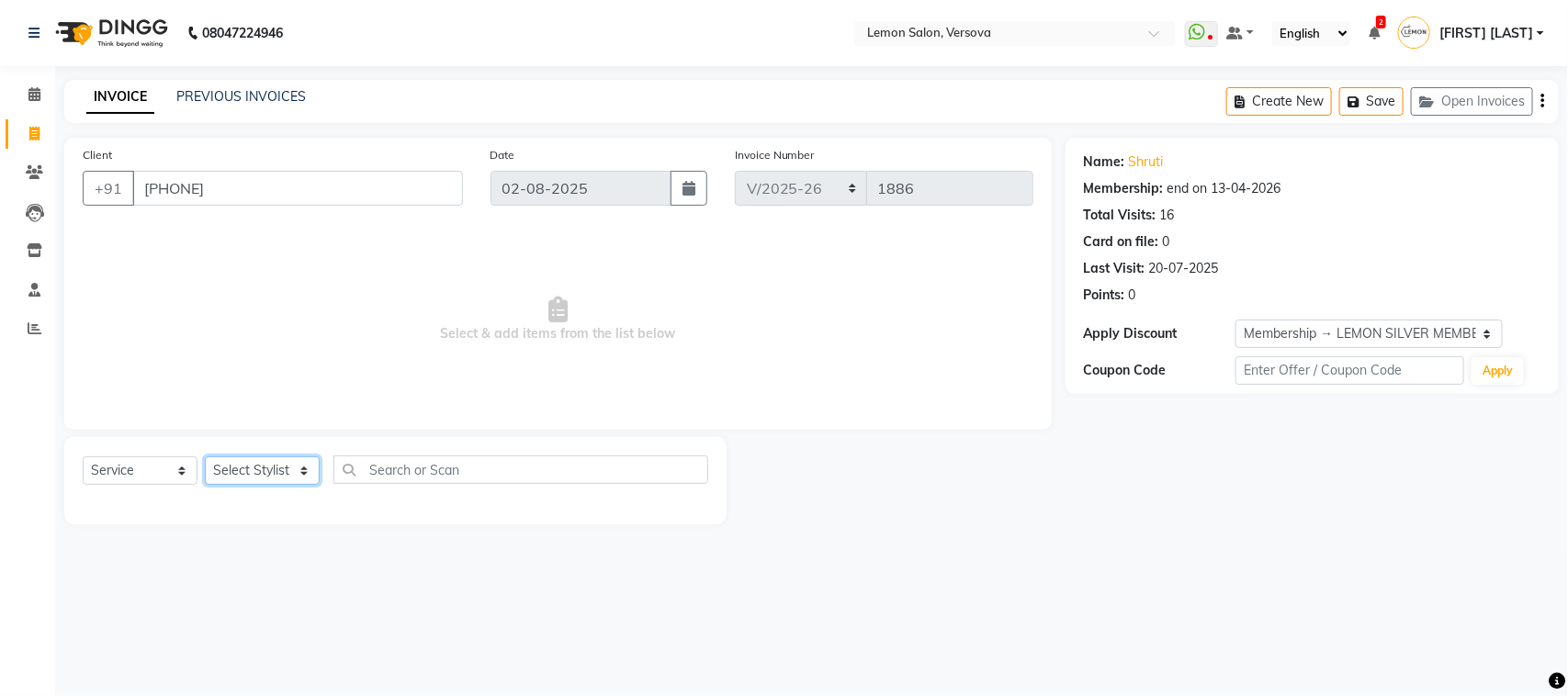 click on "Select Stylist Alim Shah Asif Salmani Danish Mansoori DC Margaret Marshak D,souza Milind Kumar Ramnath  Poonam Nagvekar Radhika Solanki  Ruman Hussain Sameer (Masuk Salmani) Tejal Rajesh Bambhaniya" 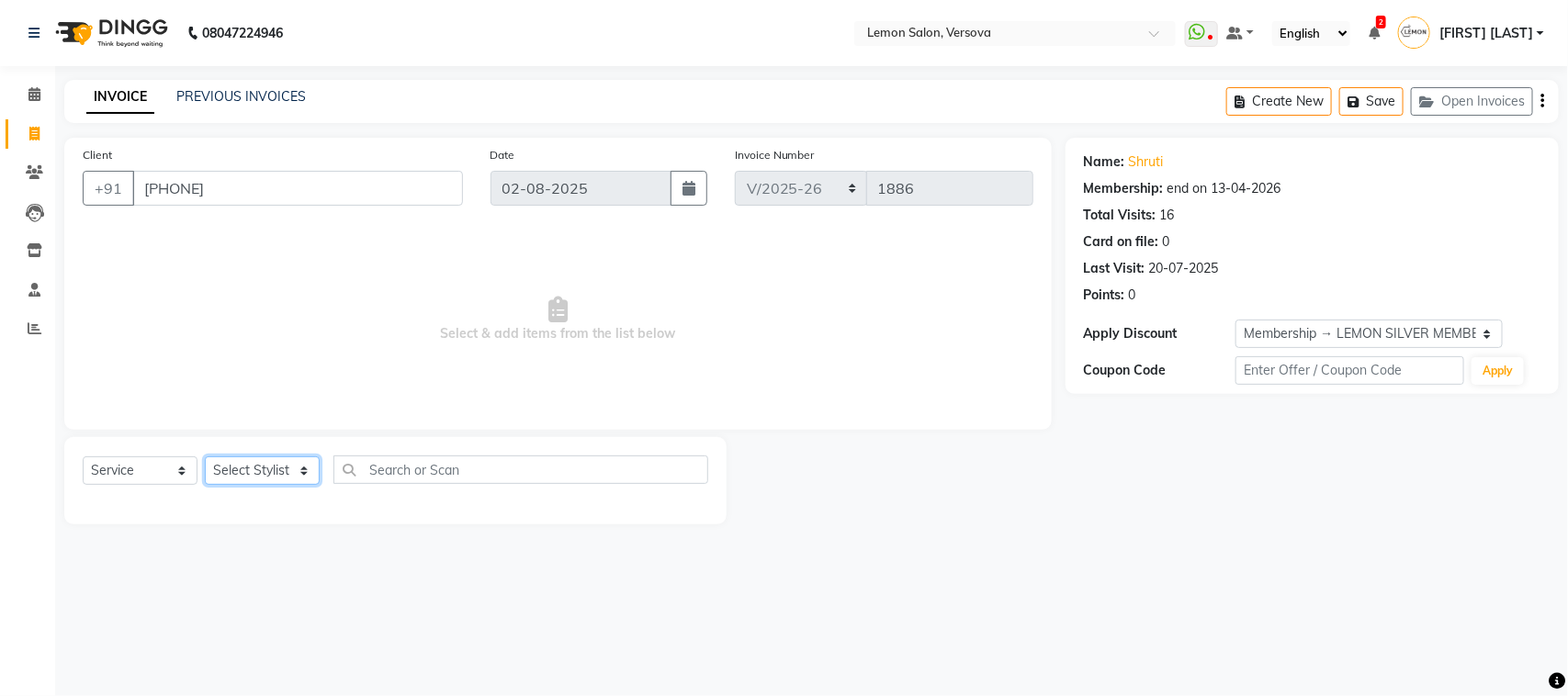 select on "20640" 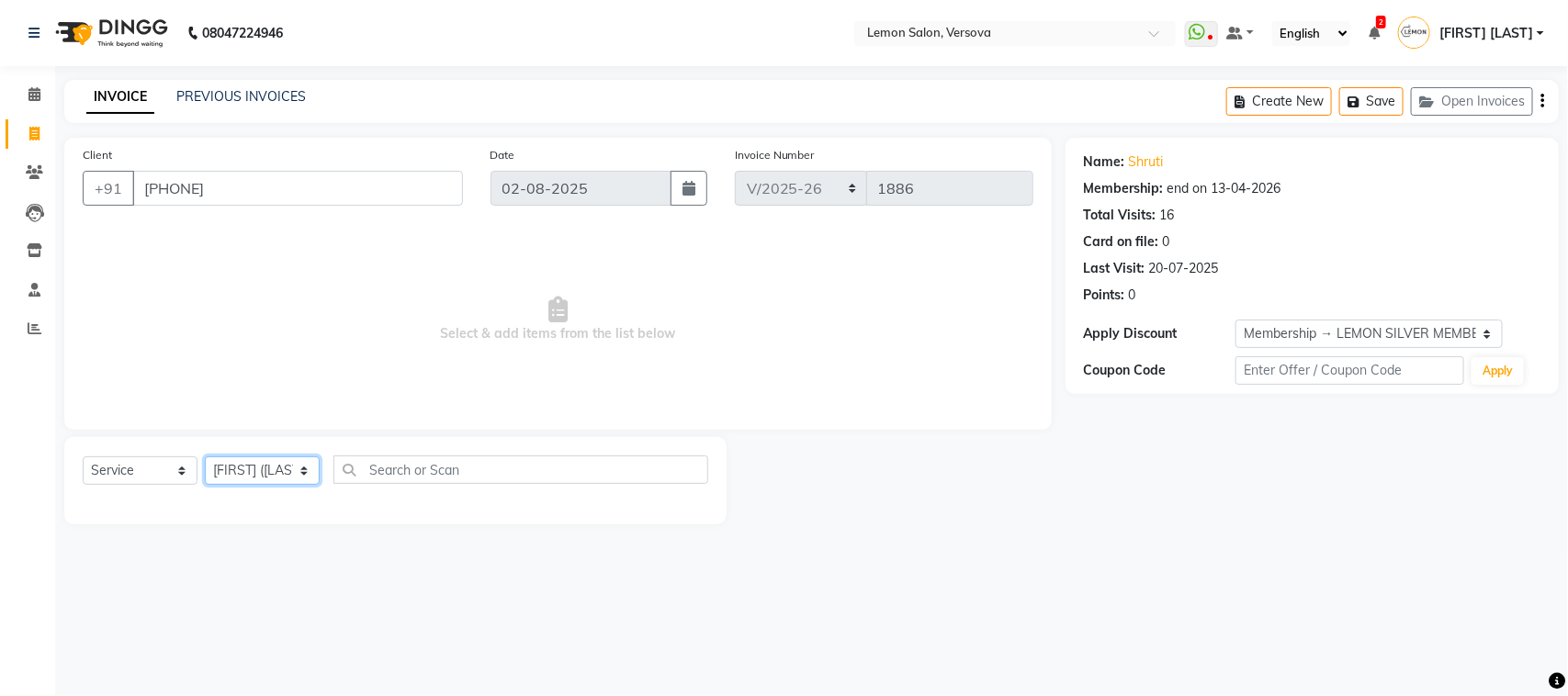click on "Select Stylist Alim Shah Asif Salmani Danish Mansoori DC Margaret Marshak D,souza Milind Kumar Ramnath  Poonam Nagvekar Radhika Solanki  Ruman Hussain Sameer (Masuk Salmani) Tejal Rajesh Bambhaniya" 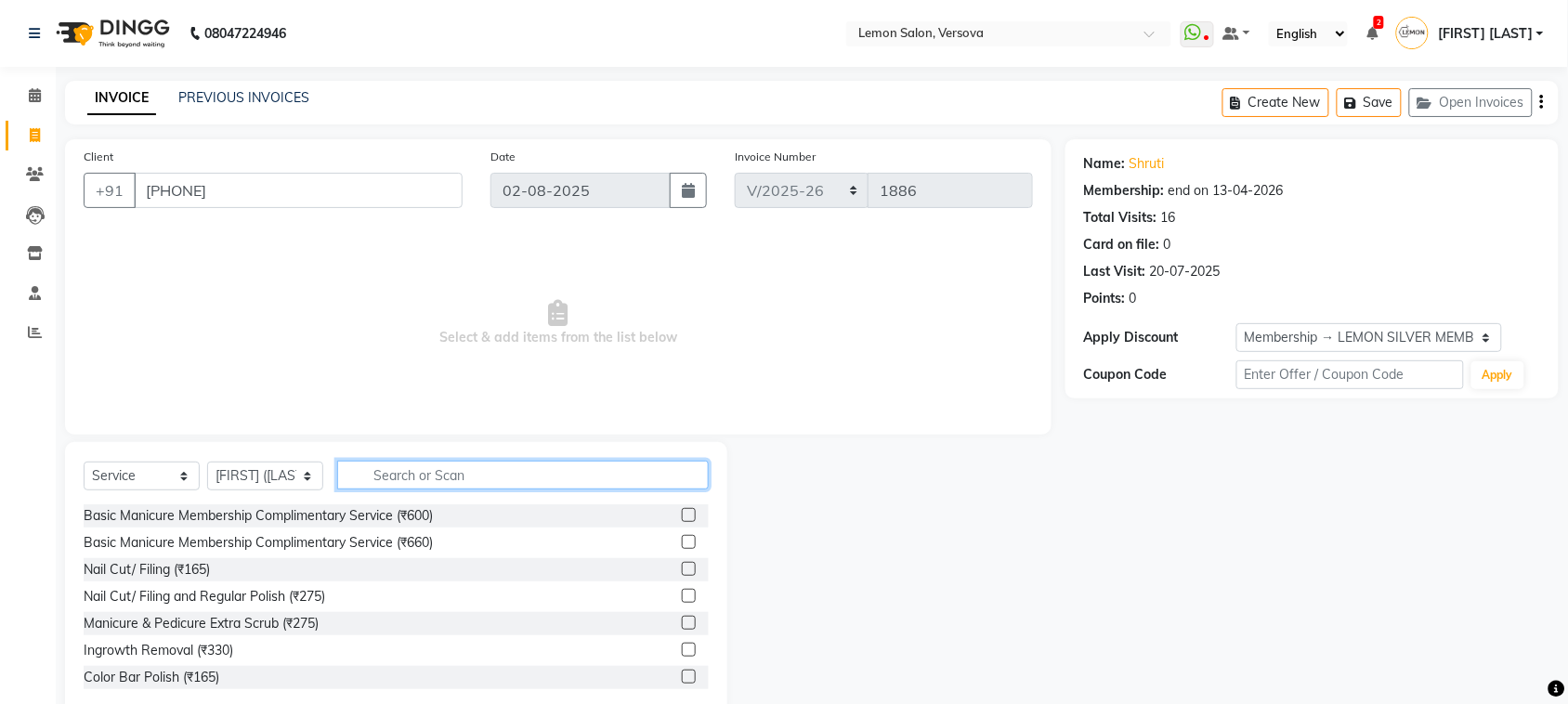 drag, startPoint x: 429, startPoint y: 470, endPoint x: 480, endPoint y: 434, distance: 62.425956 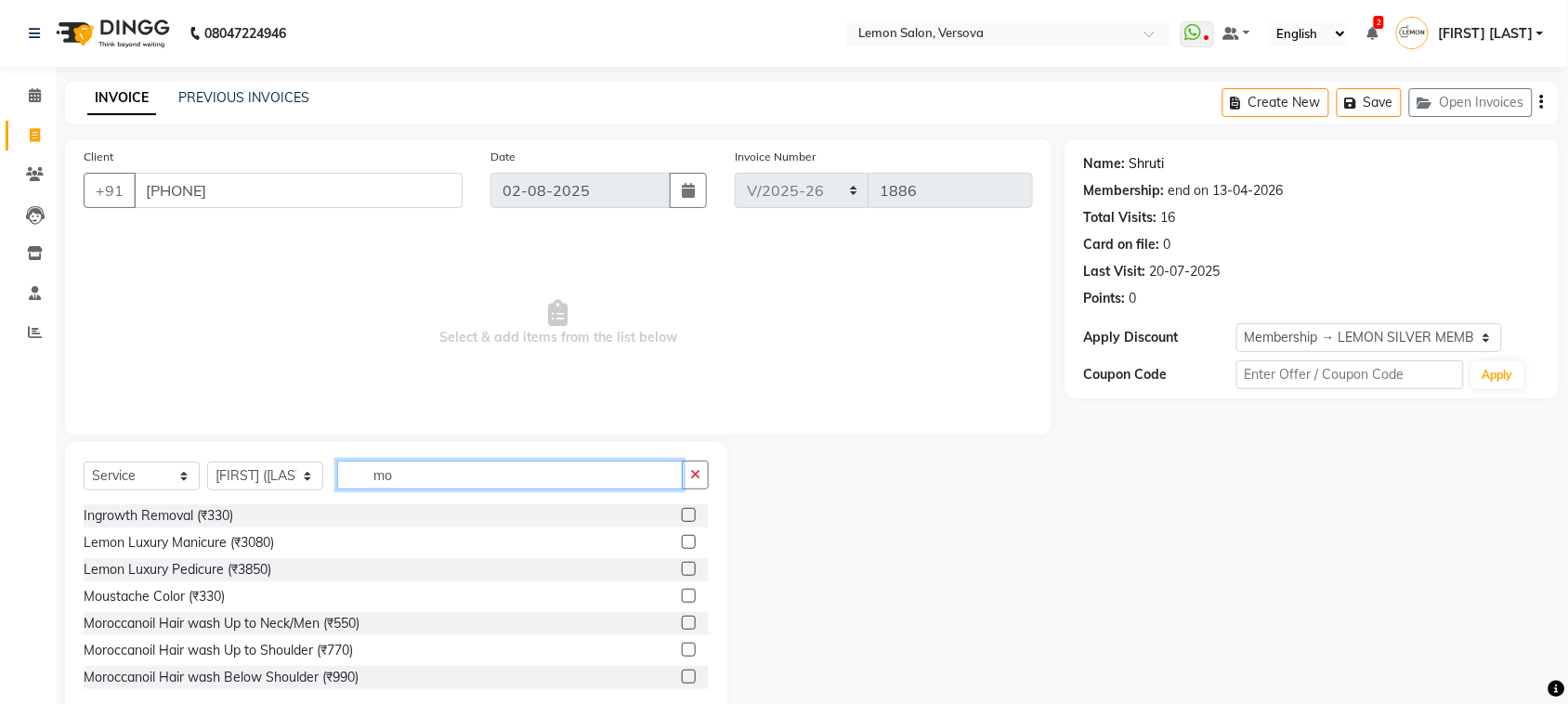 type on "mo" 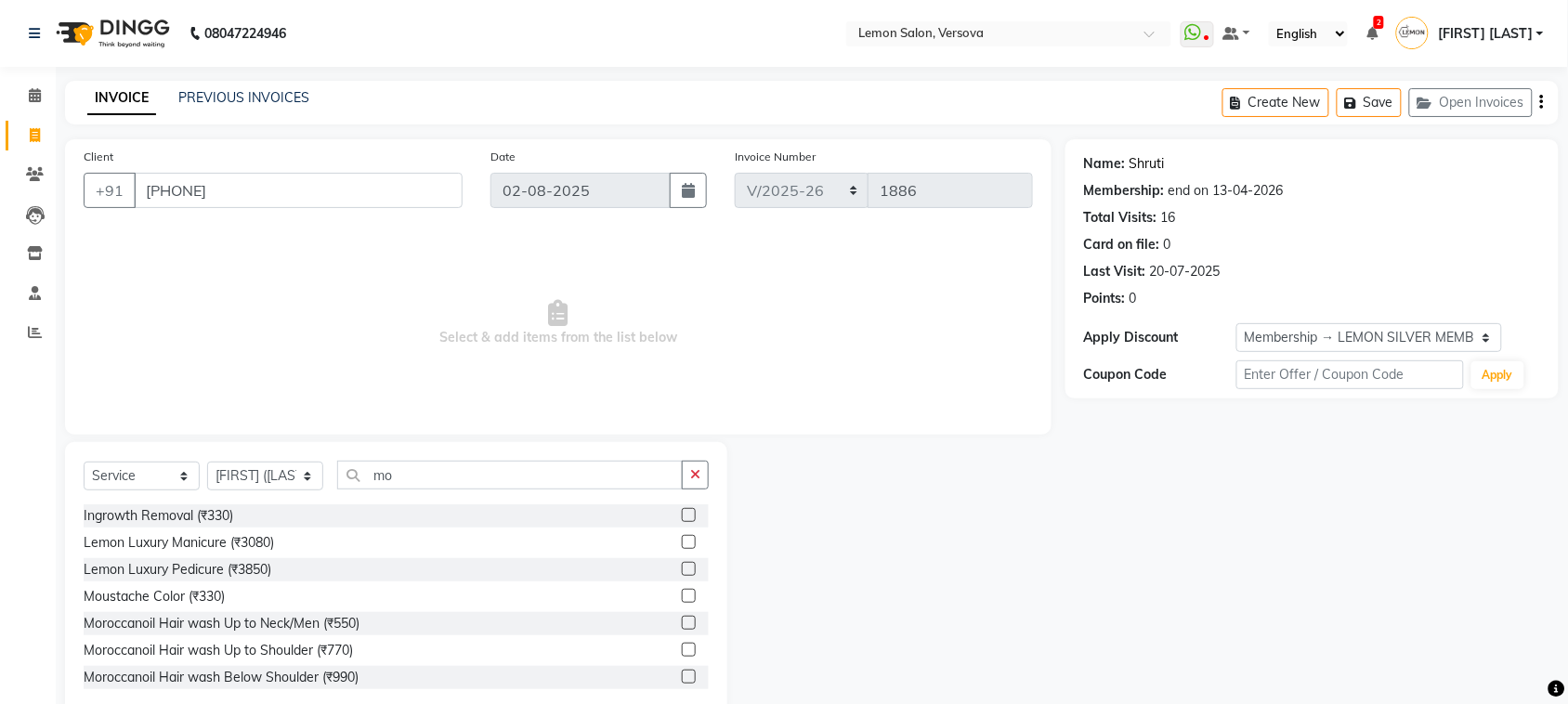 click on "Shruti" 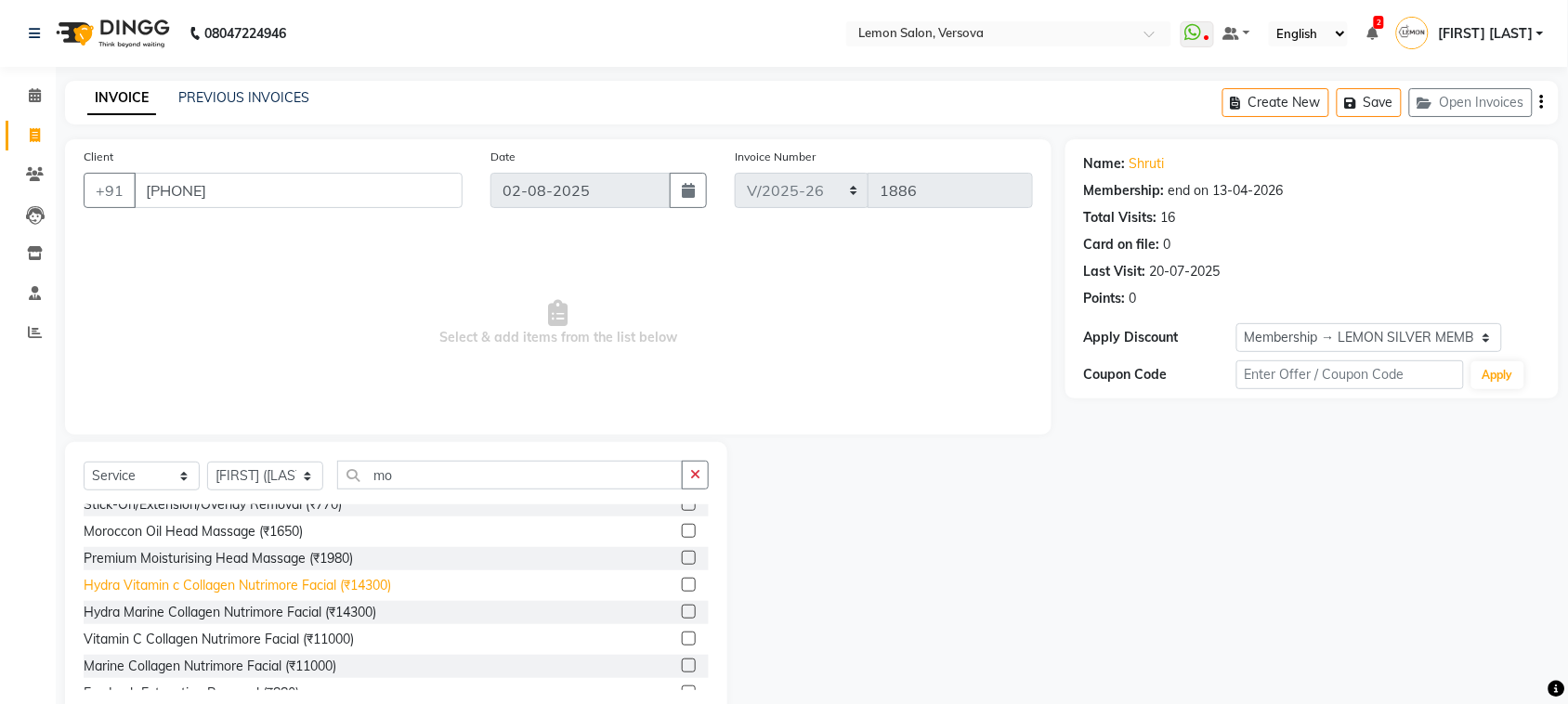 scroll, scrollTop: 929, scrollLeft: 0, axis: vertical 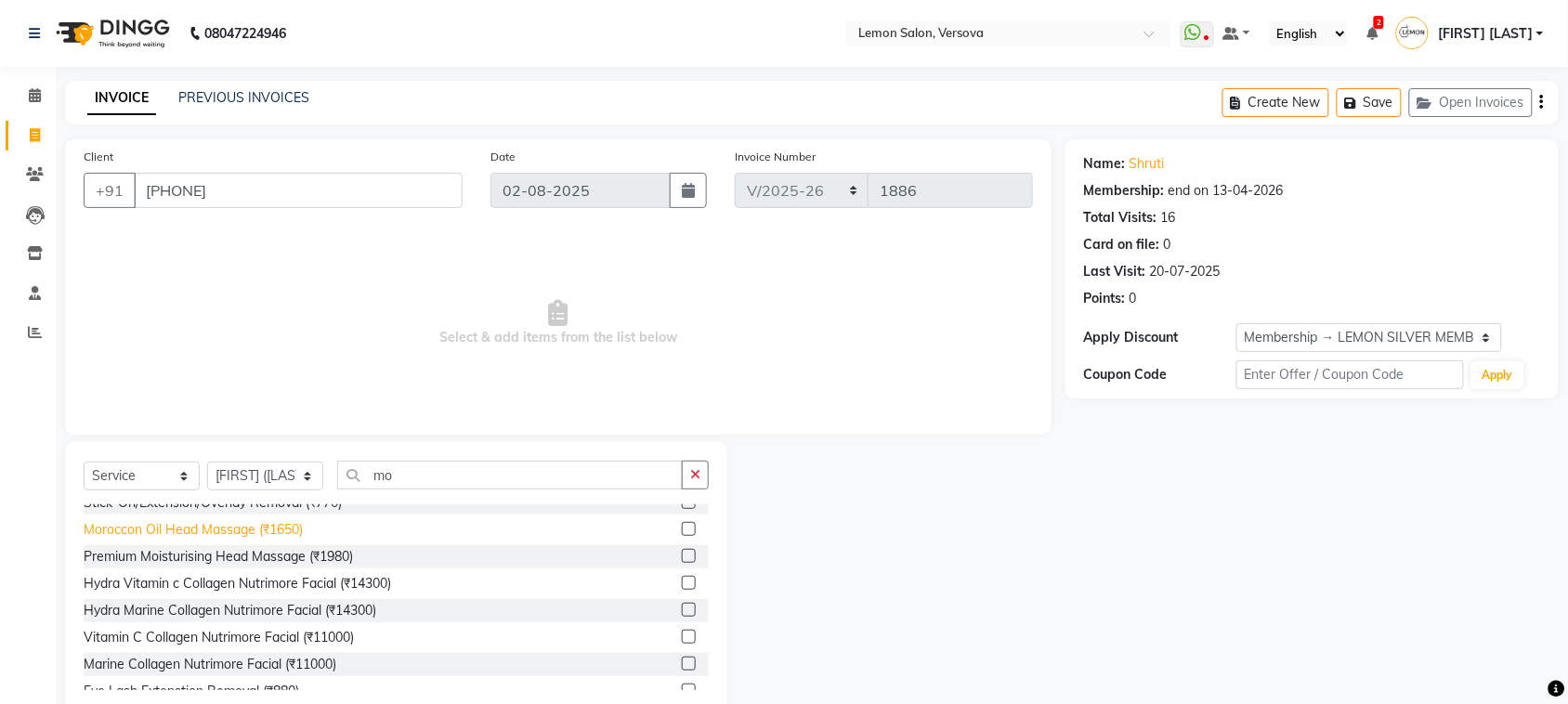 click on "Moroccon Oil Head Massage (₹1650)" 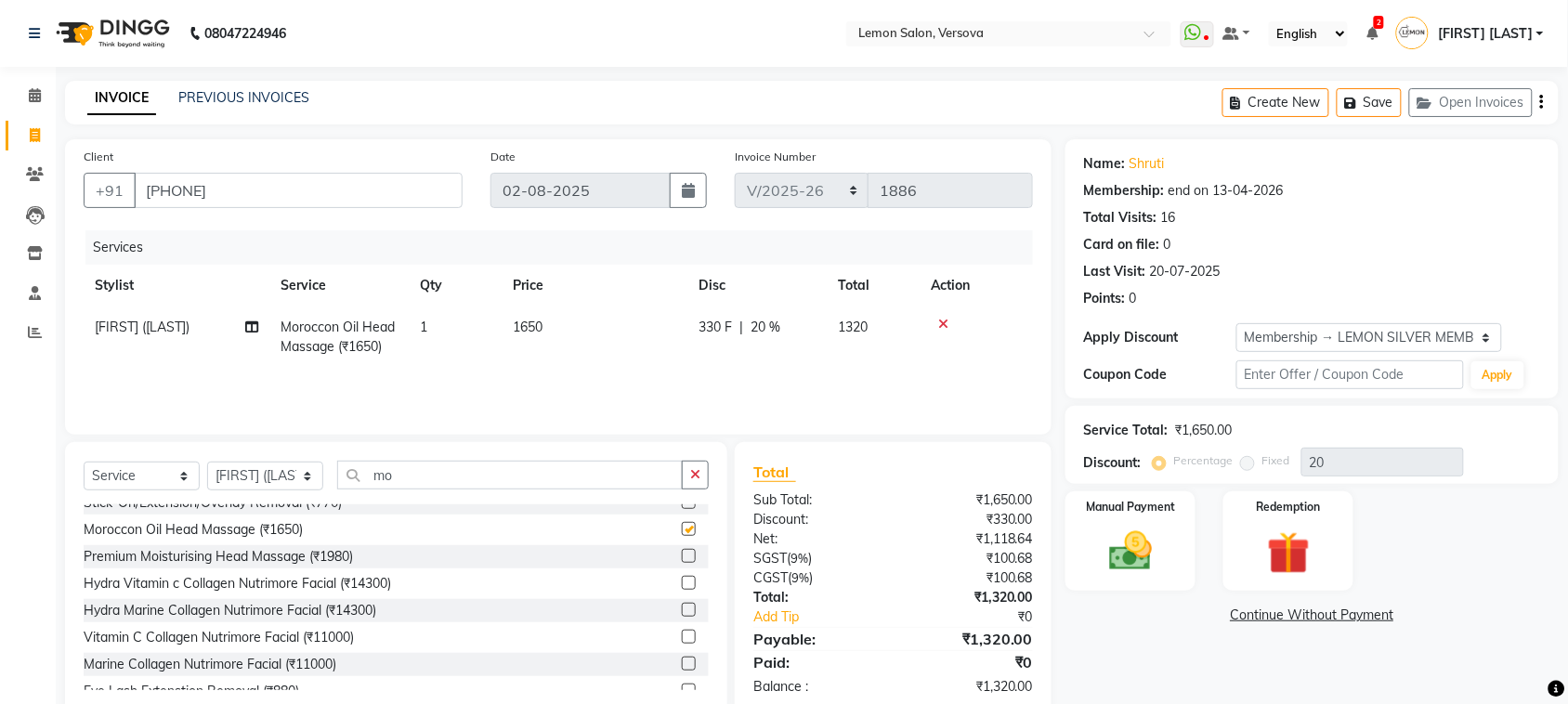 checkbox on "false" 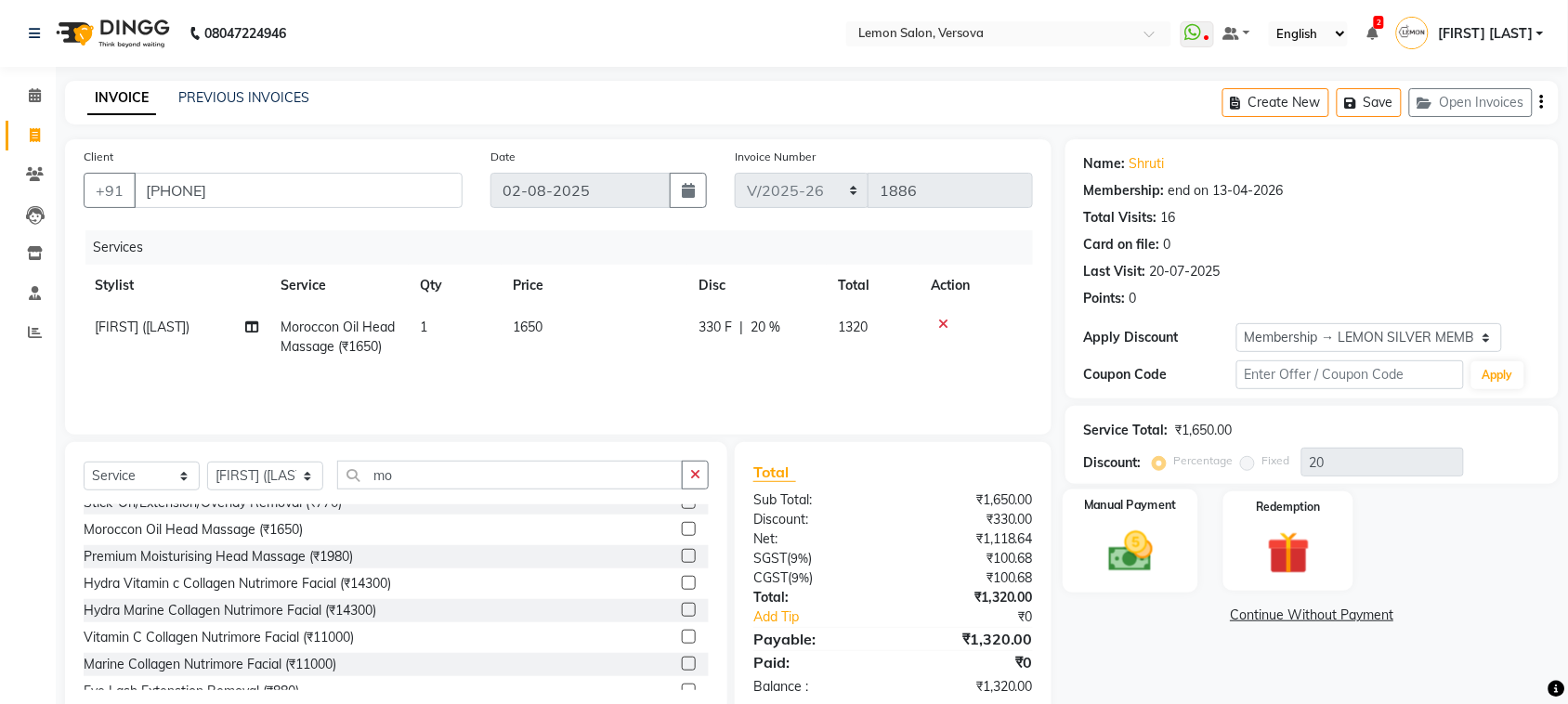 click 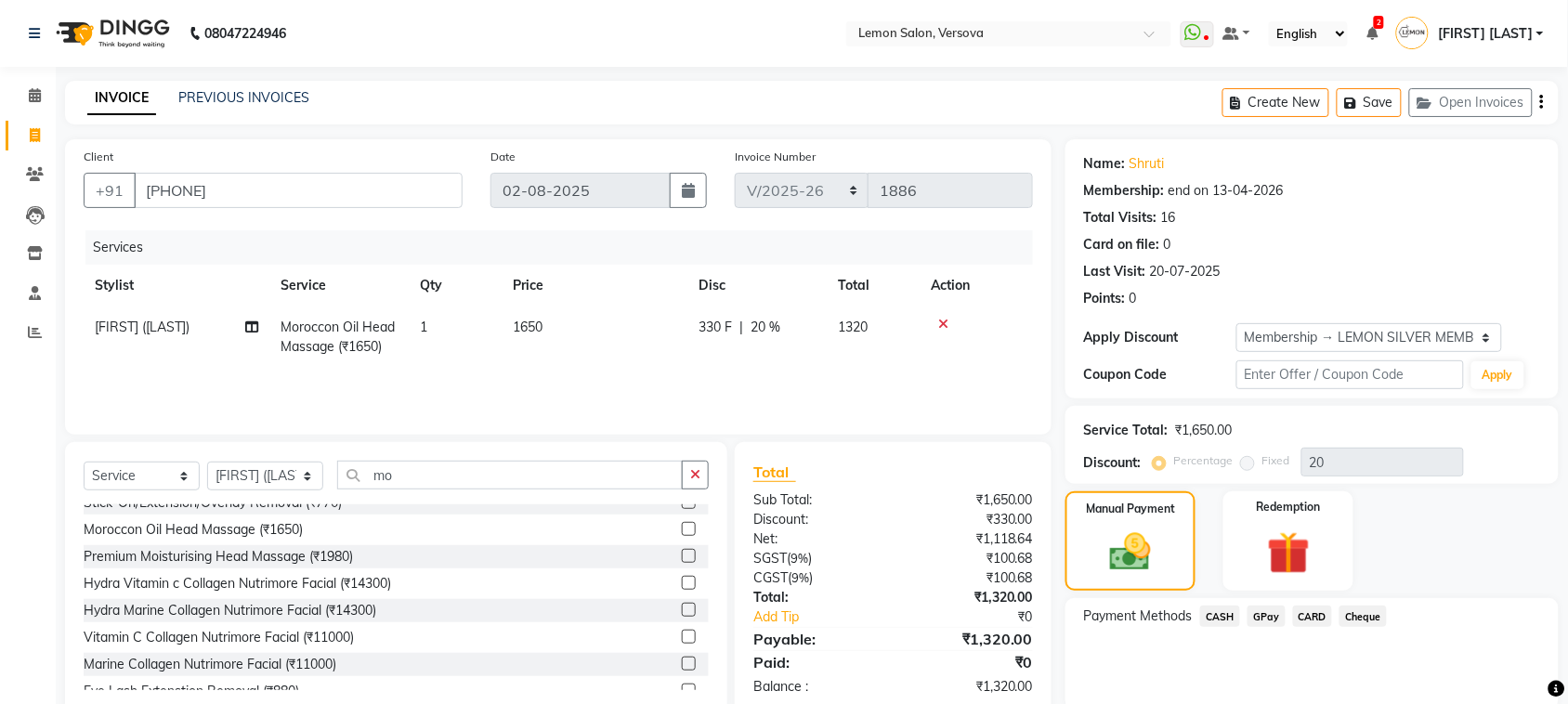 click on "CARD" 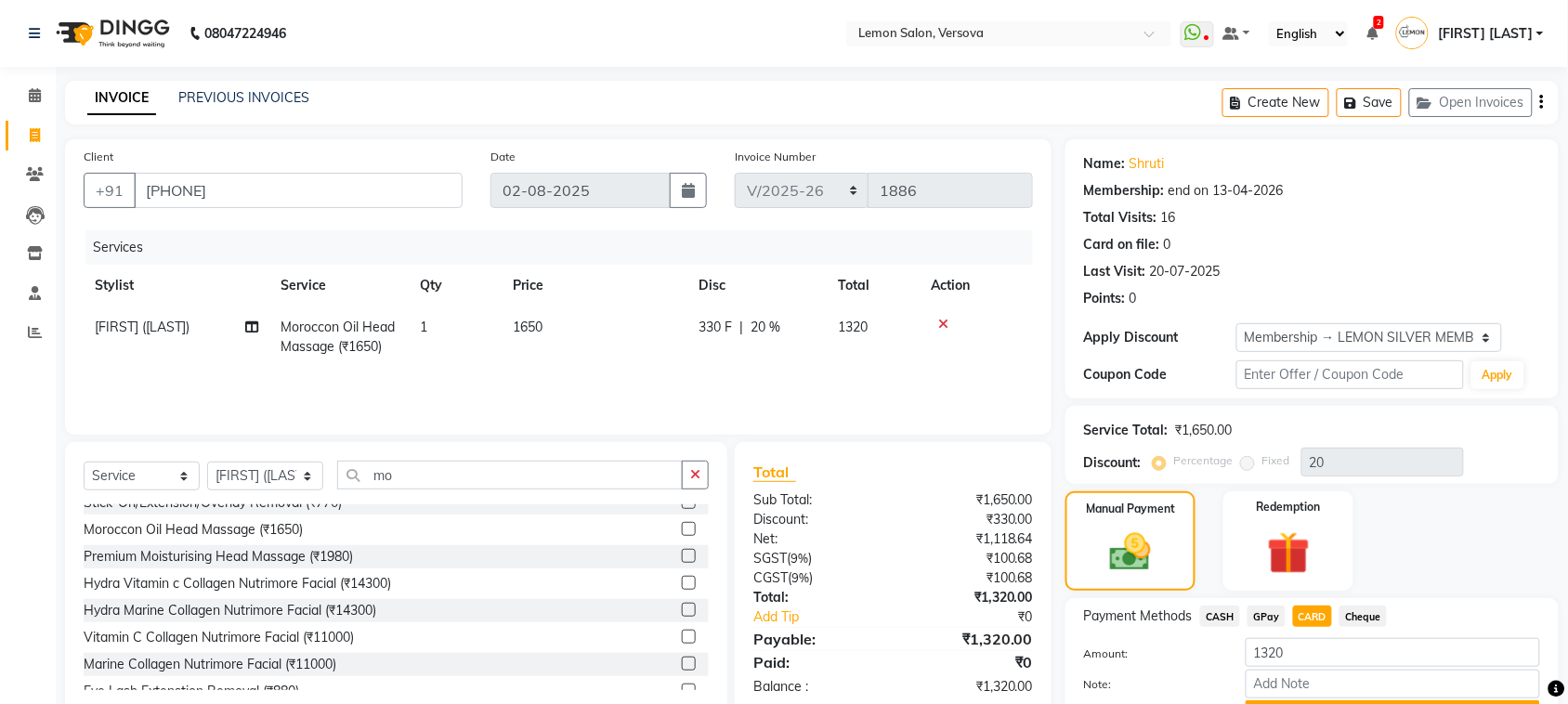 scroll, scrollTop: 98, scrollLeft: 0, axis: vertical 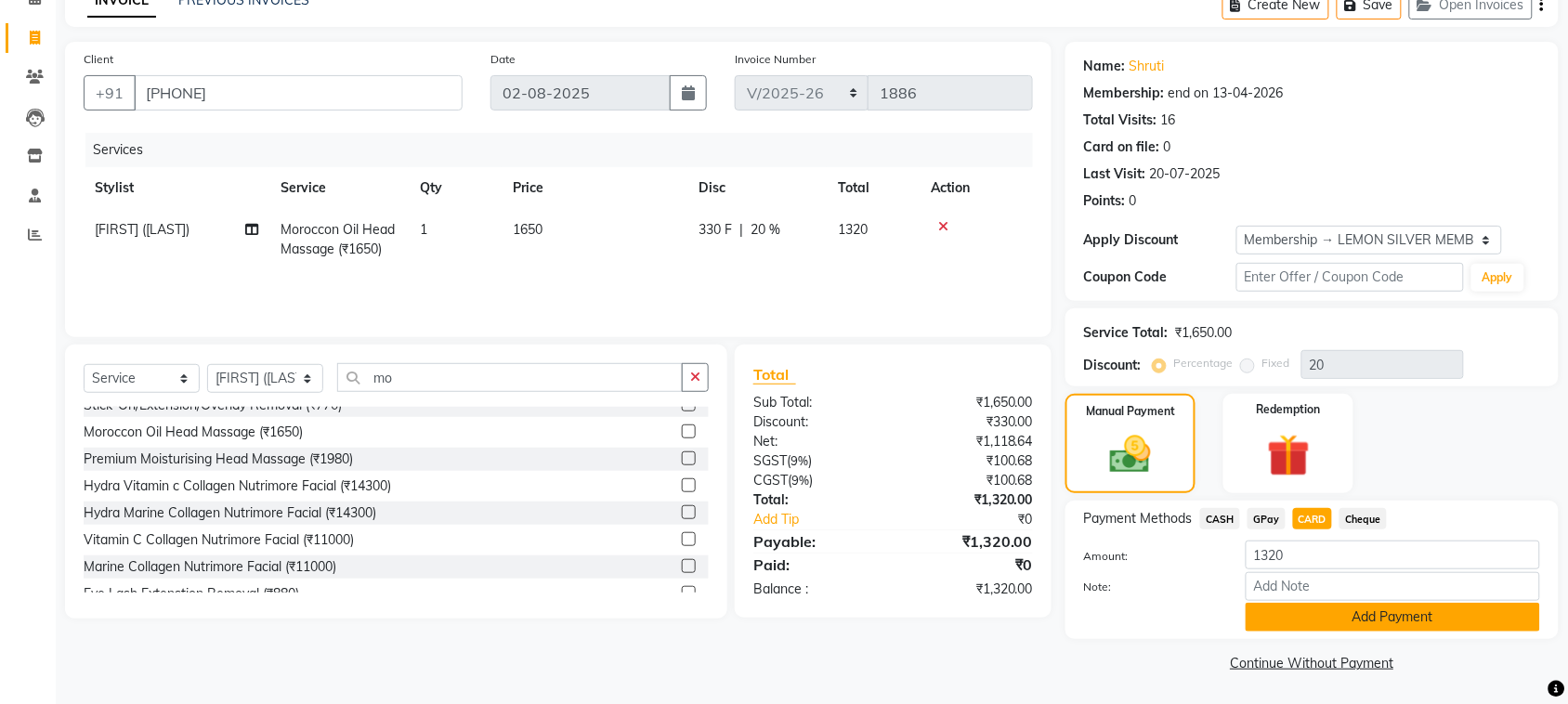 click on "Add Payment" 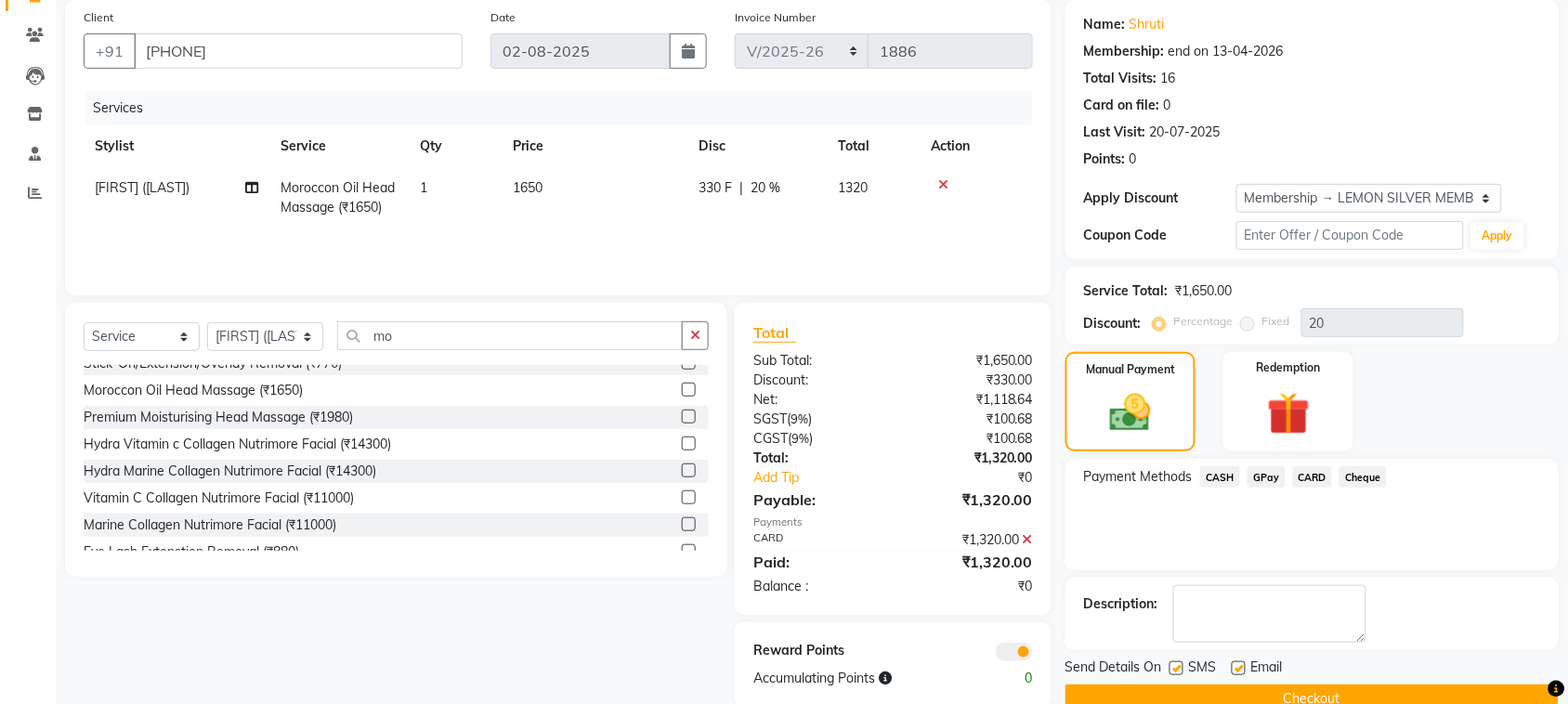 scroll, scrollTop: 177, scrollLeft: 0, axis: vertical 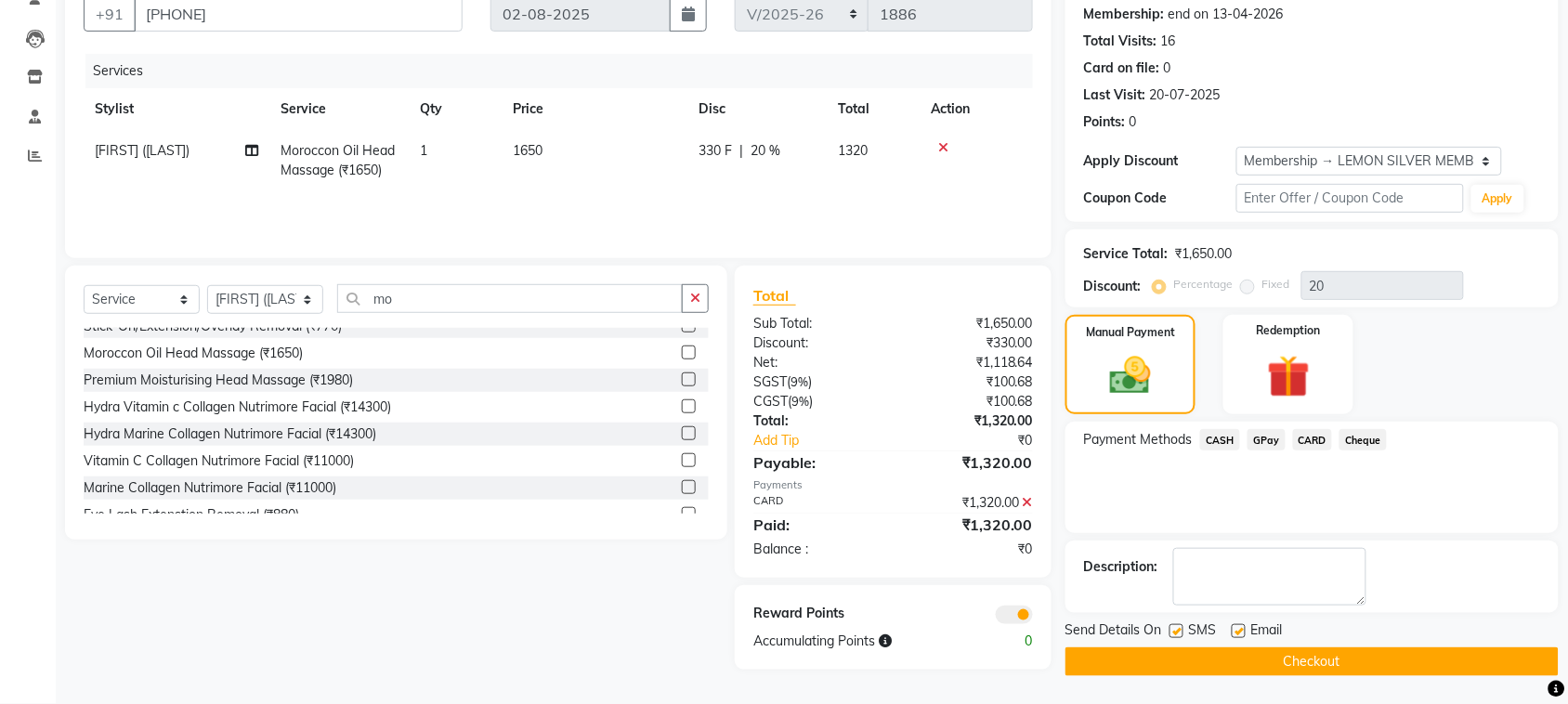 click 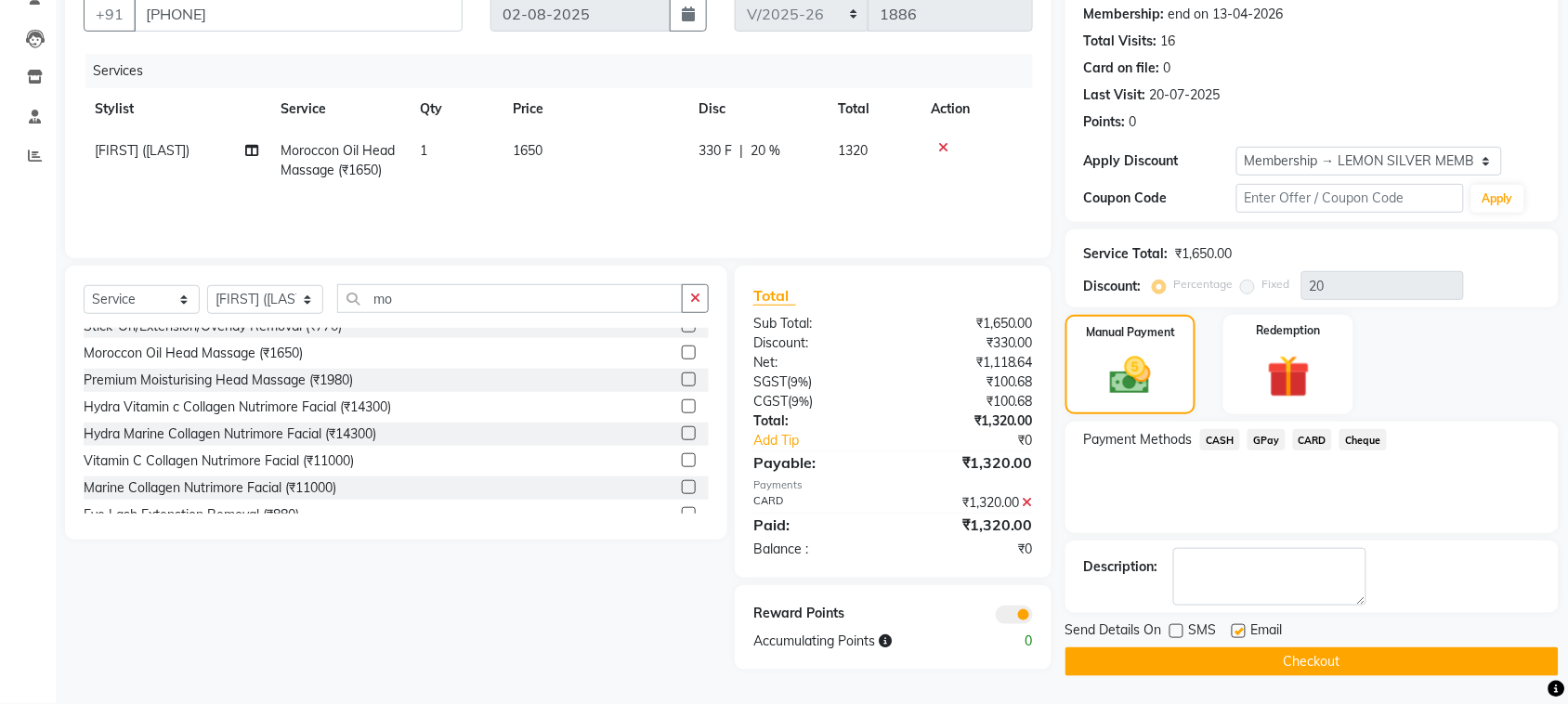 click 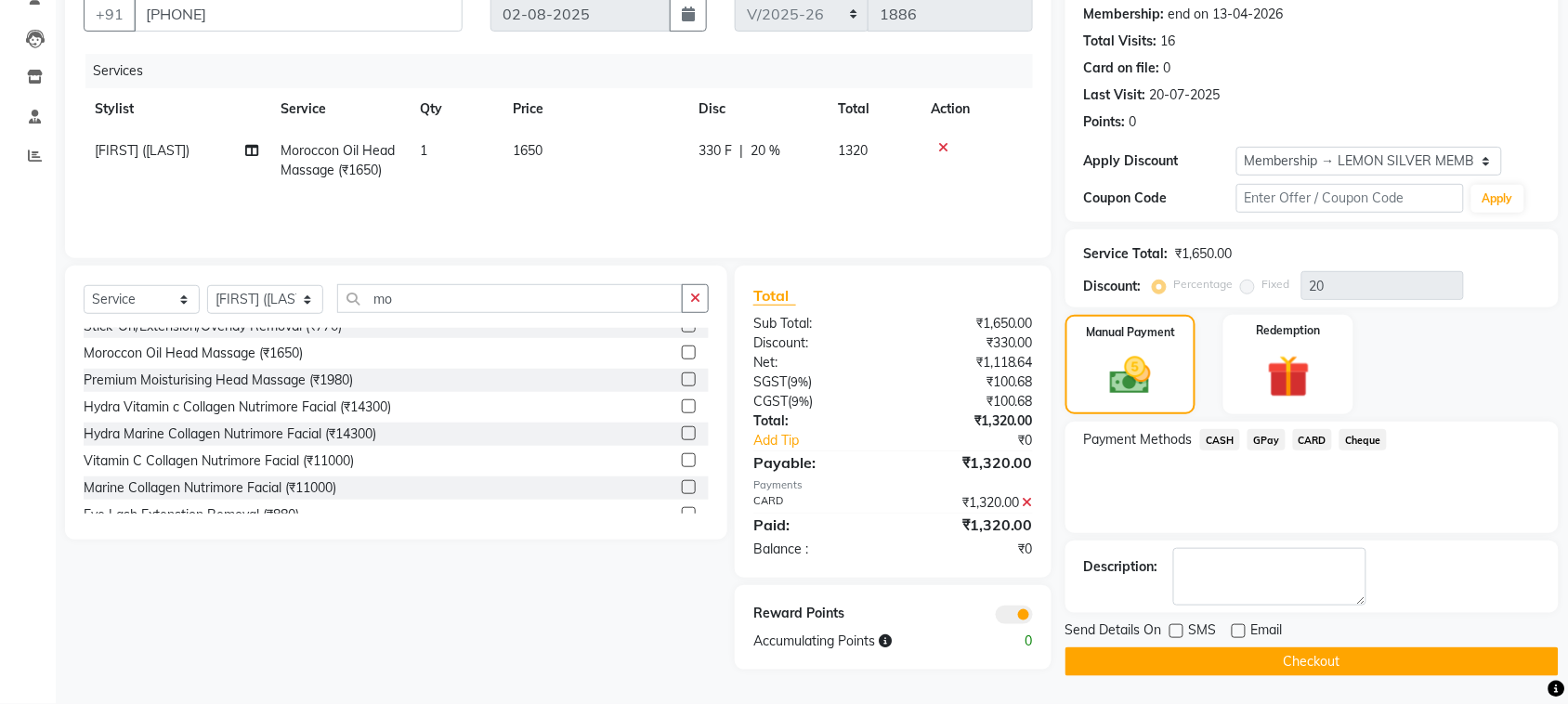 click on "Checkout" 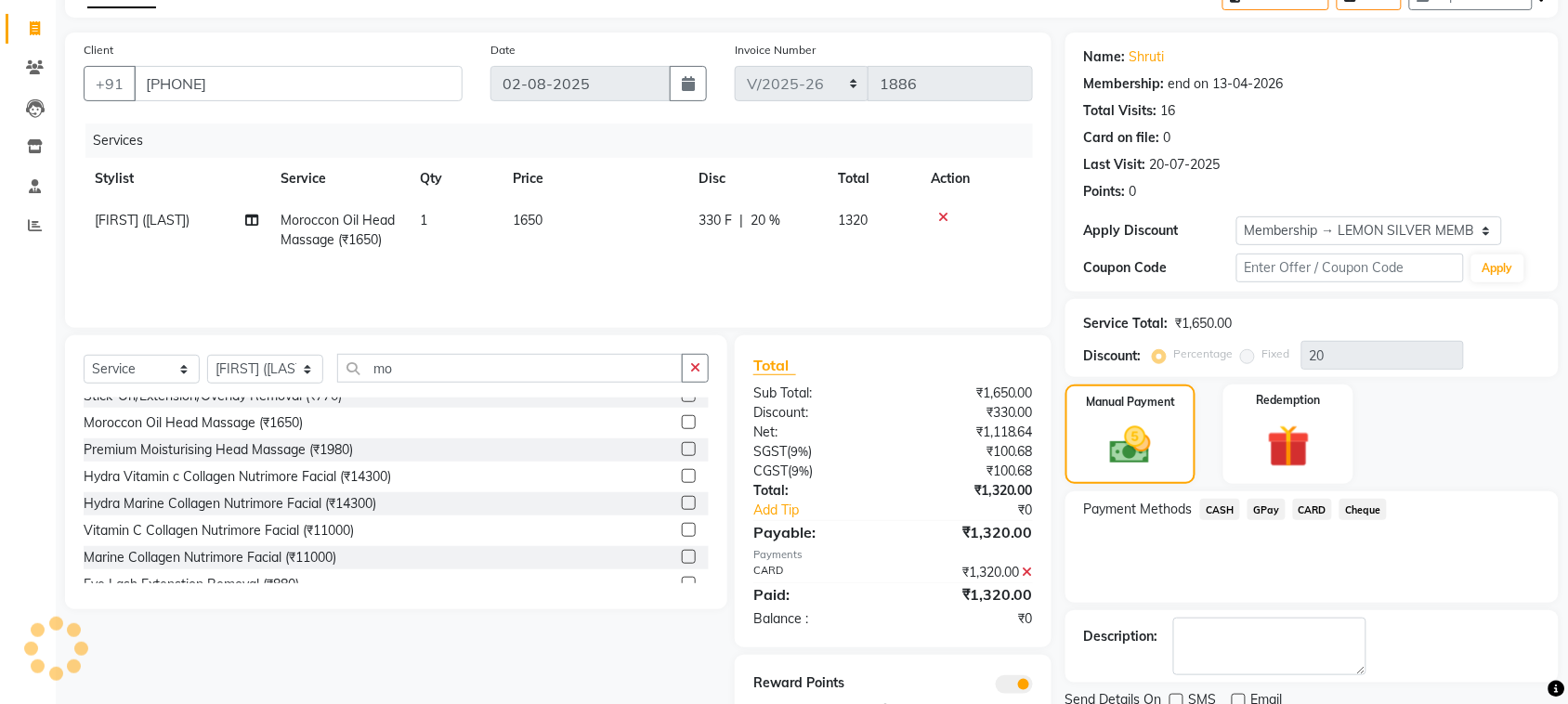 scroll, scrollTop: 0, scrollLeft: 0, axis: both 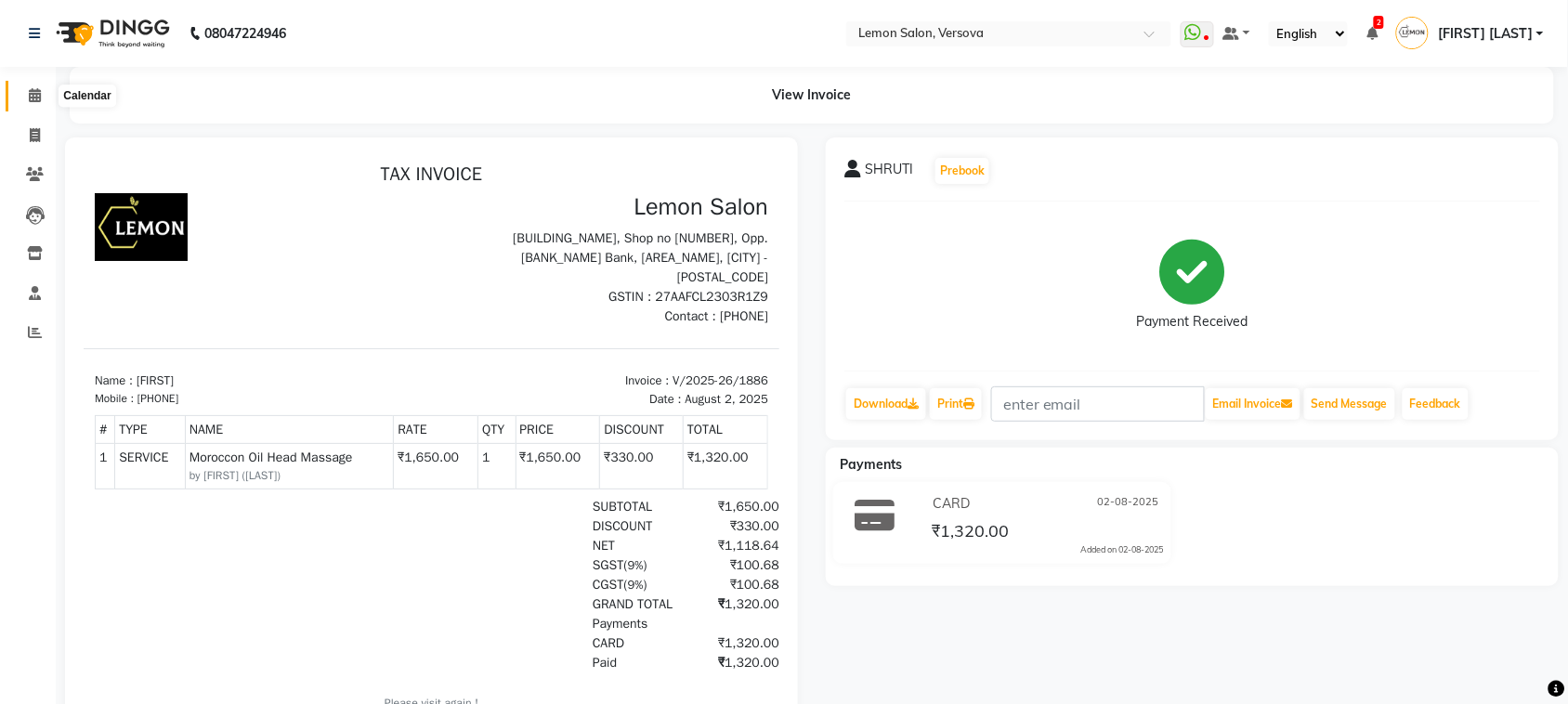 click 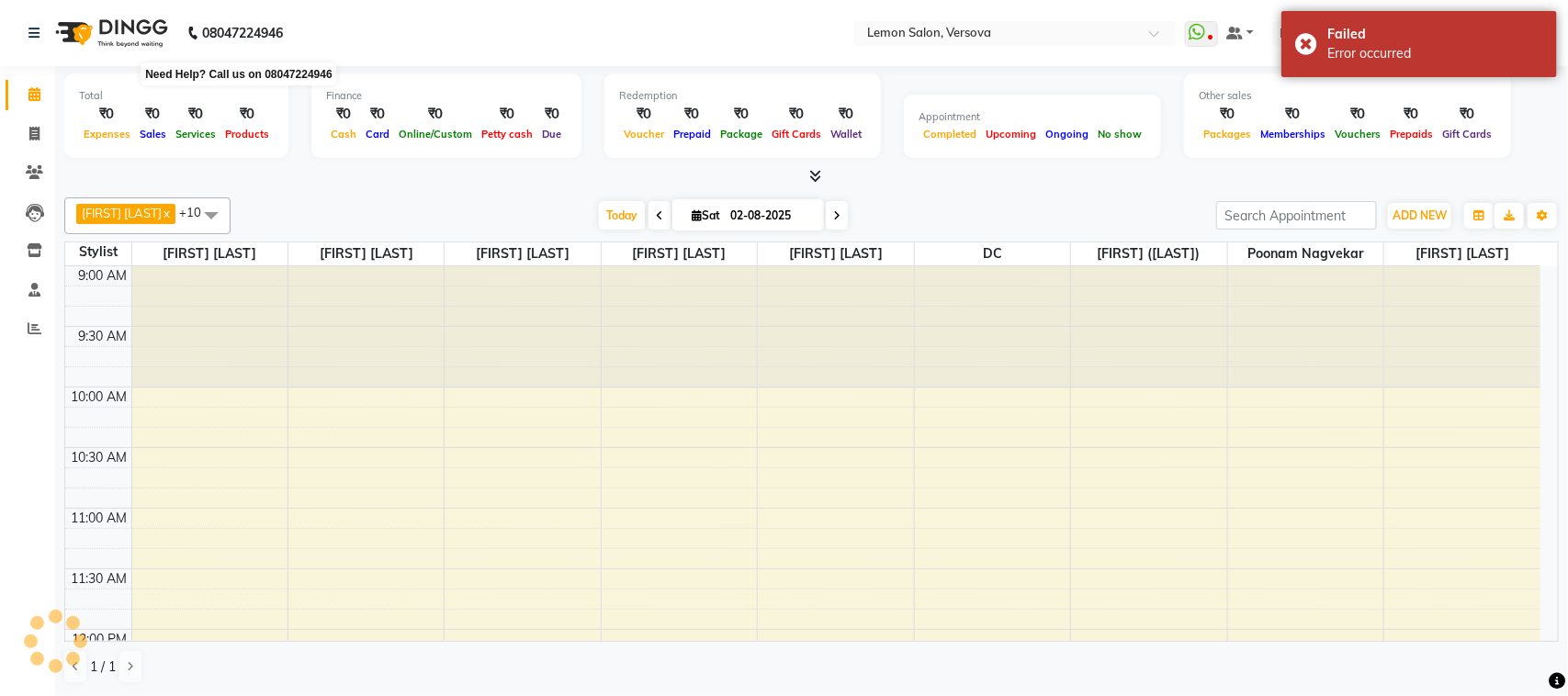 scroll, scrollTop: 0, scrollLeft: 0, axis: both 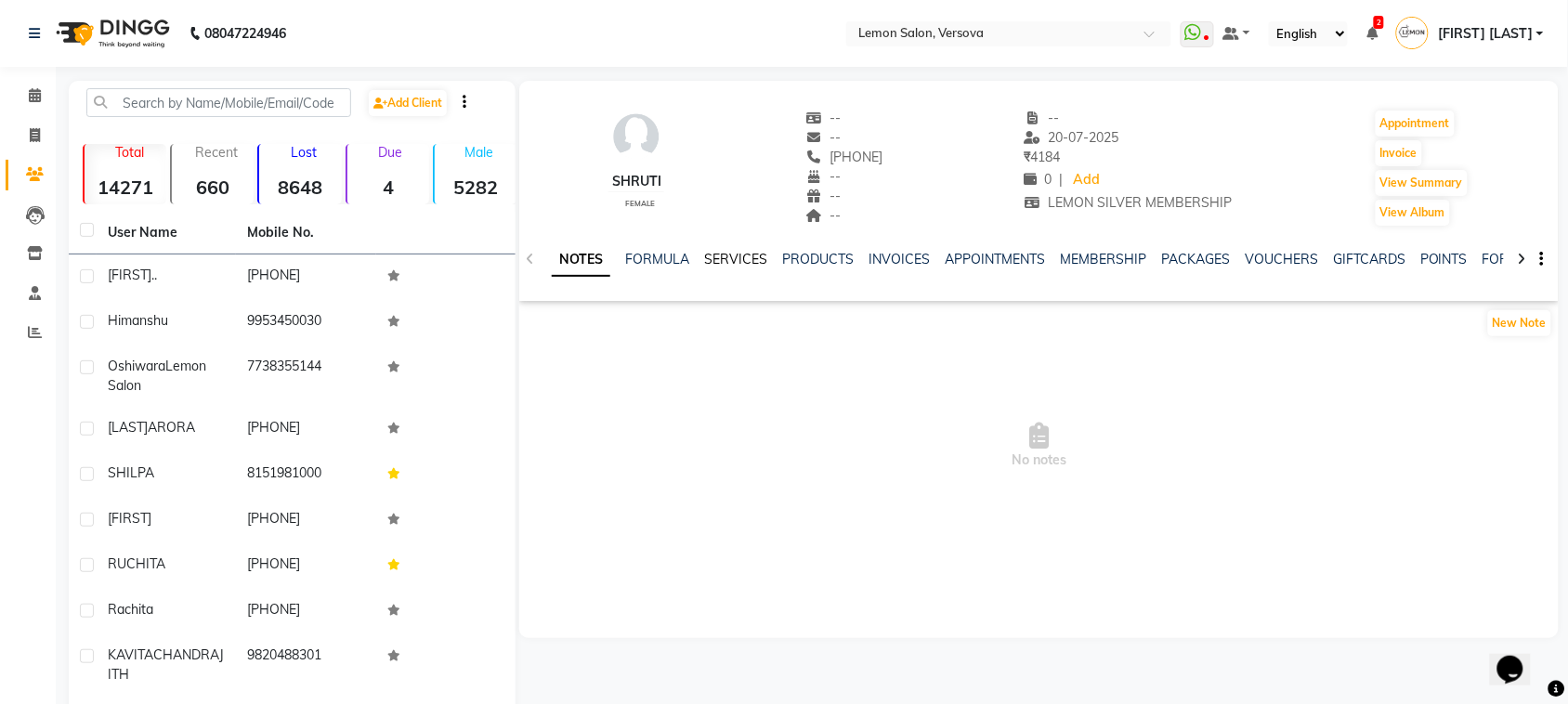 click on "SERVICES" 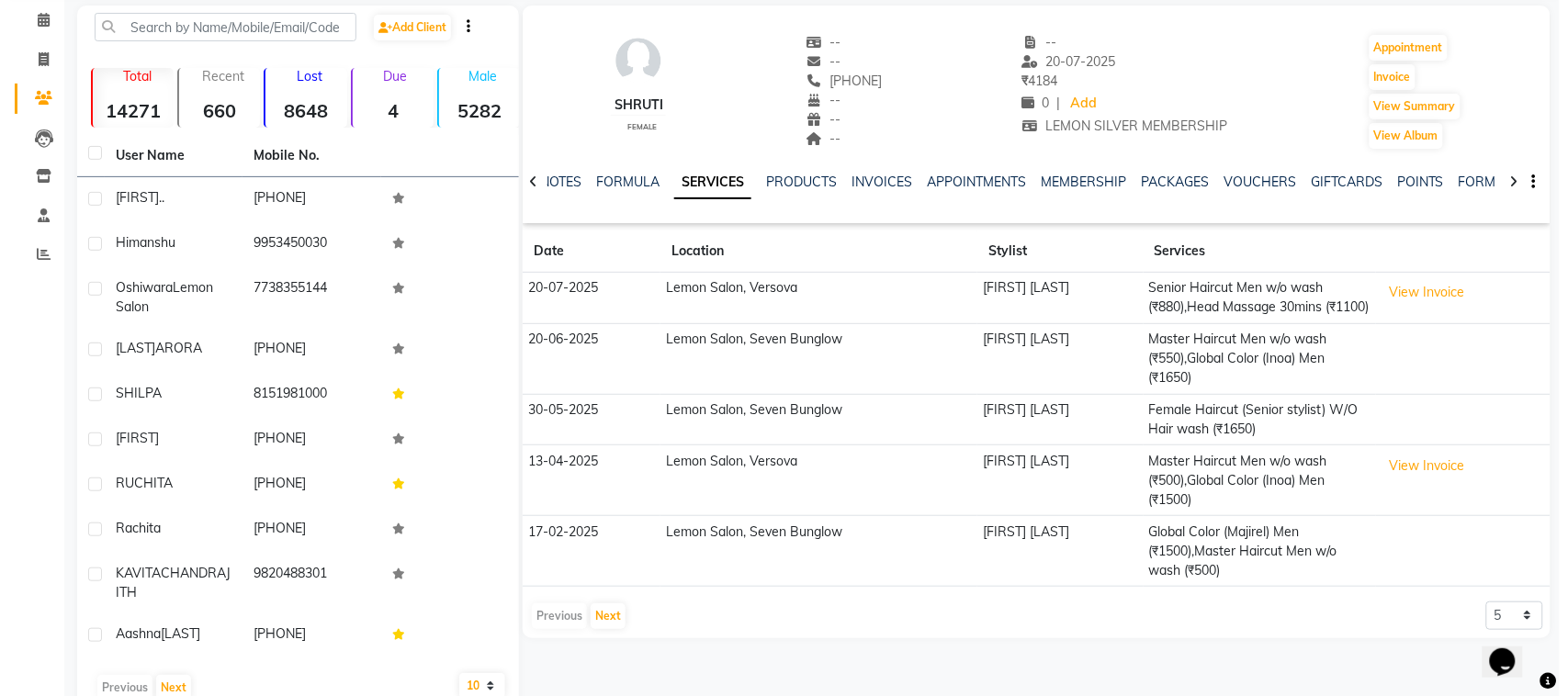 scroll, scrollTop: 115, scrollLeft: 0, axis: vertical 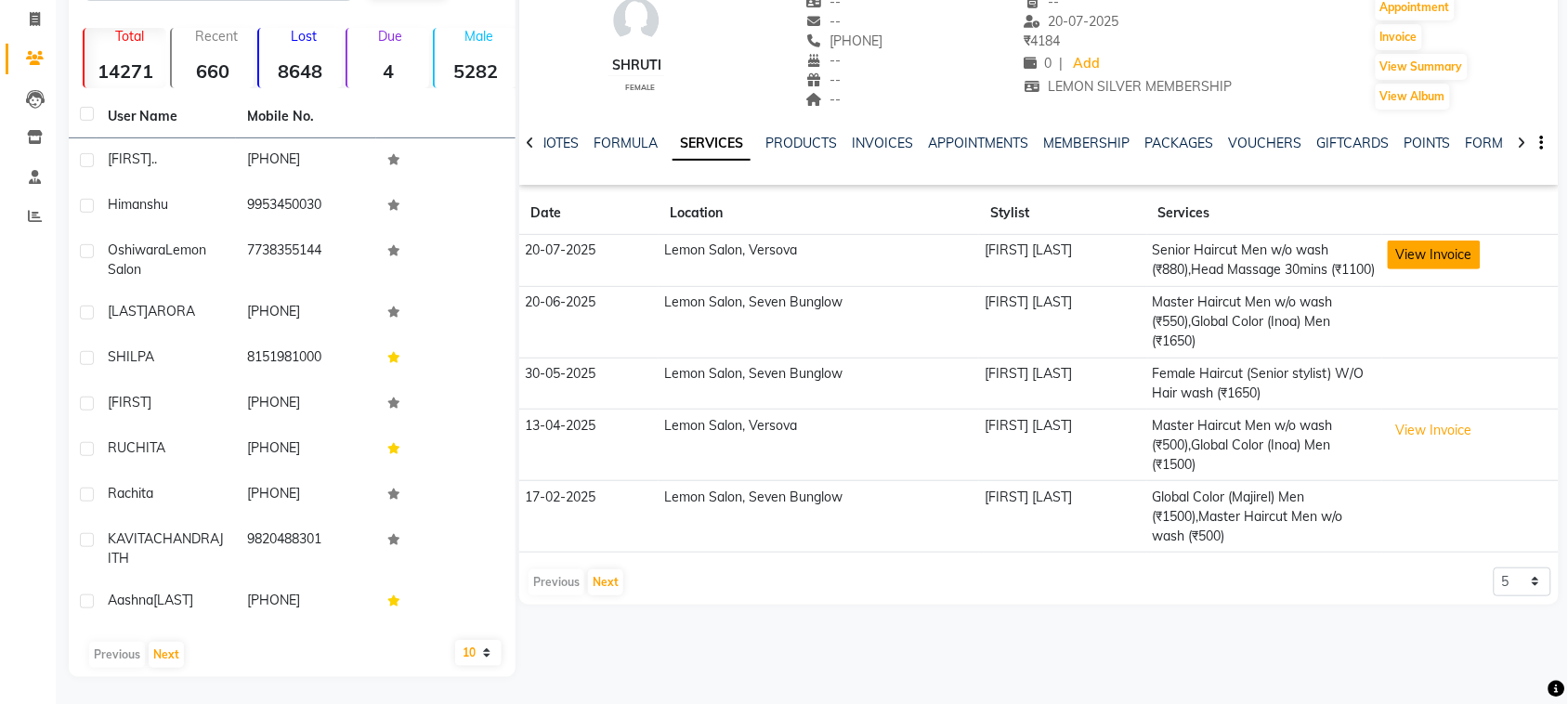 click on "View Invoice" 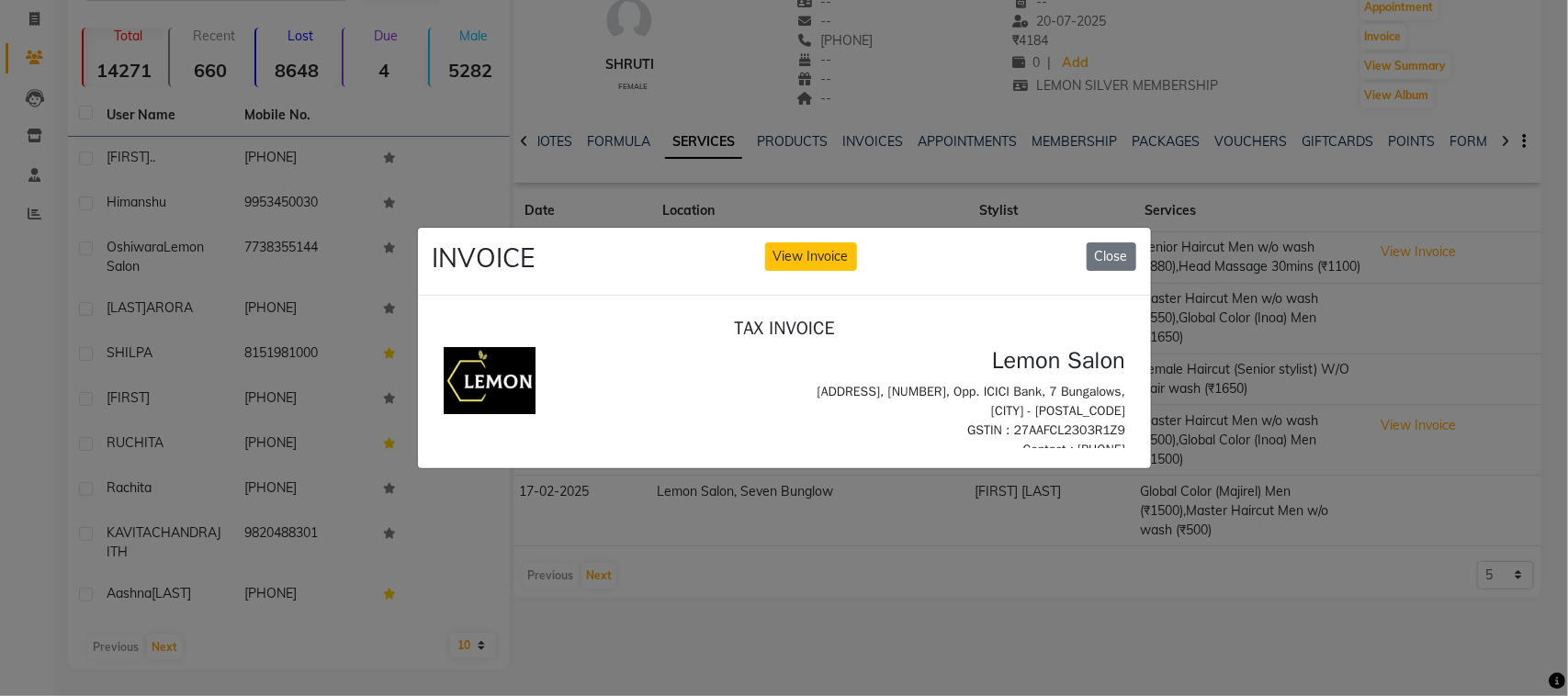 scroll, scrollTop: 0, scrollLeft: 0, axis: both 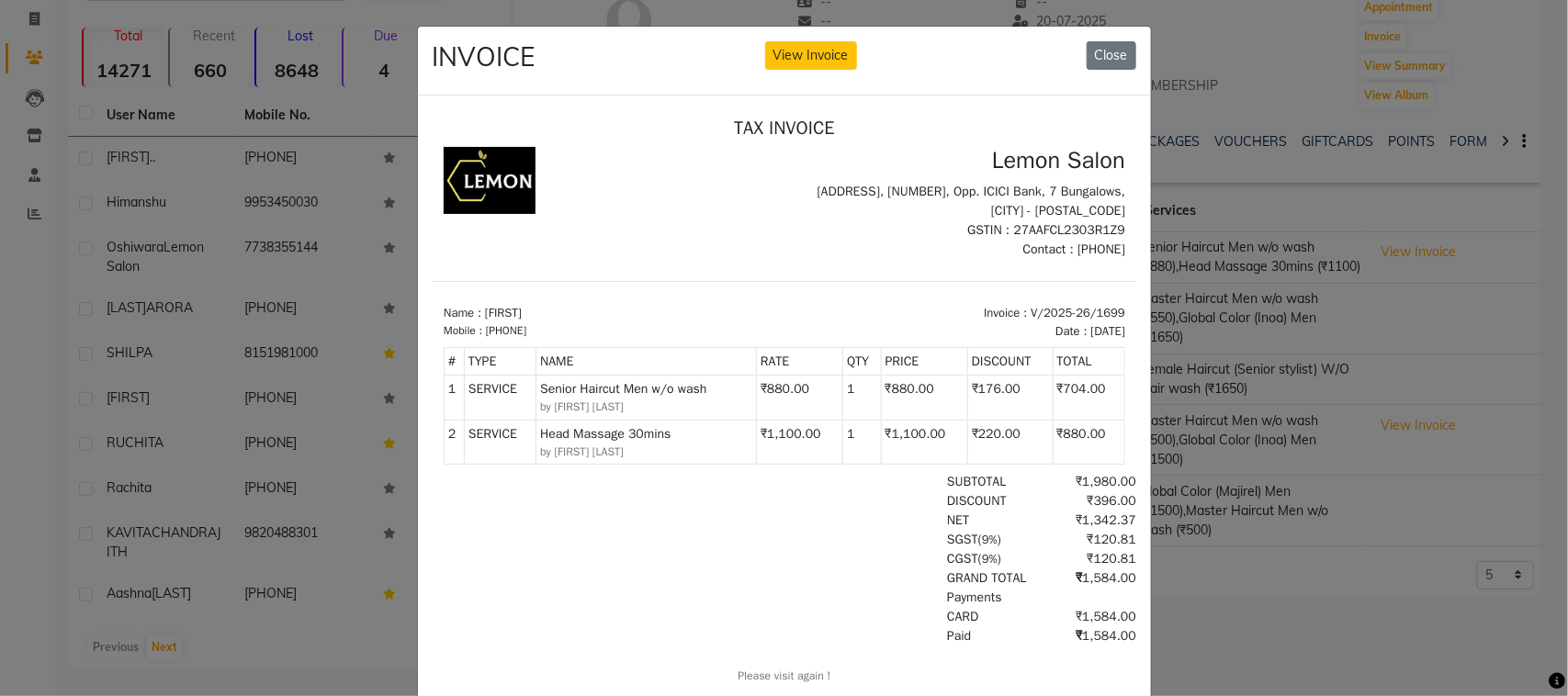 drag, startPoint x: 1413, startPoint y: 344, endPoint x: 1330, endPoint y: 228, distance: 142.6359 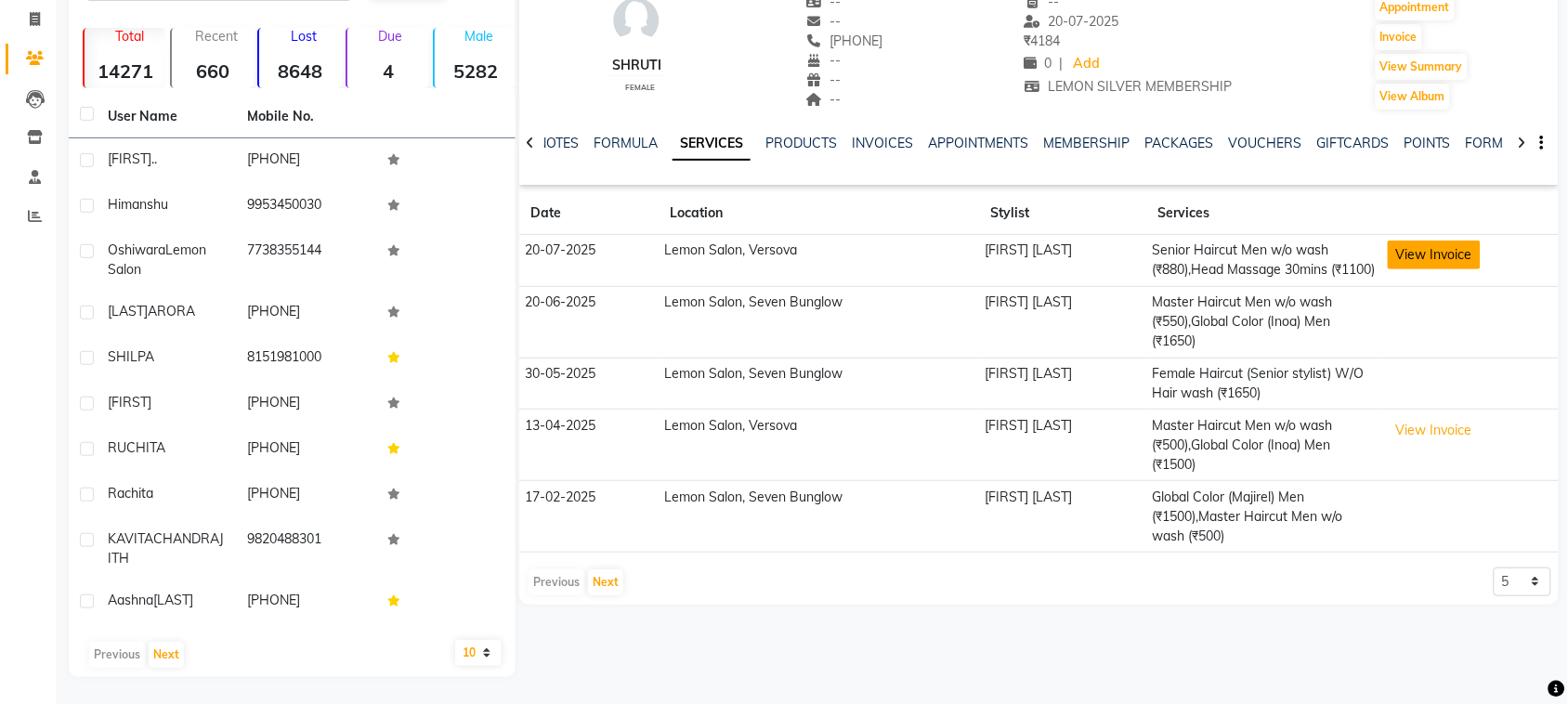 click on "View Invoice" 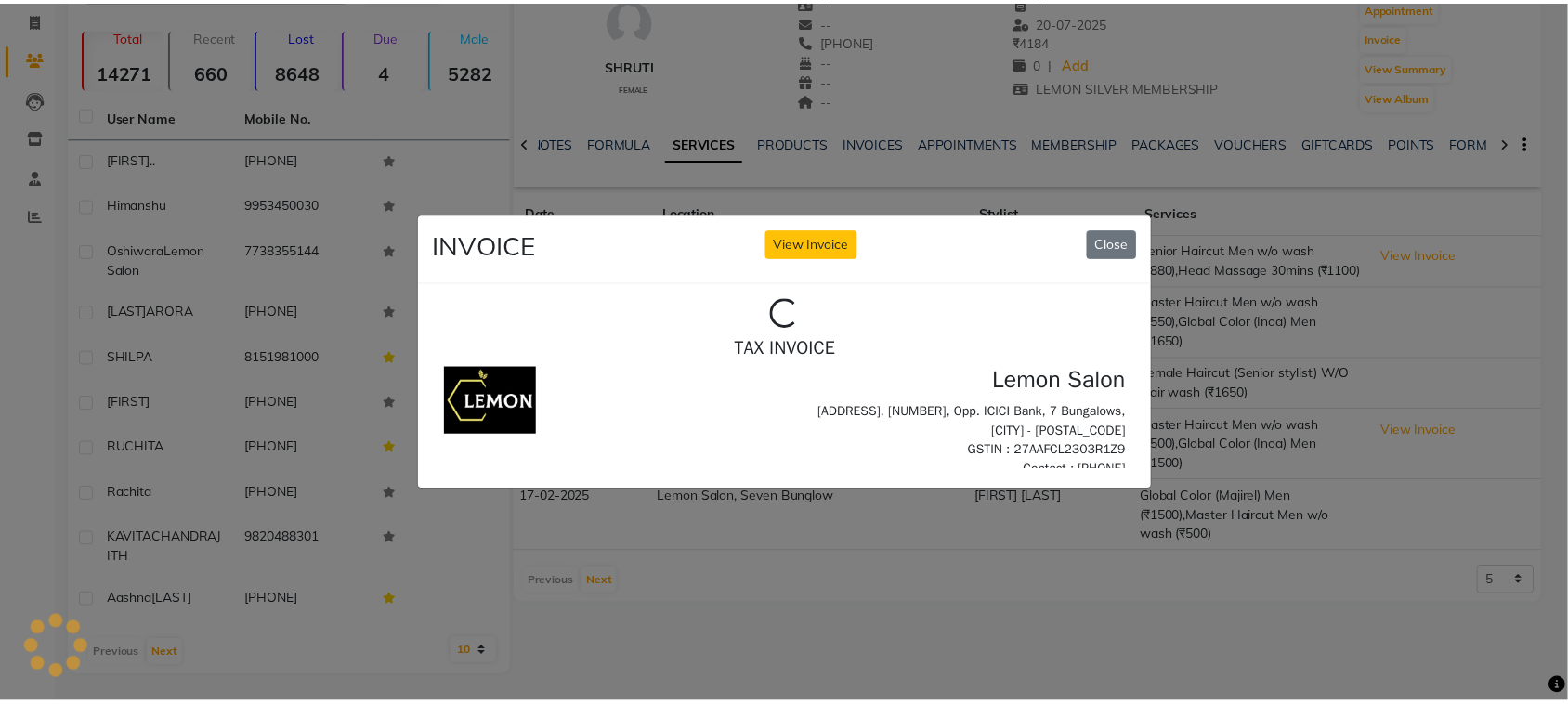 scroll, scrollTop: 0, scrollLeft: 0, axis: both 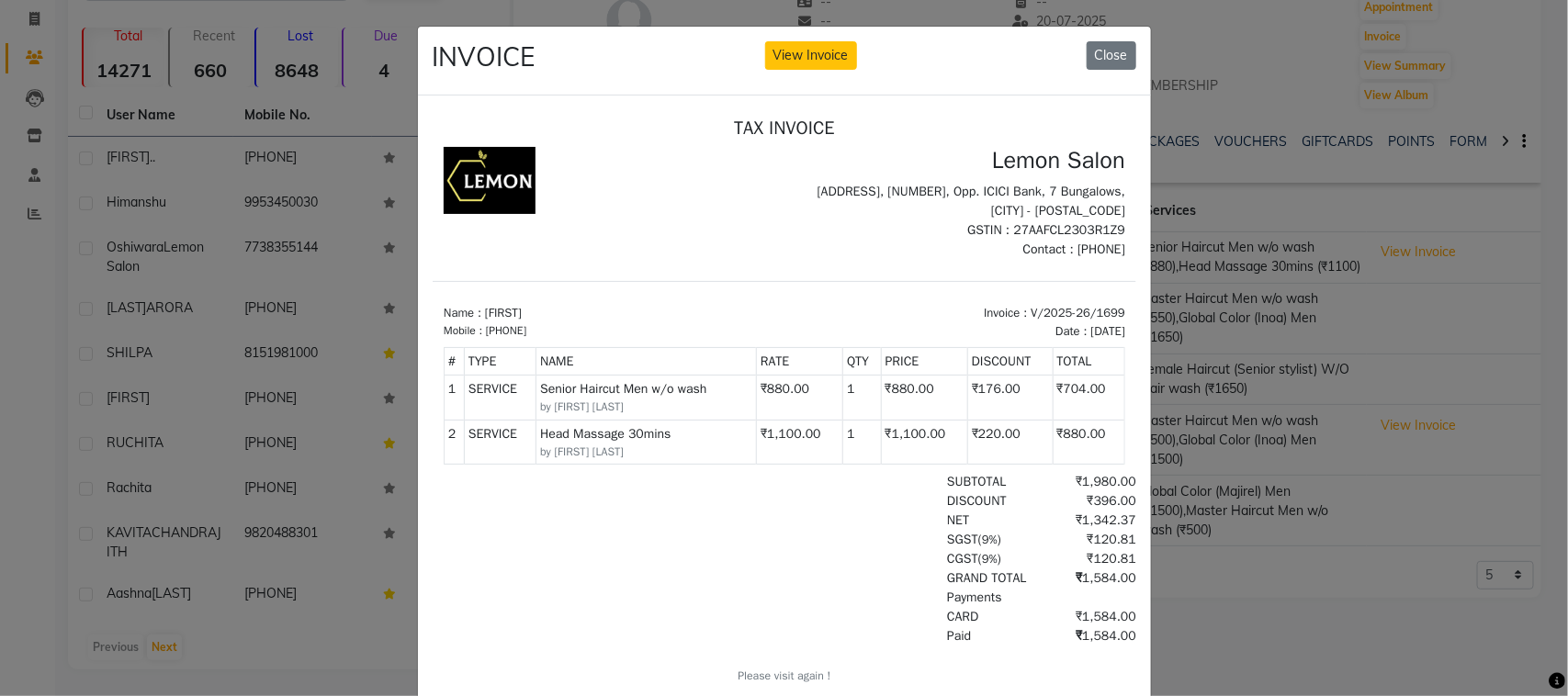 click on "INVOICE View Invoice Close" 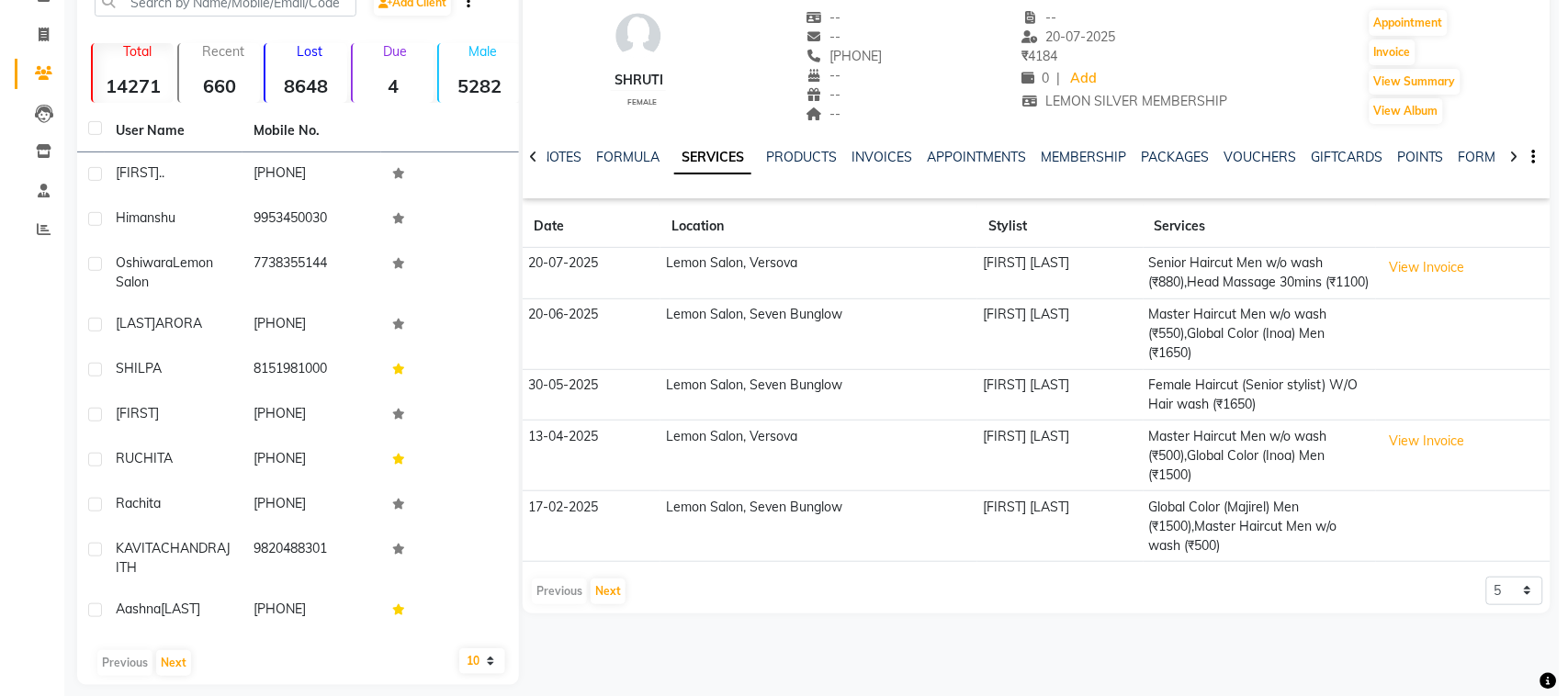 scroll, scrollTop: 0, scrollLeft: 0, axis: both 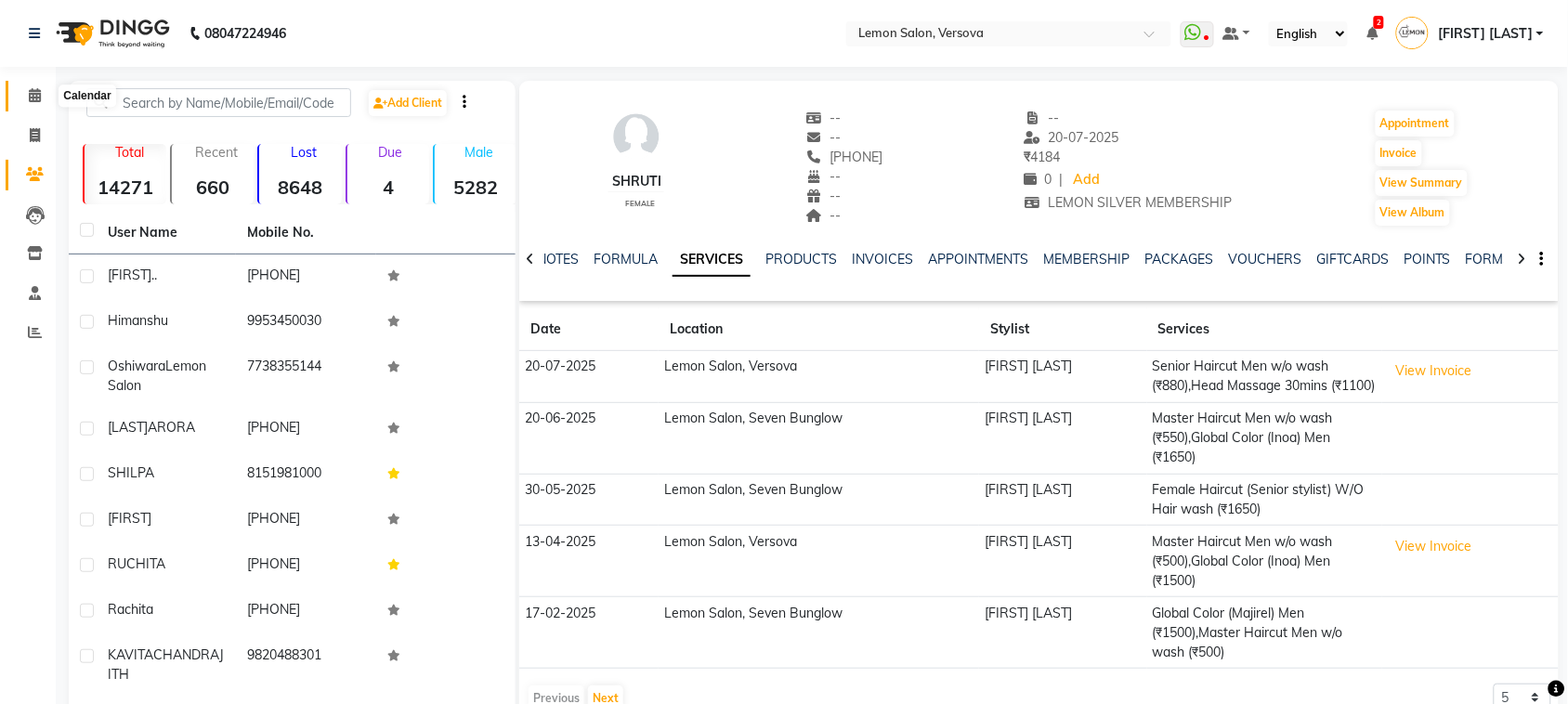 click 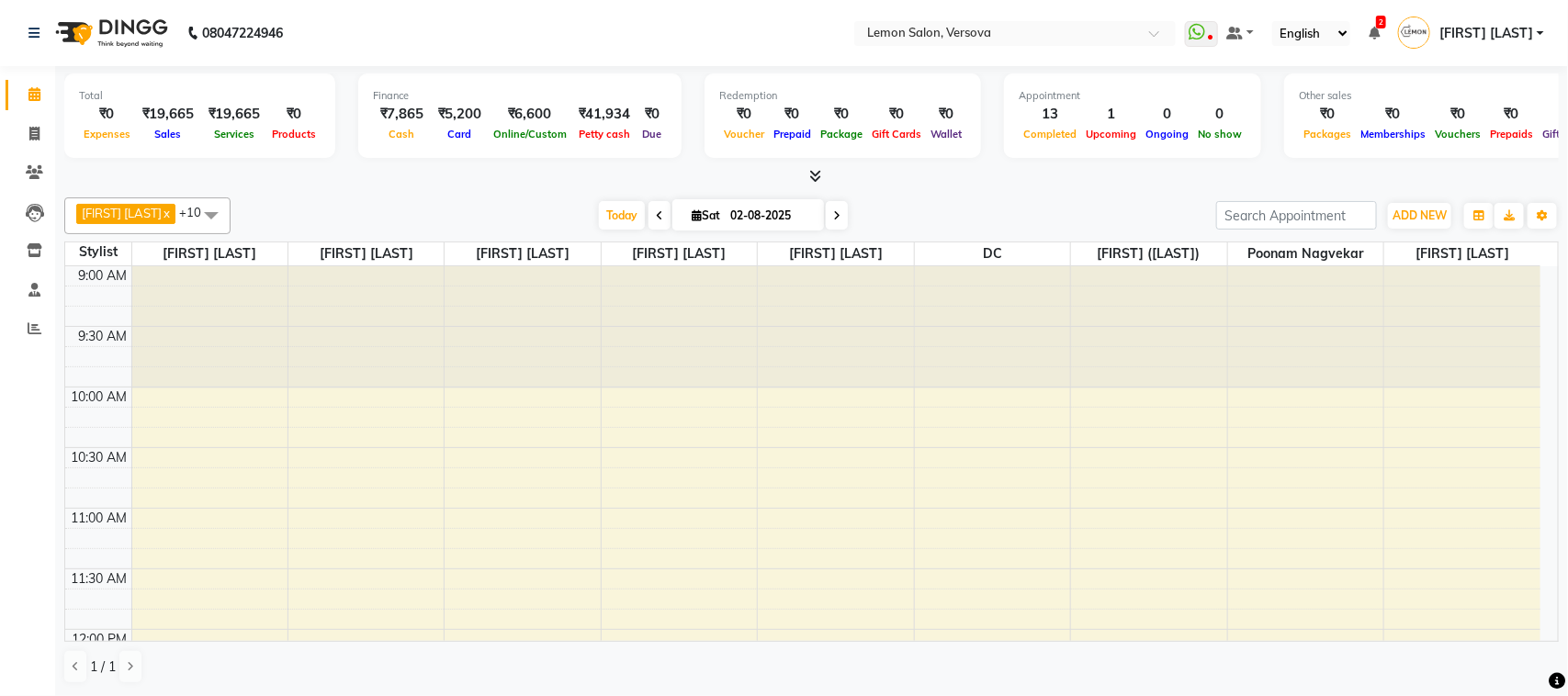 scroll, scrollTop: 736, scrollLeft: 0, axis: vertical 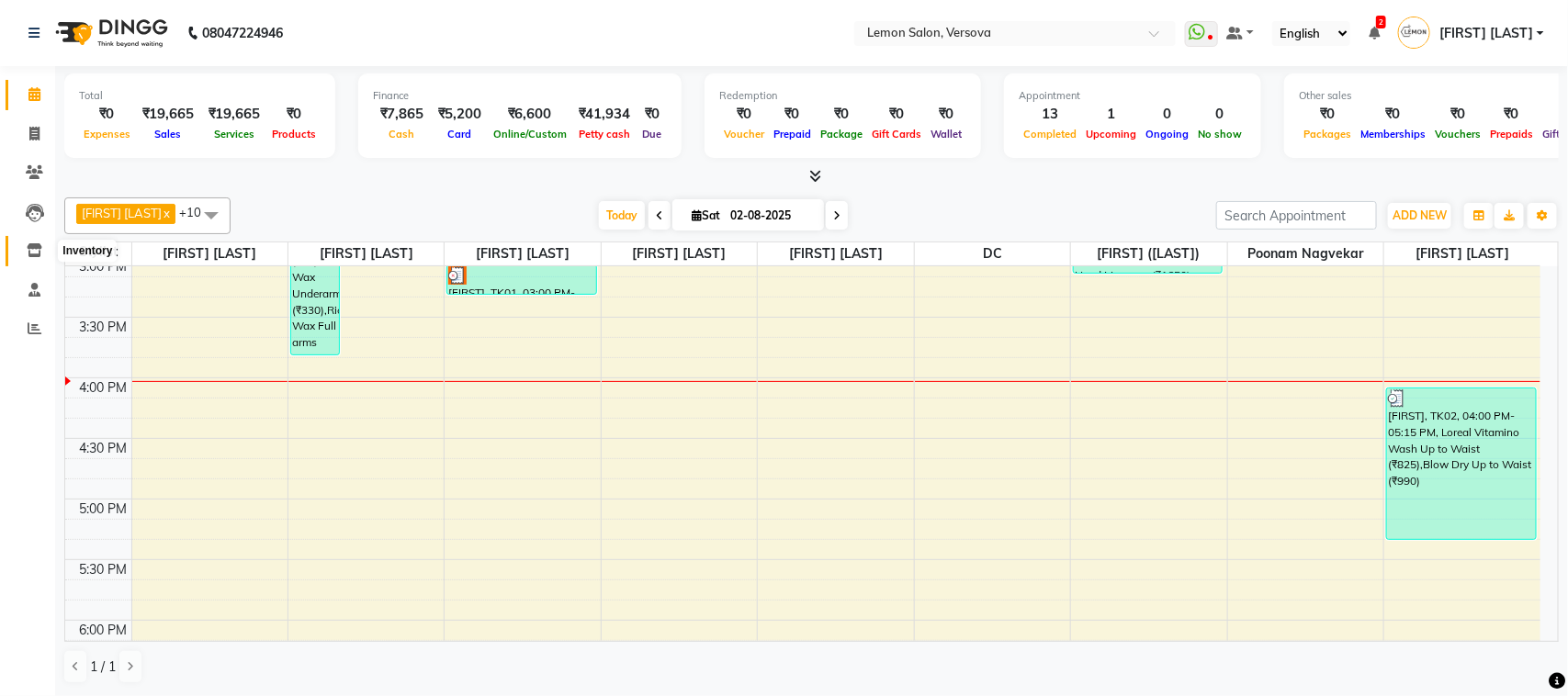 click 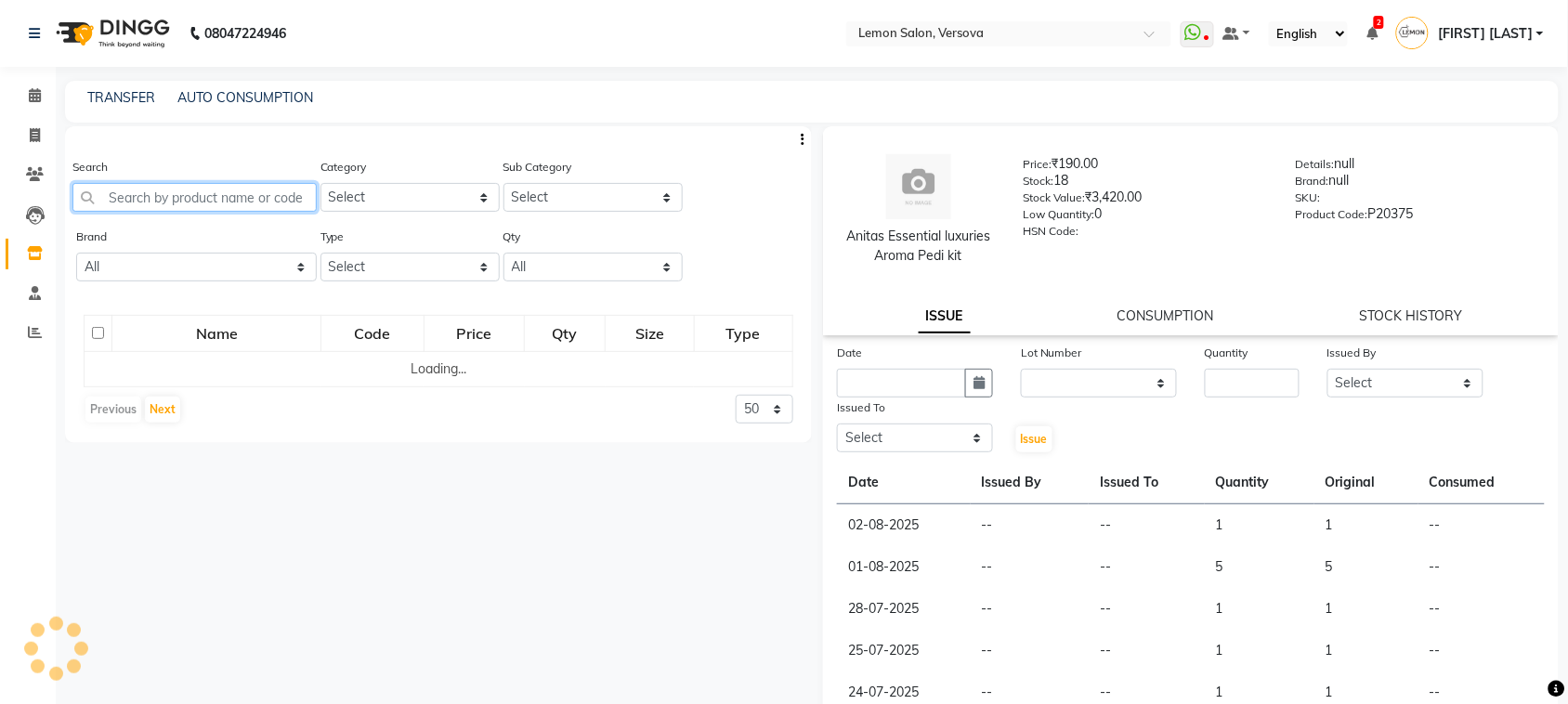 click 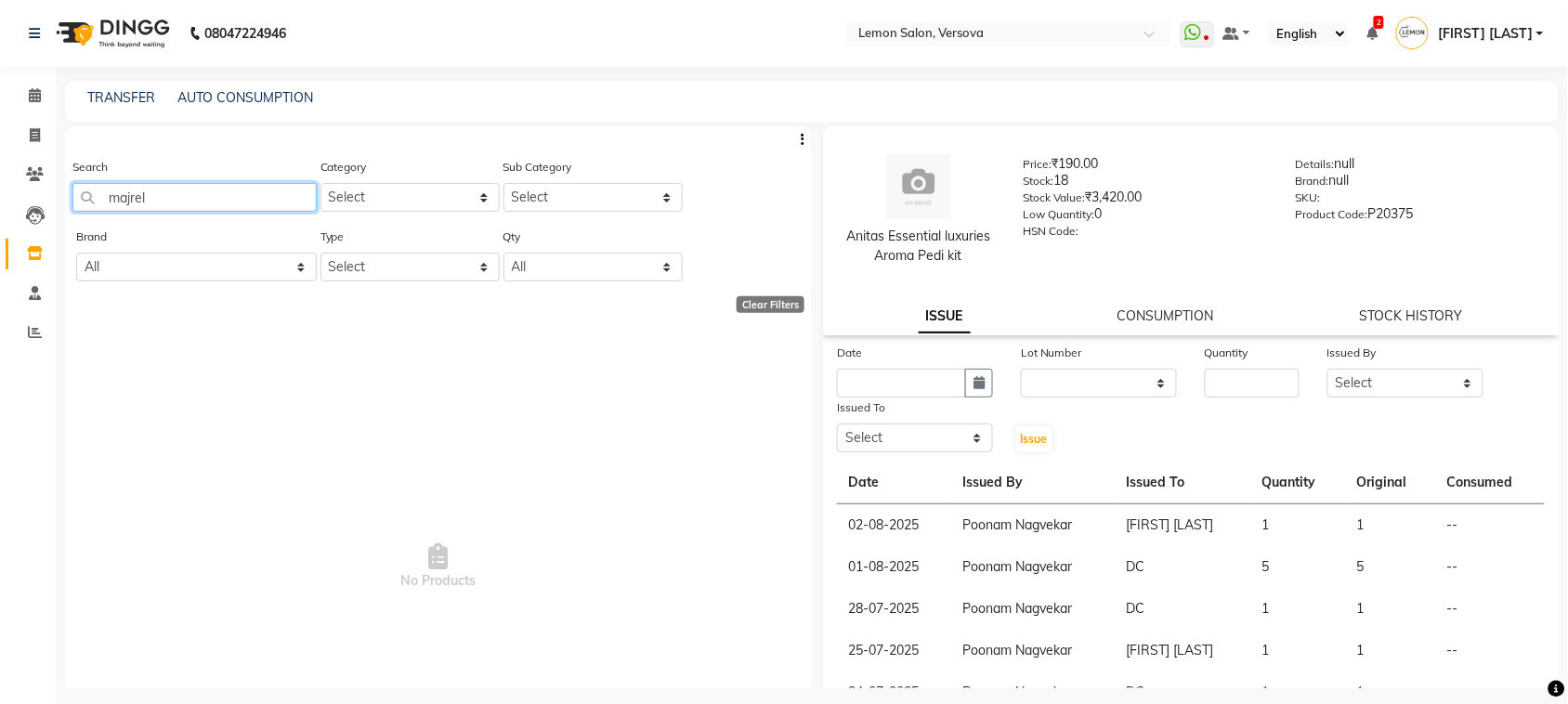 type on "majrel" 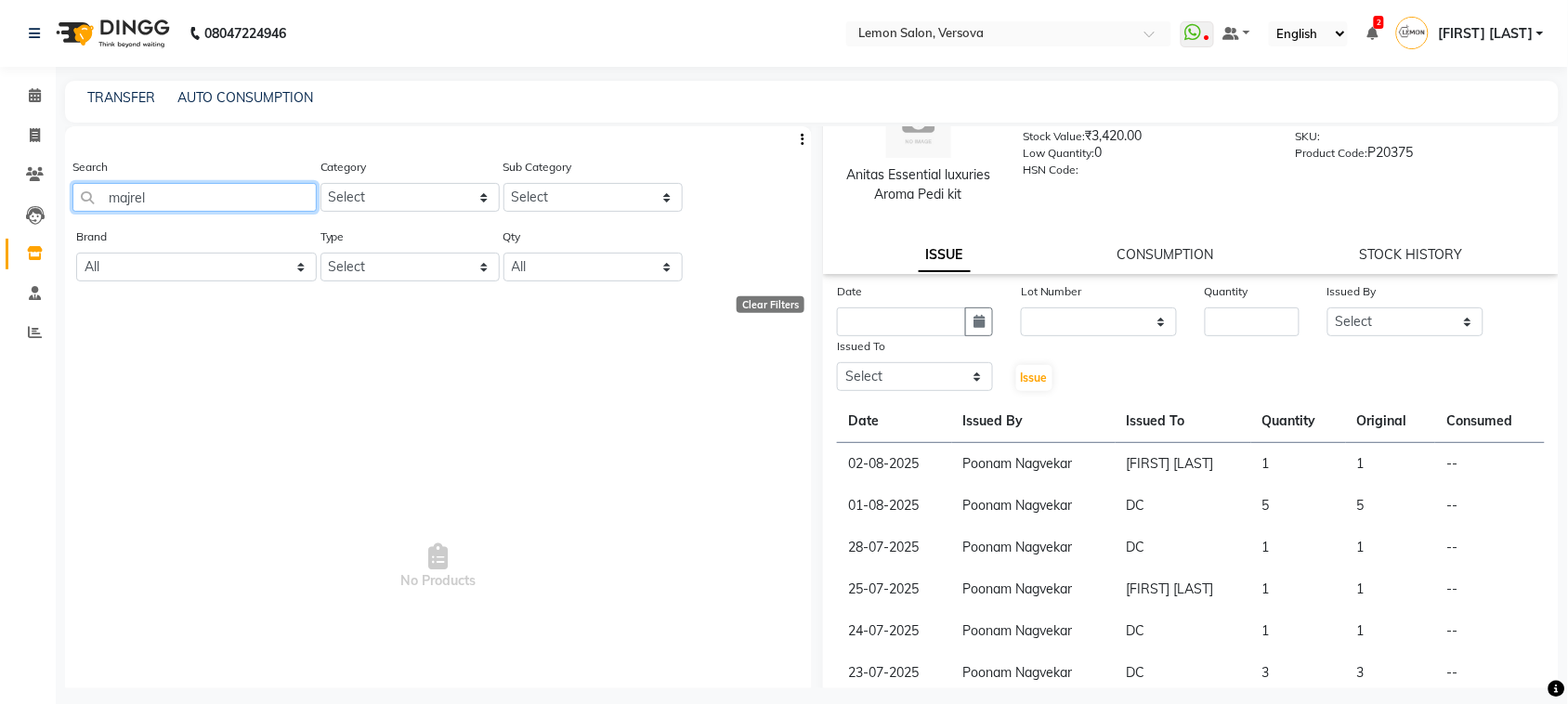 scroll, scrollTop: 116, scrollLeft: 0, axis: vertical 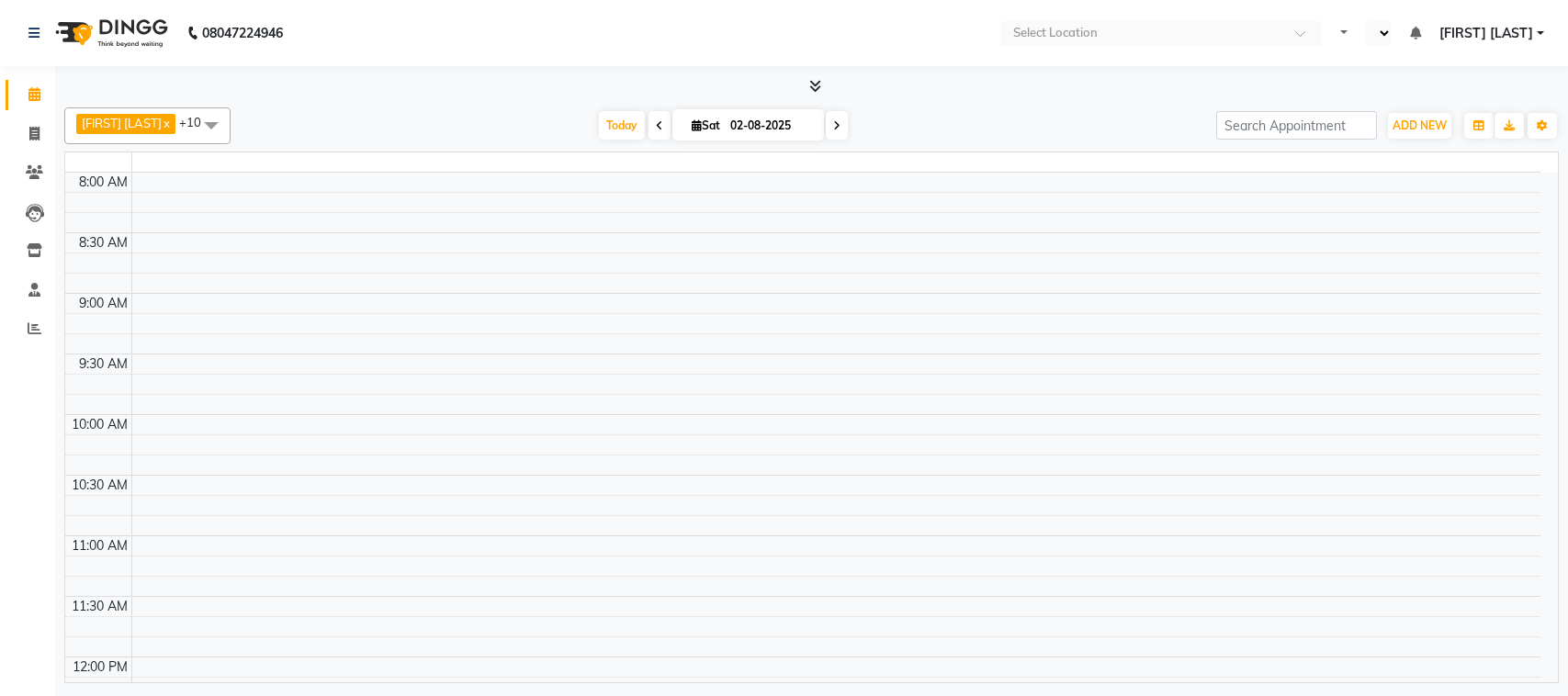 select on "en" 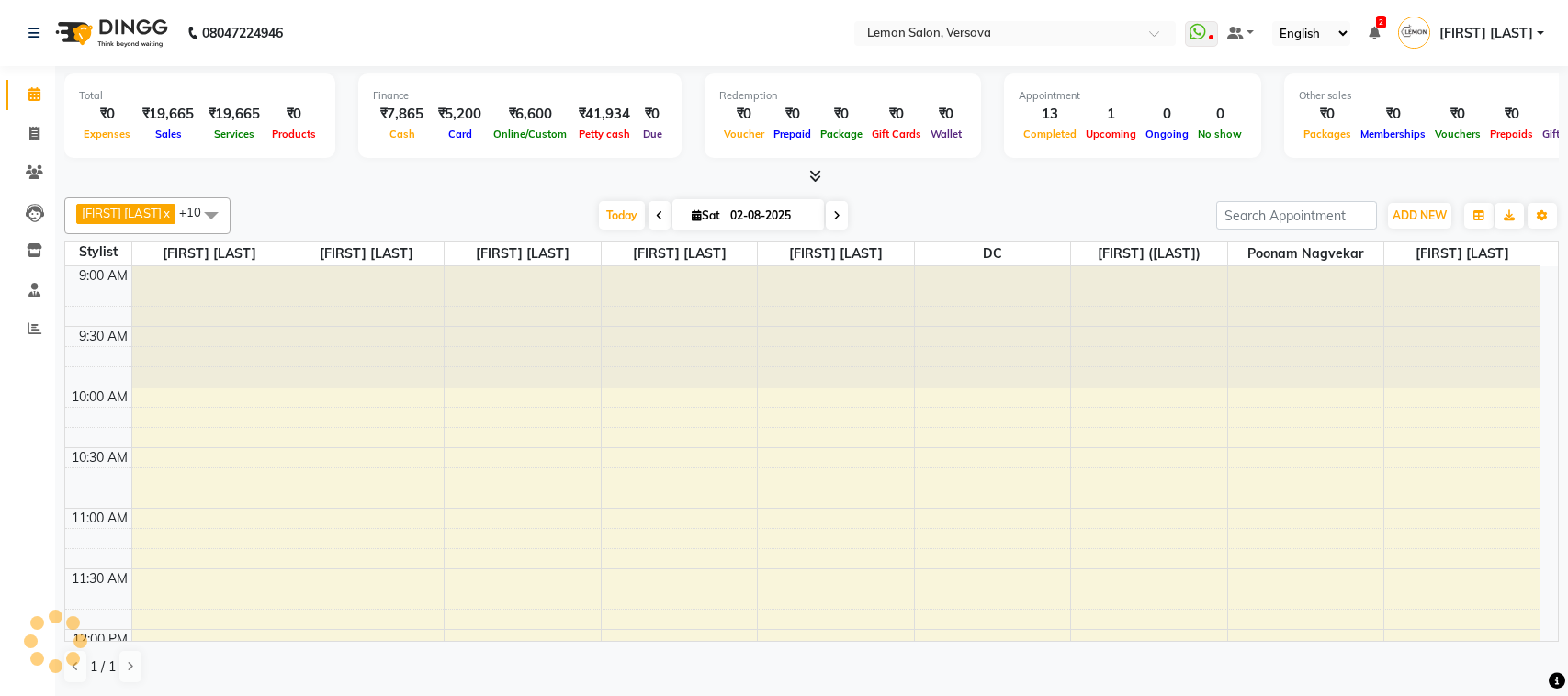 scroll, scrollTop: 0, scrollLeft: 0, axis: both 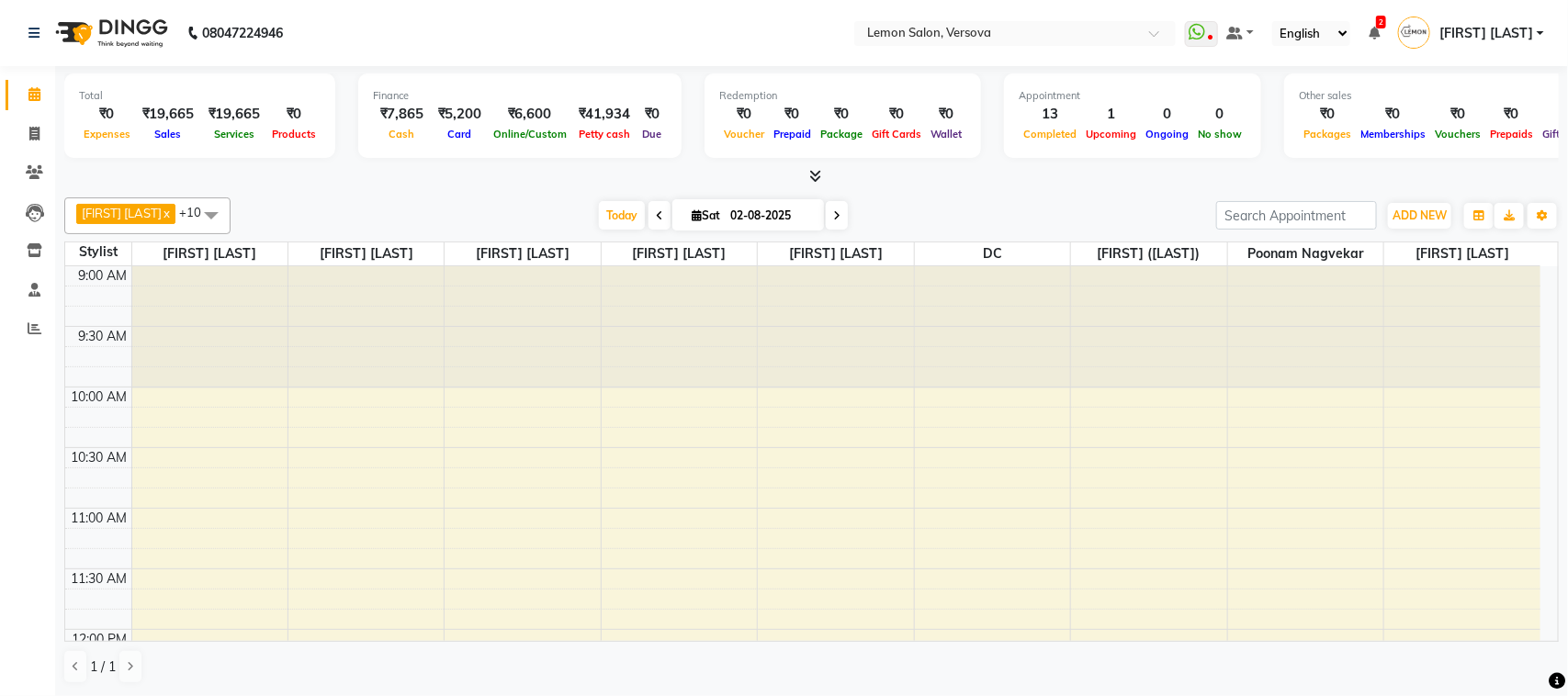 click on "₹19,665" at bounding box center (168, 114) 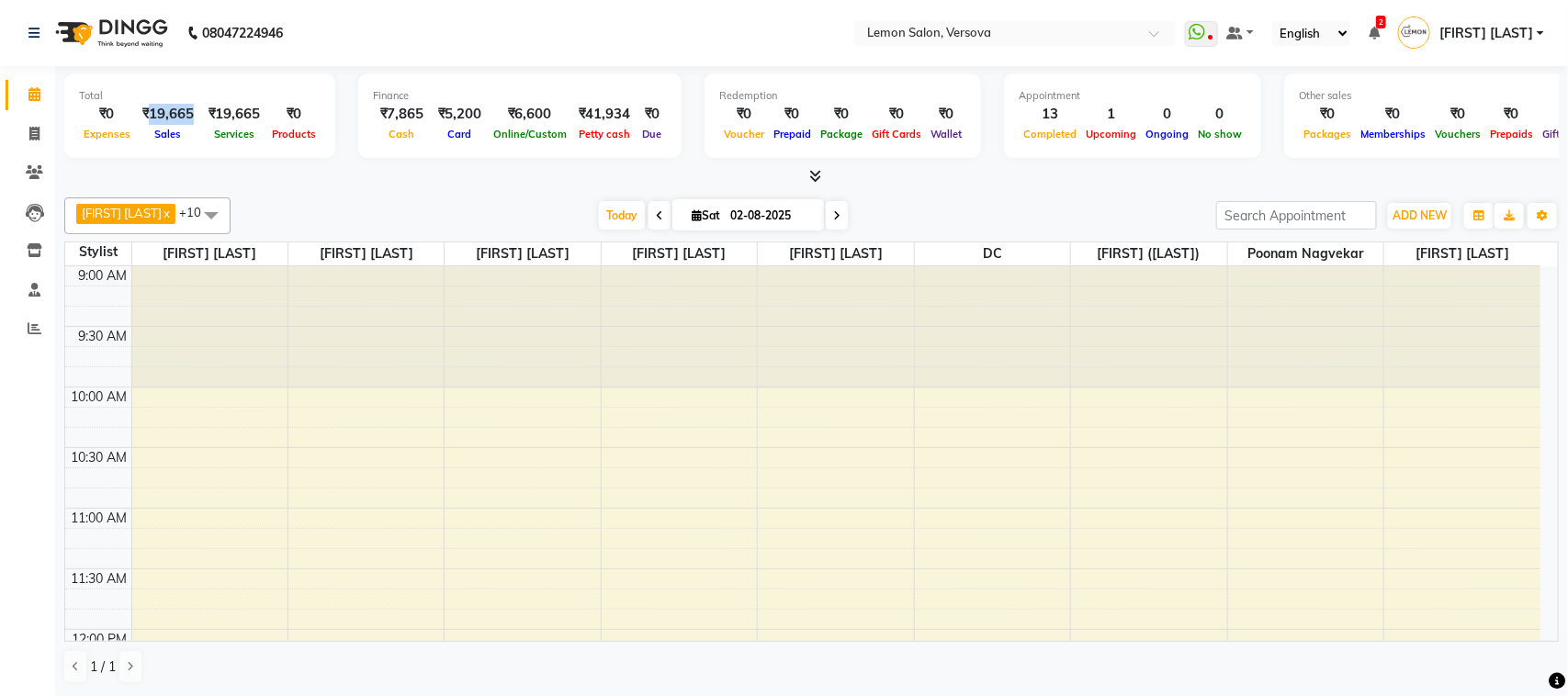 click on "₹19,665" at bounding box center (168, 114) 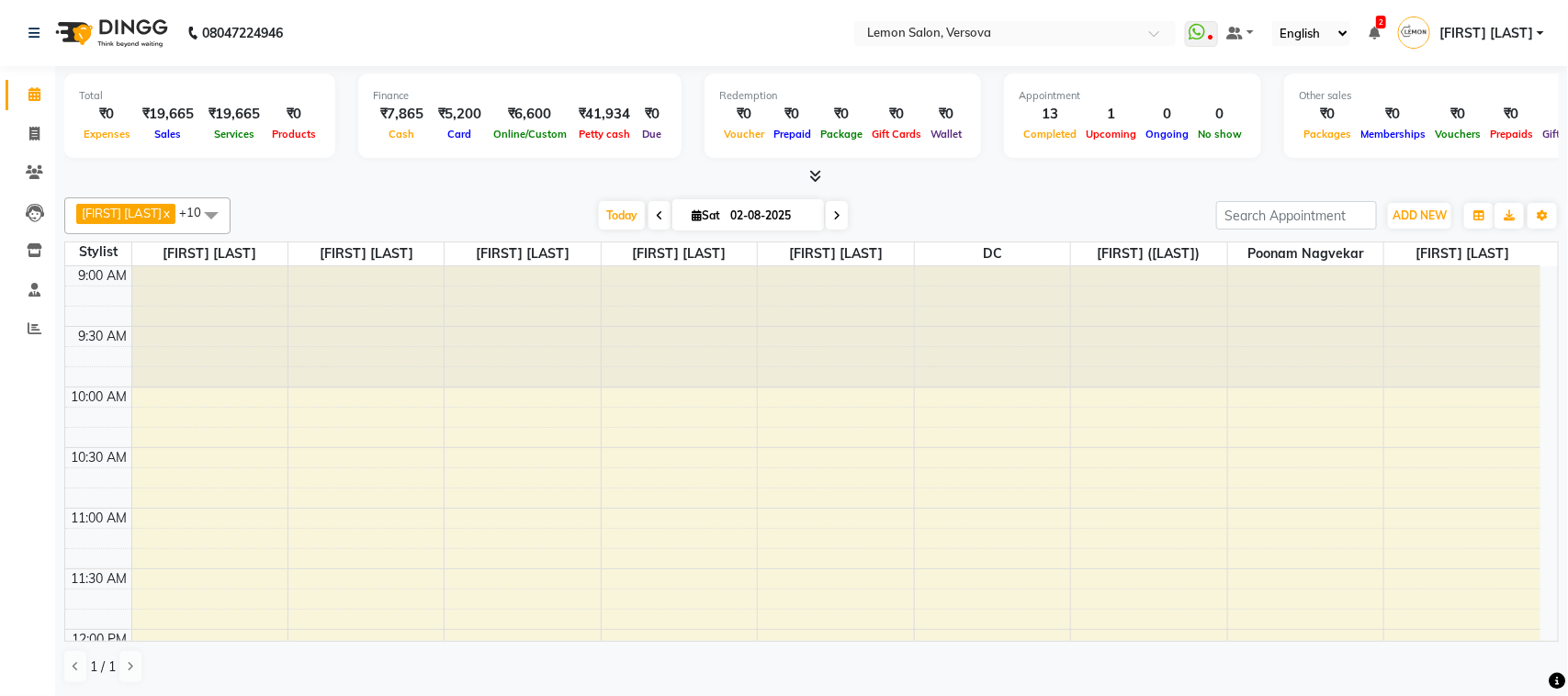 click on "₹7,865" at bounding box center [401, 114] 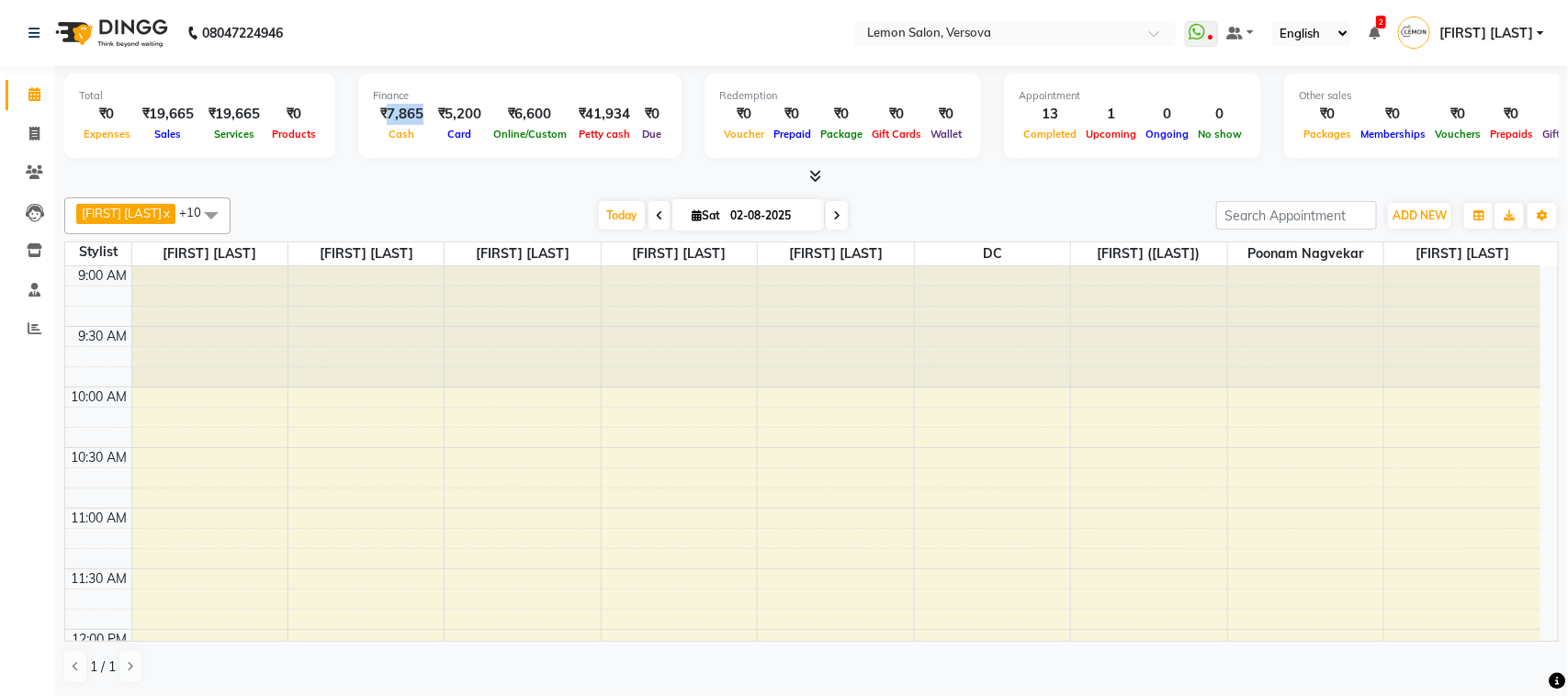 click on "₹7,865" at bounding box center [401, 114] 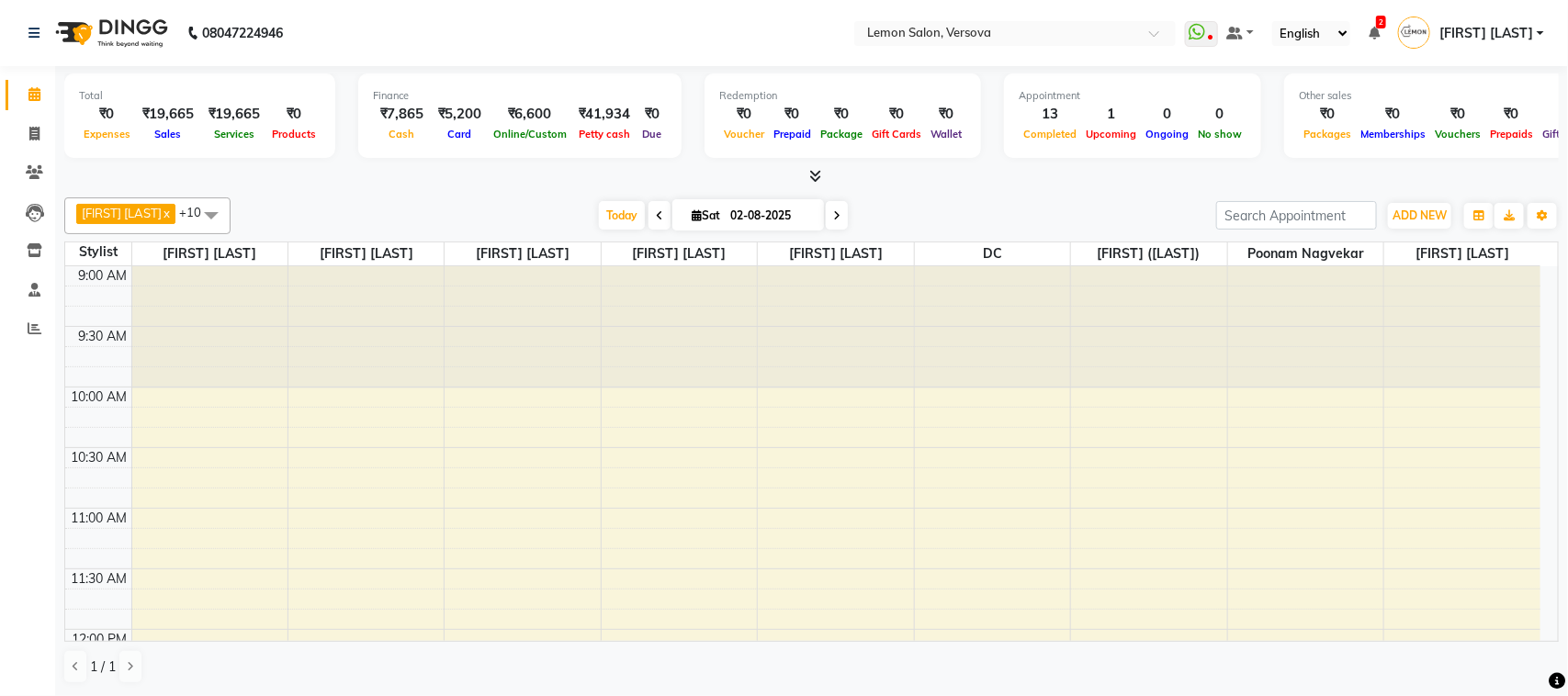 drag, startPoint x: 299, startPoint y: 220, endPoint x: 314, endPoint y: 12, distance: 208.54016 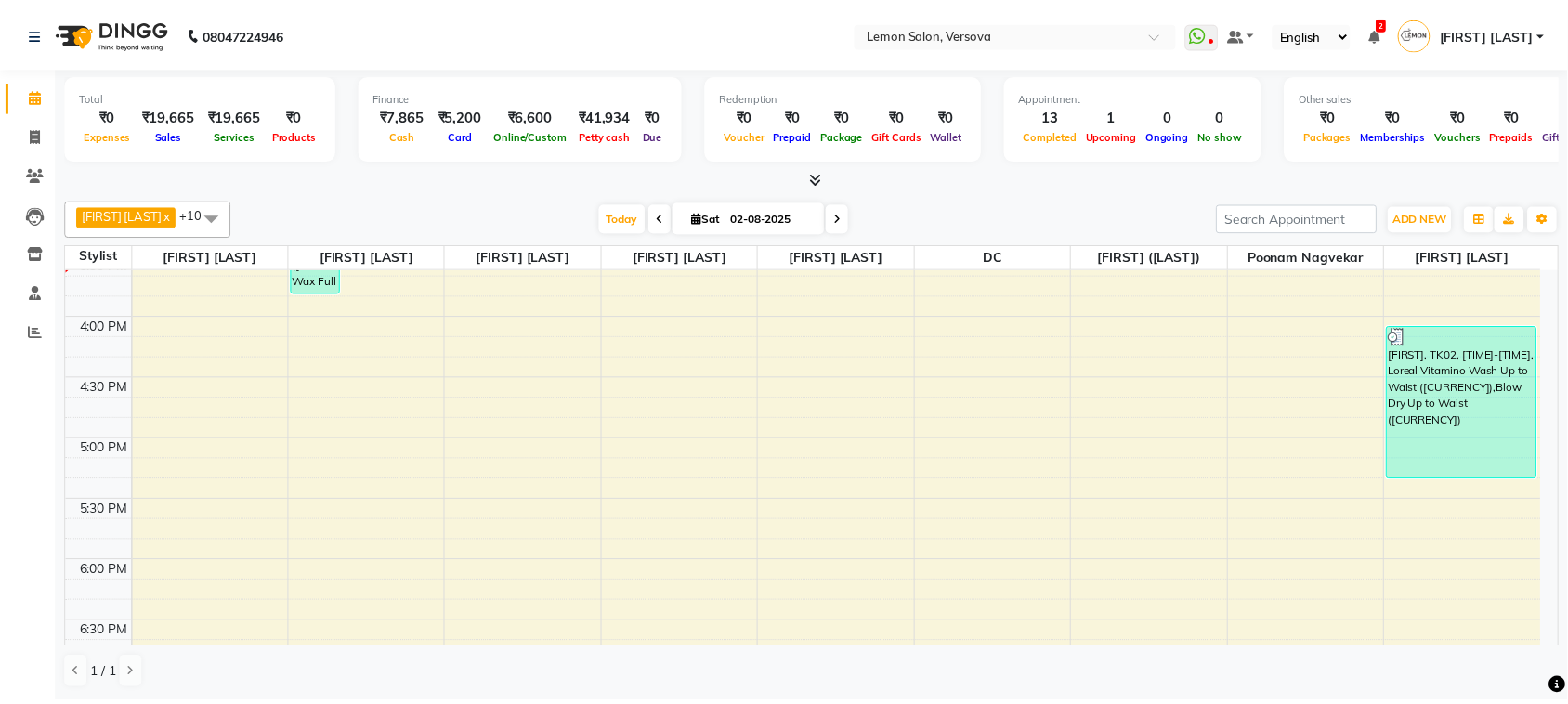 scroll, scrollTop: 813, scrollLeft: 0, axis: vertical 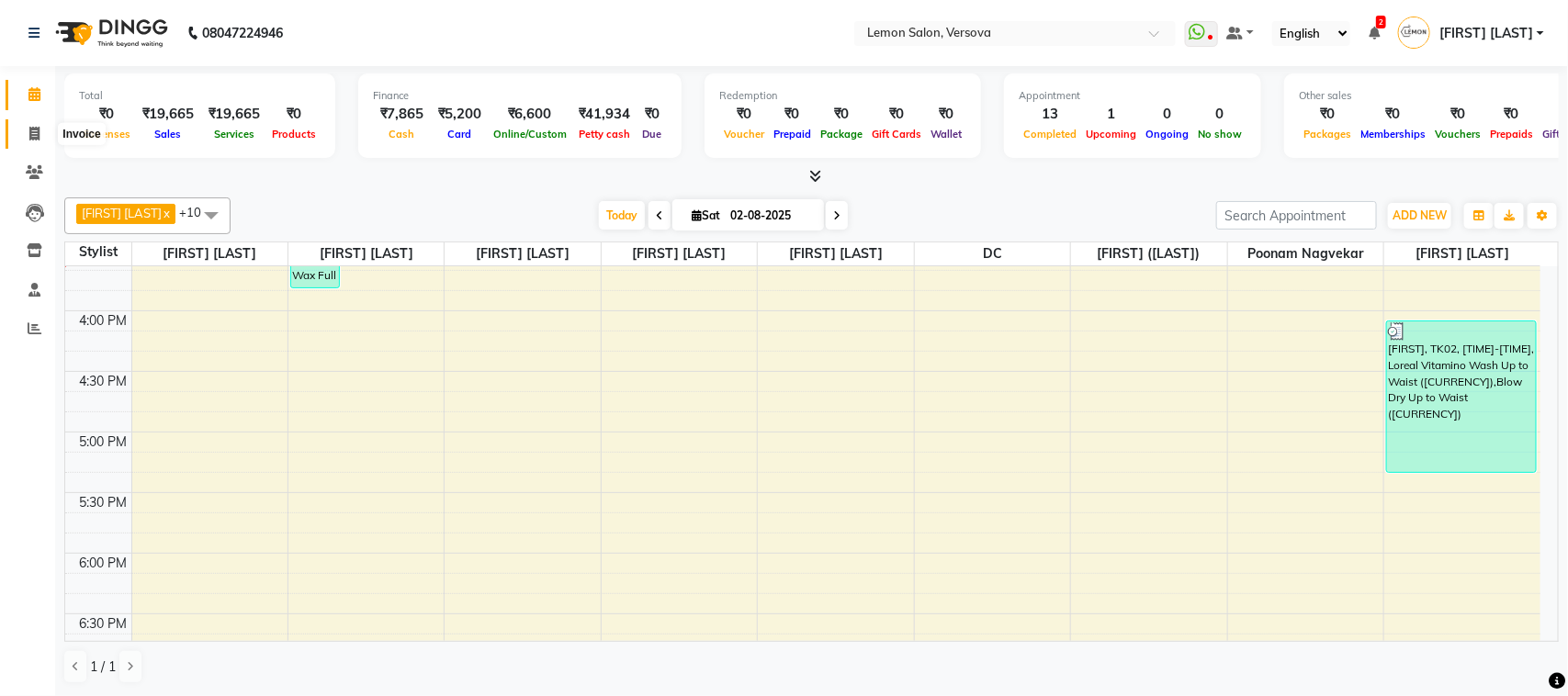 click 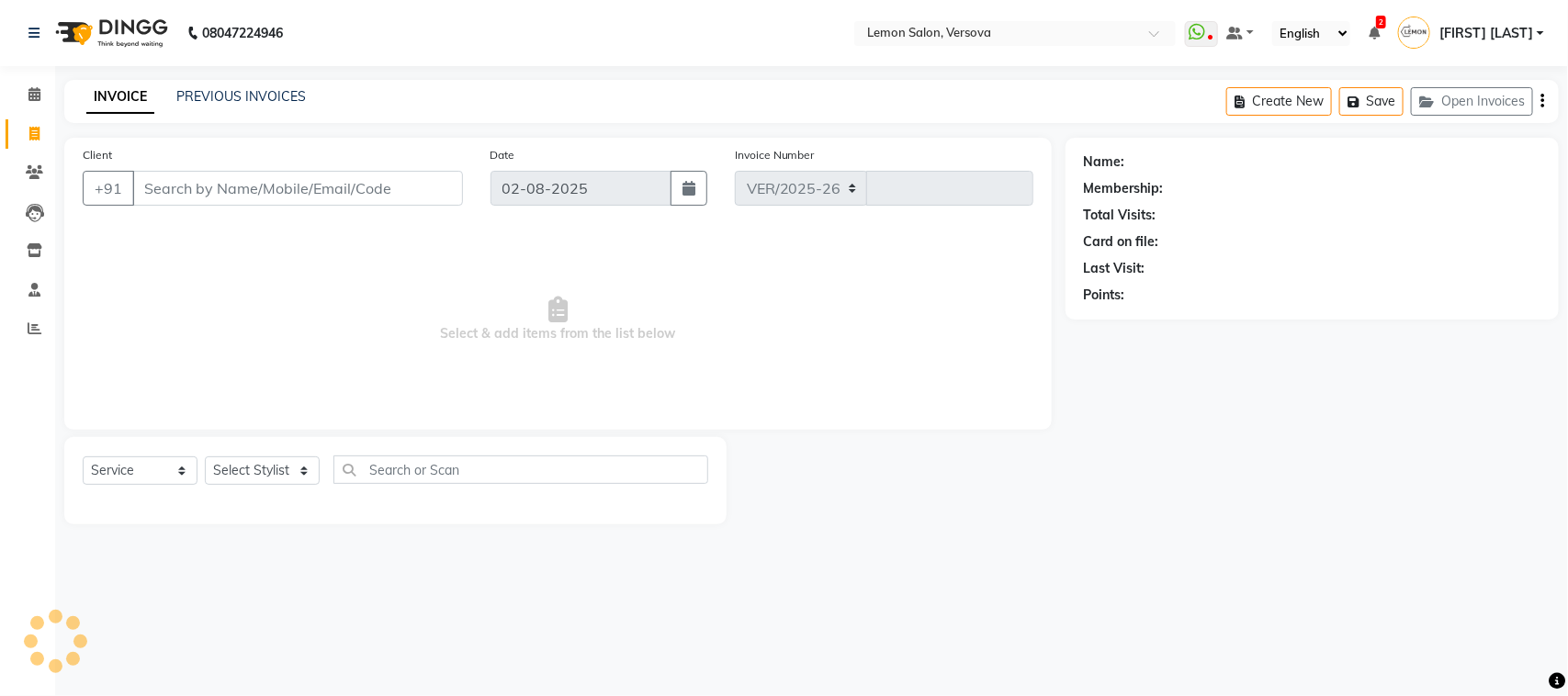 select on "564" 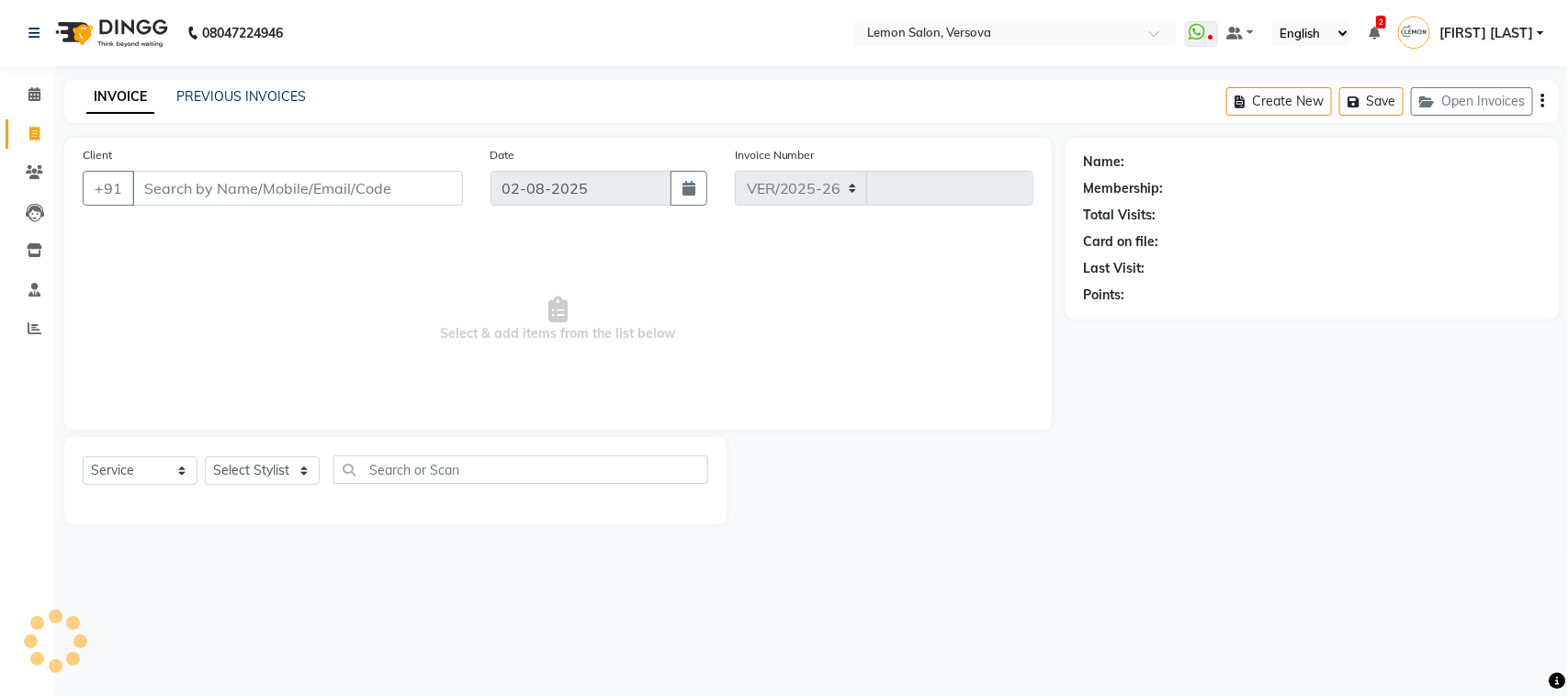 type on "1888" 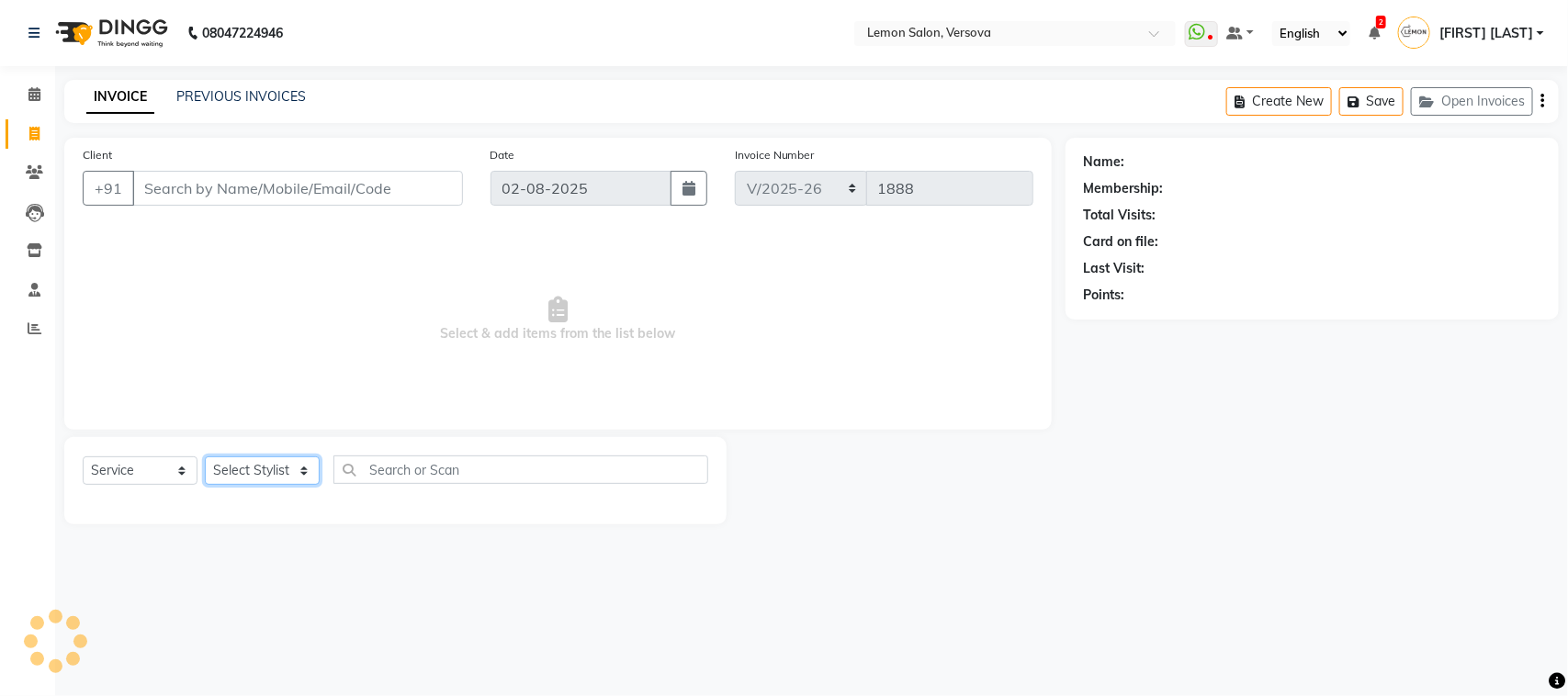 click on "Select Stylist" 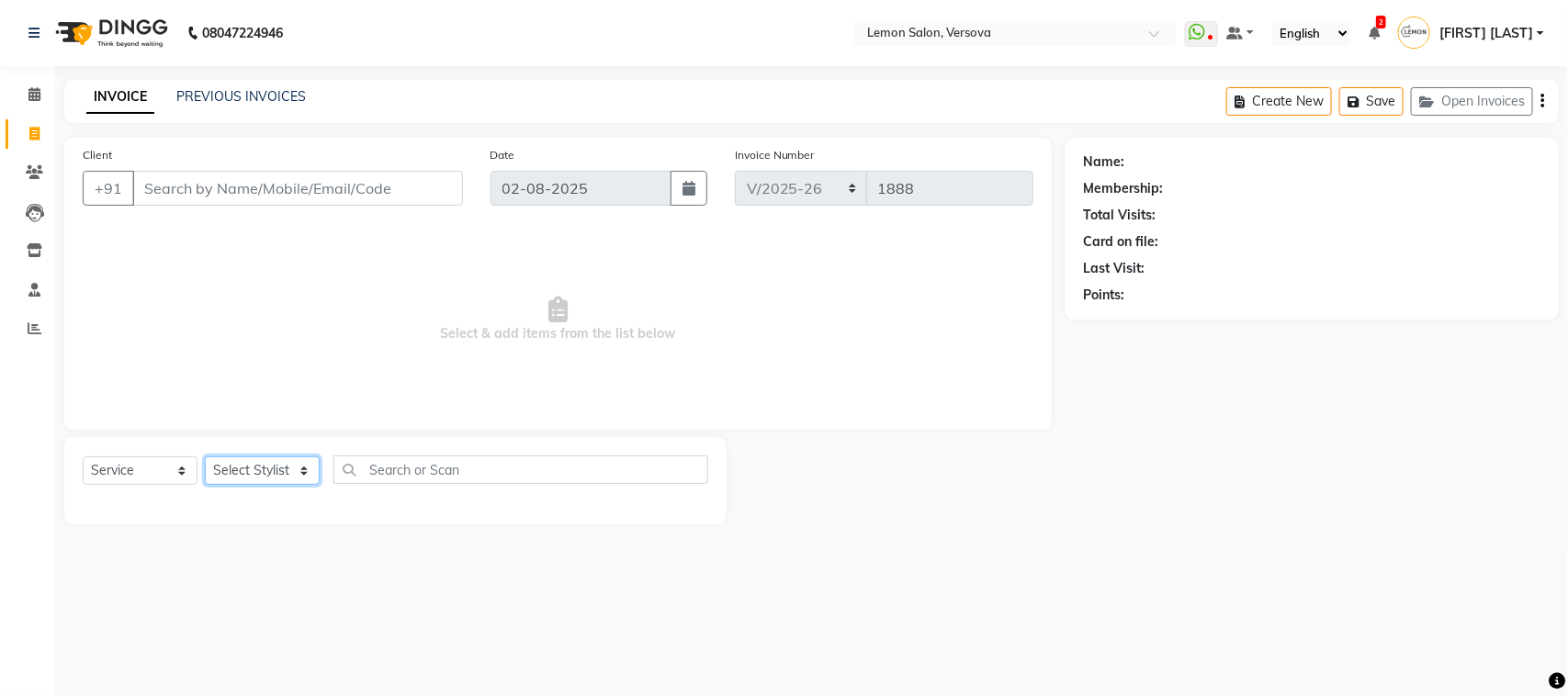 click on "Select Stylist" 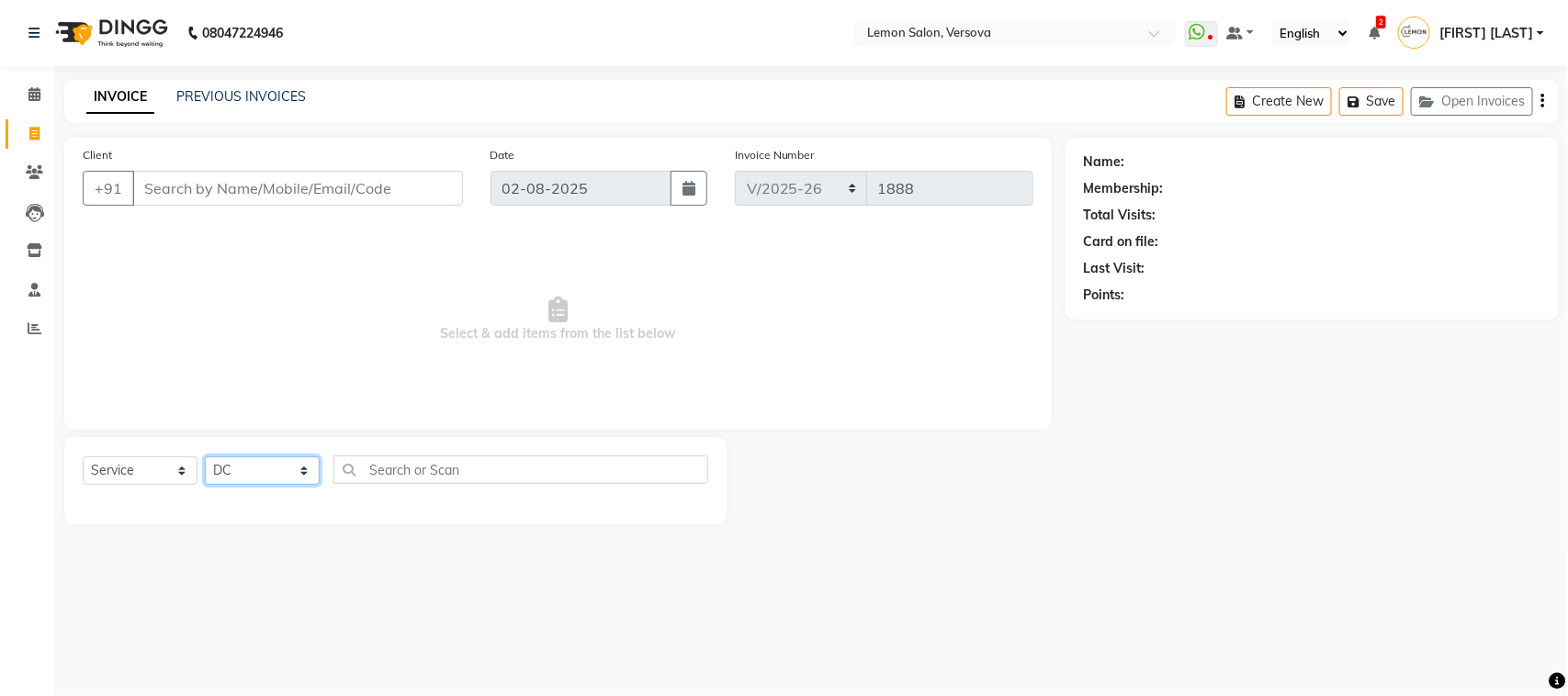 click on "Select Stylist Alim Shah Asif Salmani Danish Mansoori DC Margaret Marshak D,souza Milind Kumar Ramnath  Poonam Nagvekar Radhika Solanki  Ruman Hussain Sameer (Masuk Salmani) Tejal Rajesh Bambhaniya" 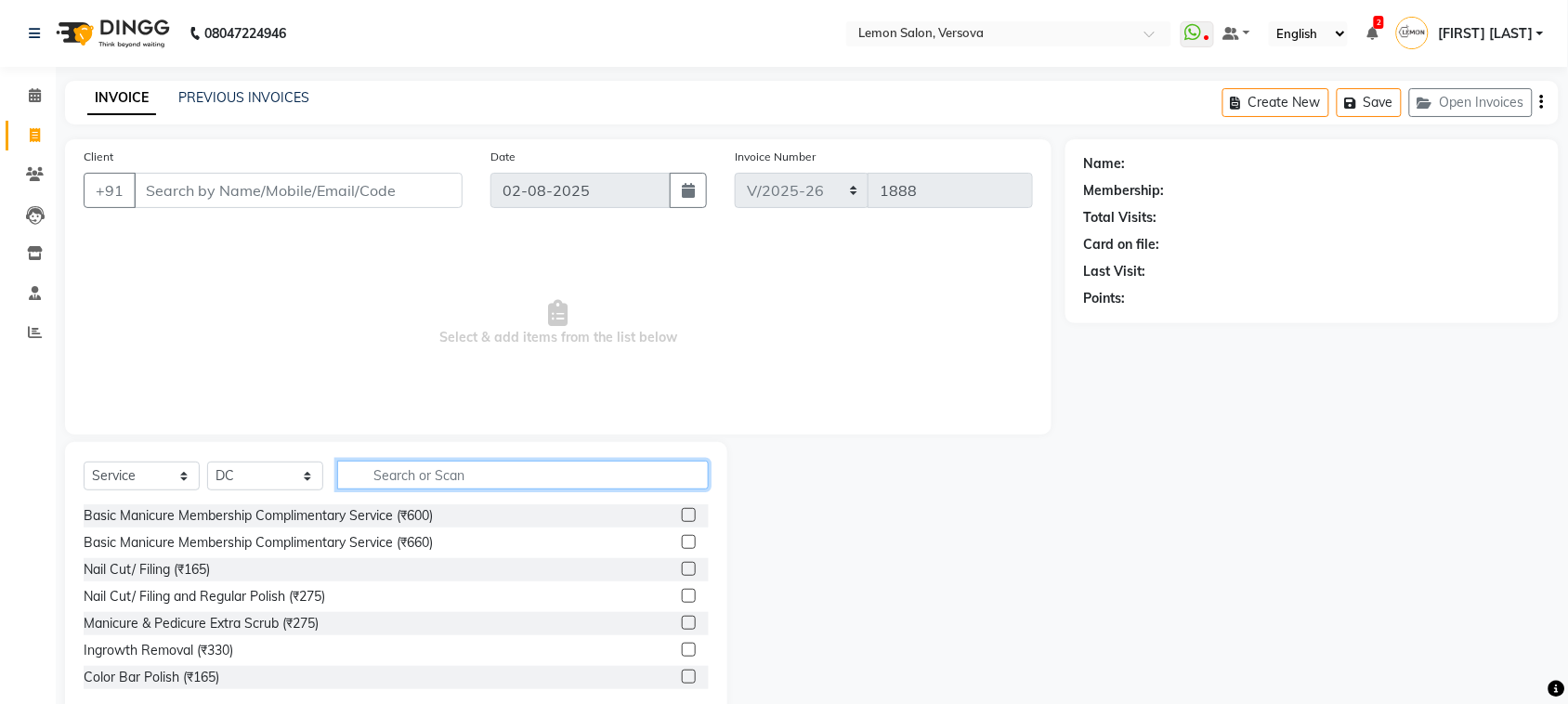 click 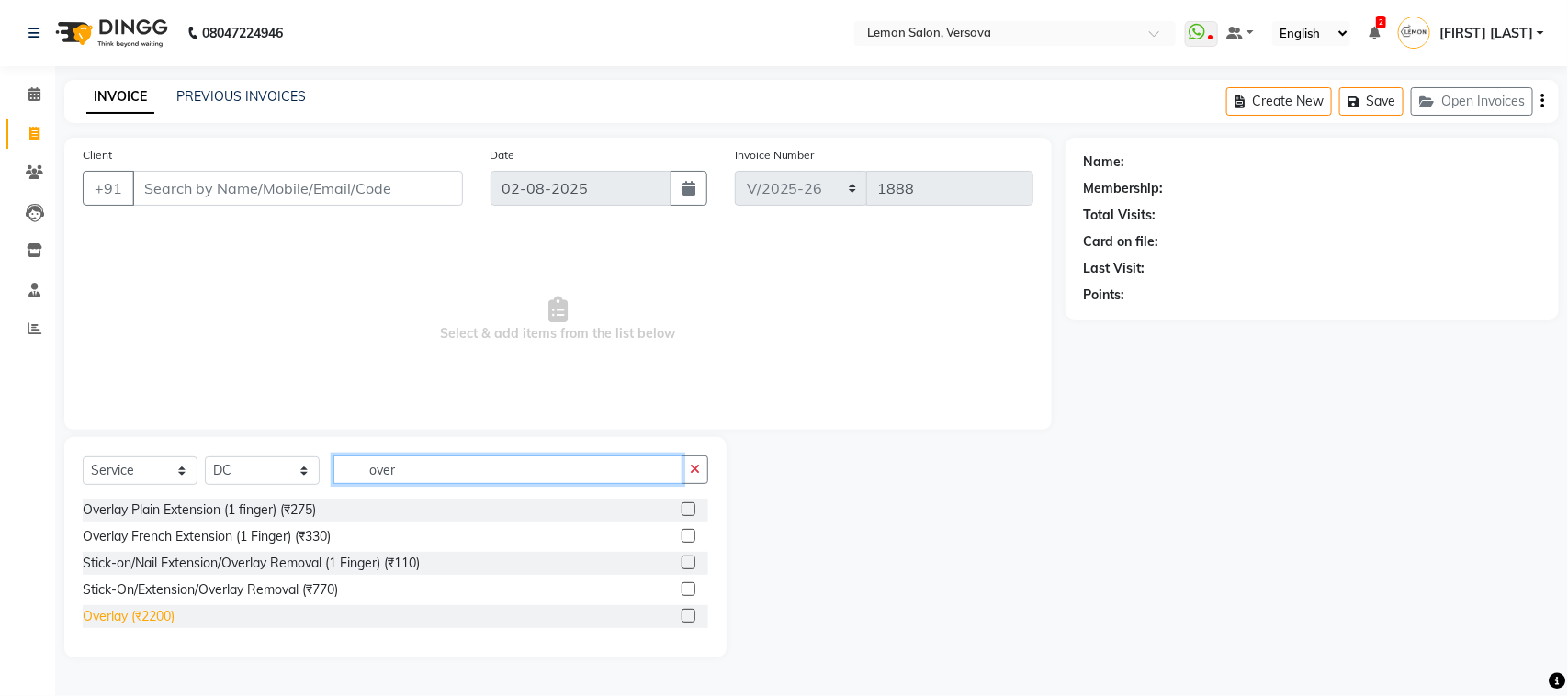 type on "over" 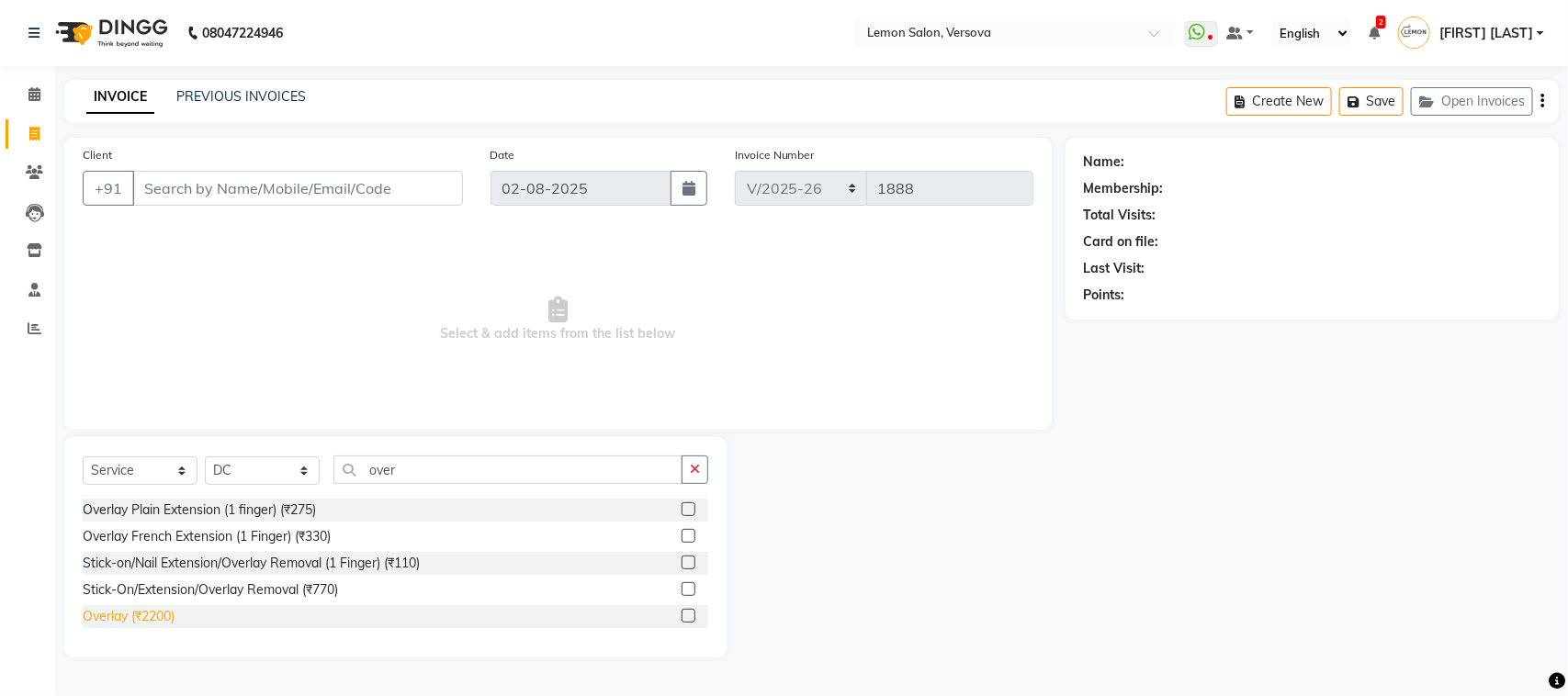 click on "Overlay (₹2200)" 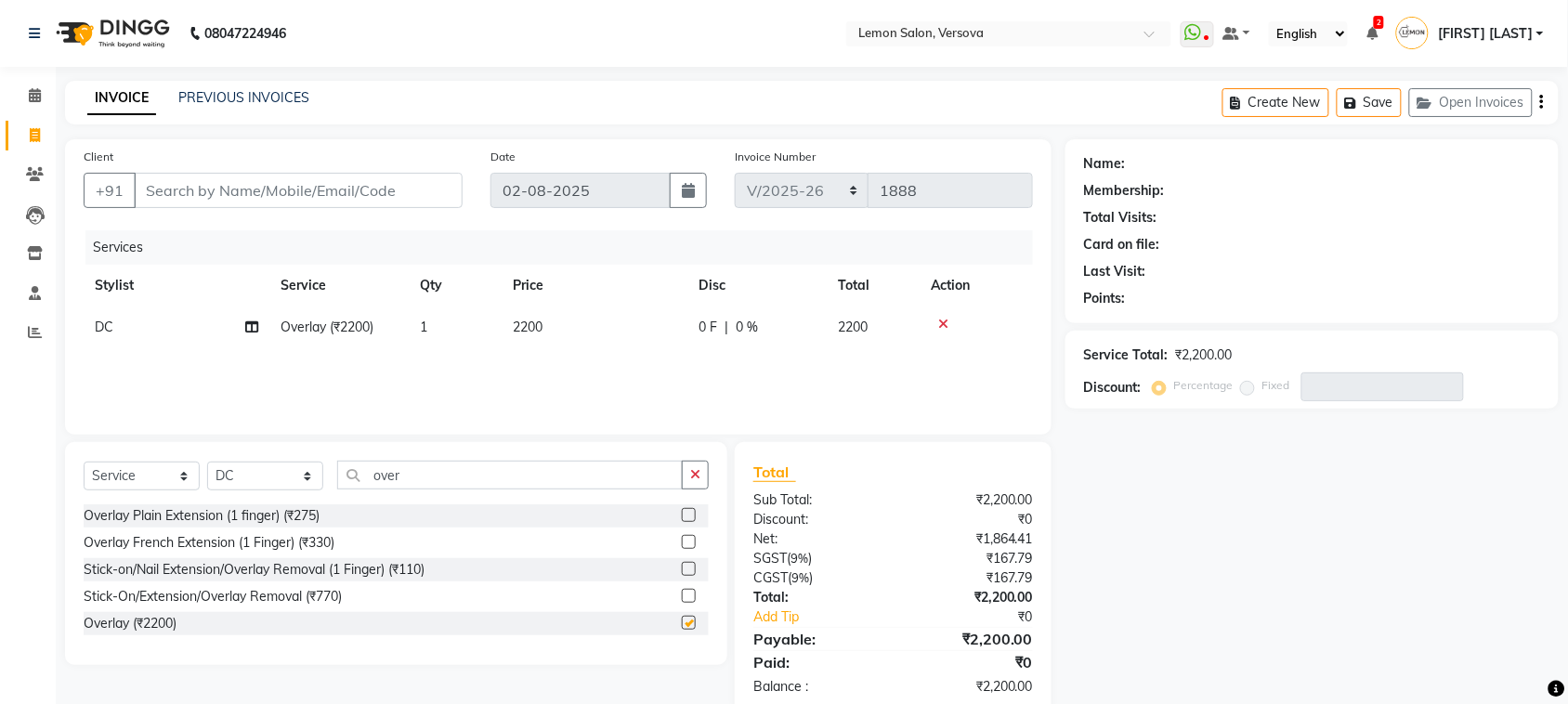 checkbox on "false" 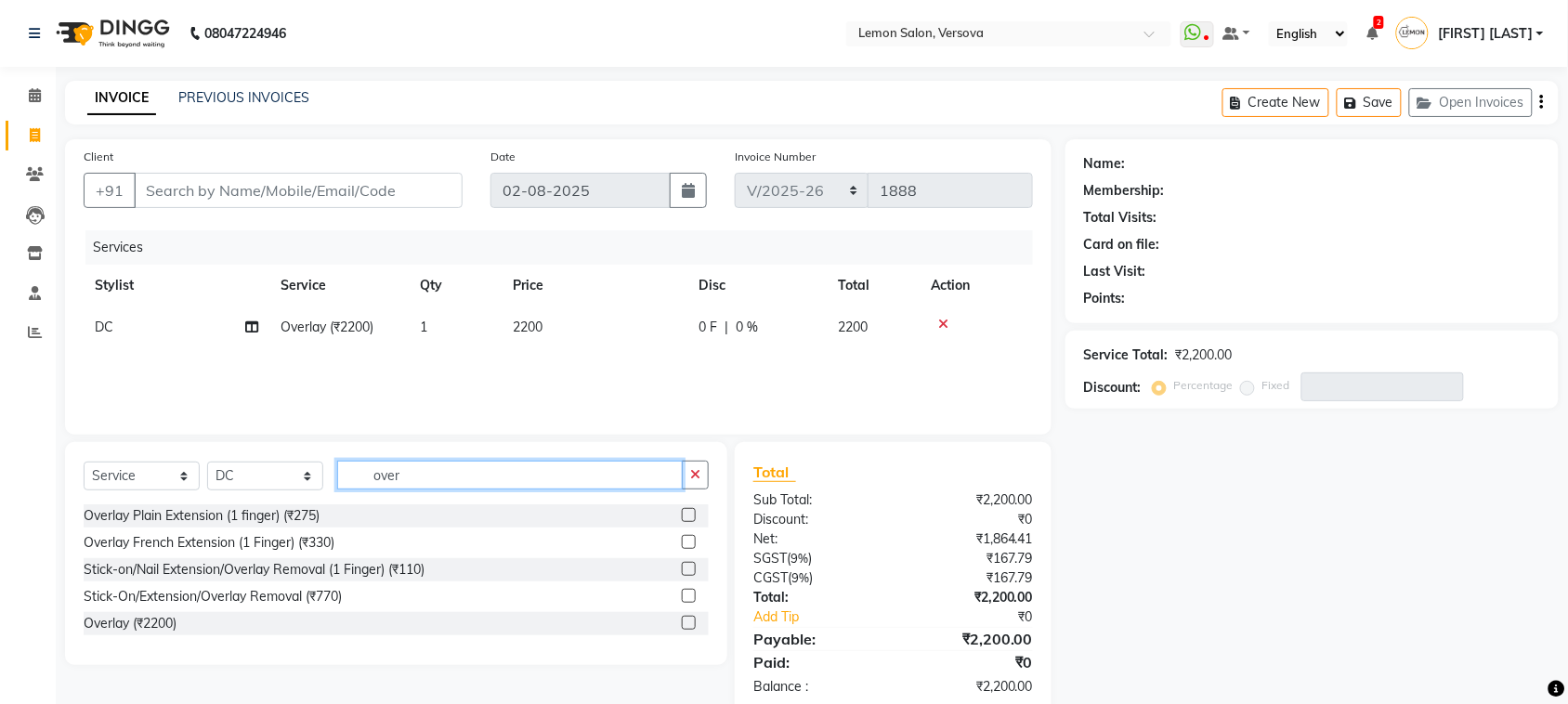 click on "over" 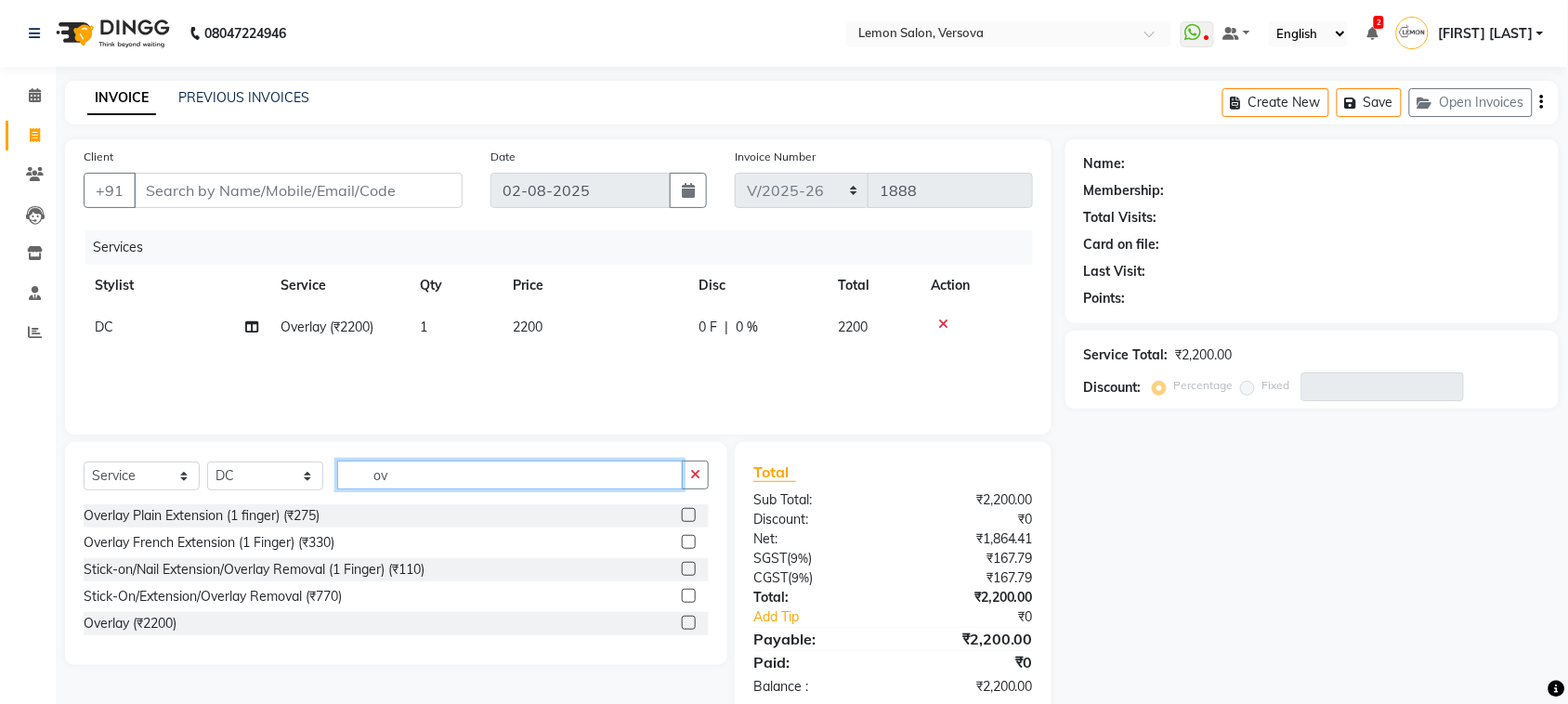 type on "o" 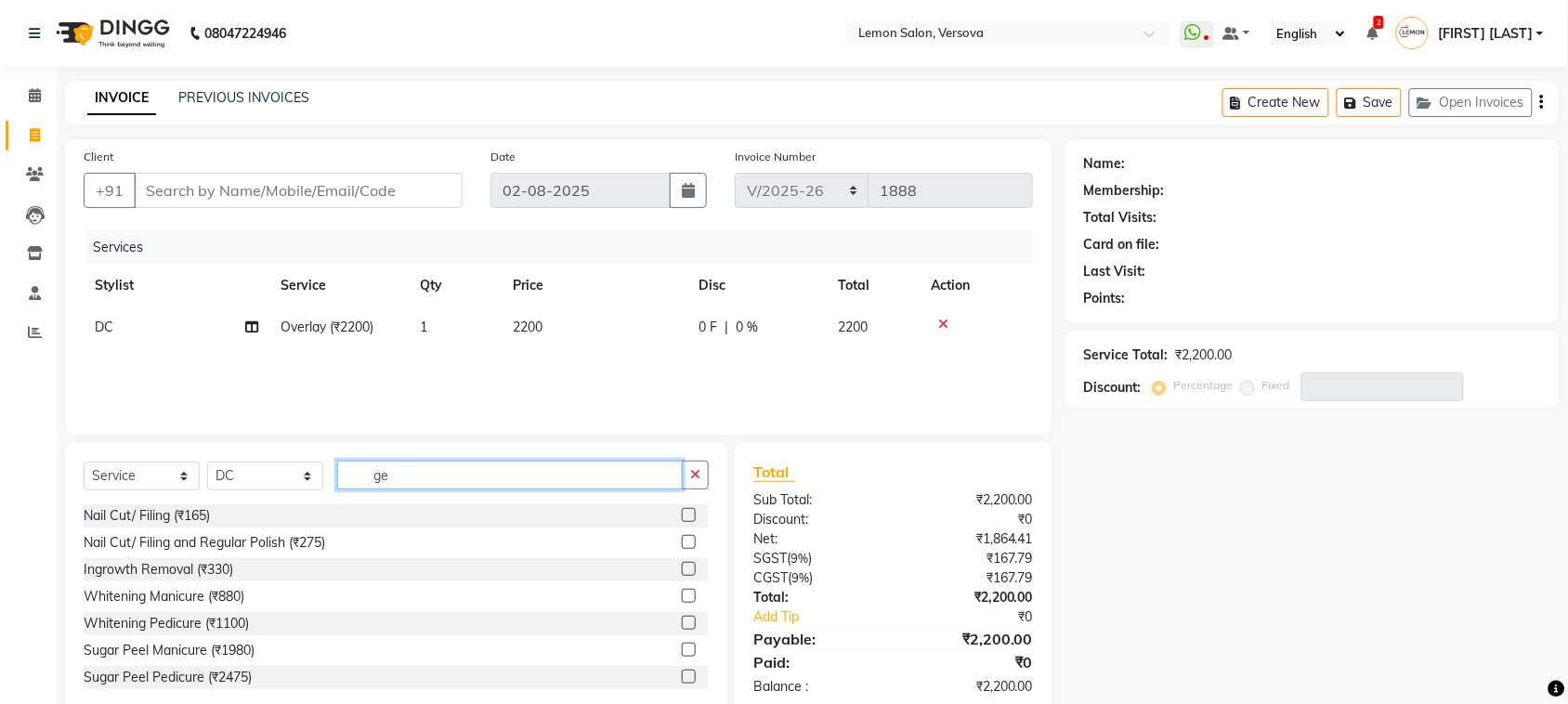 type on "gel" 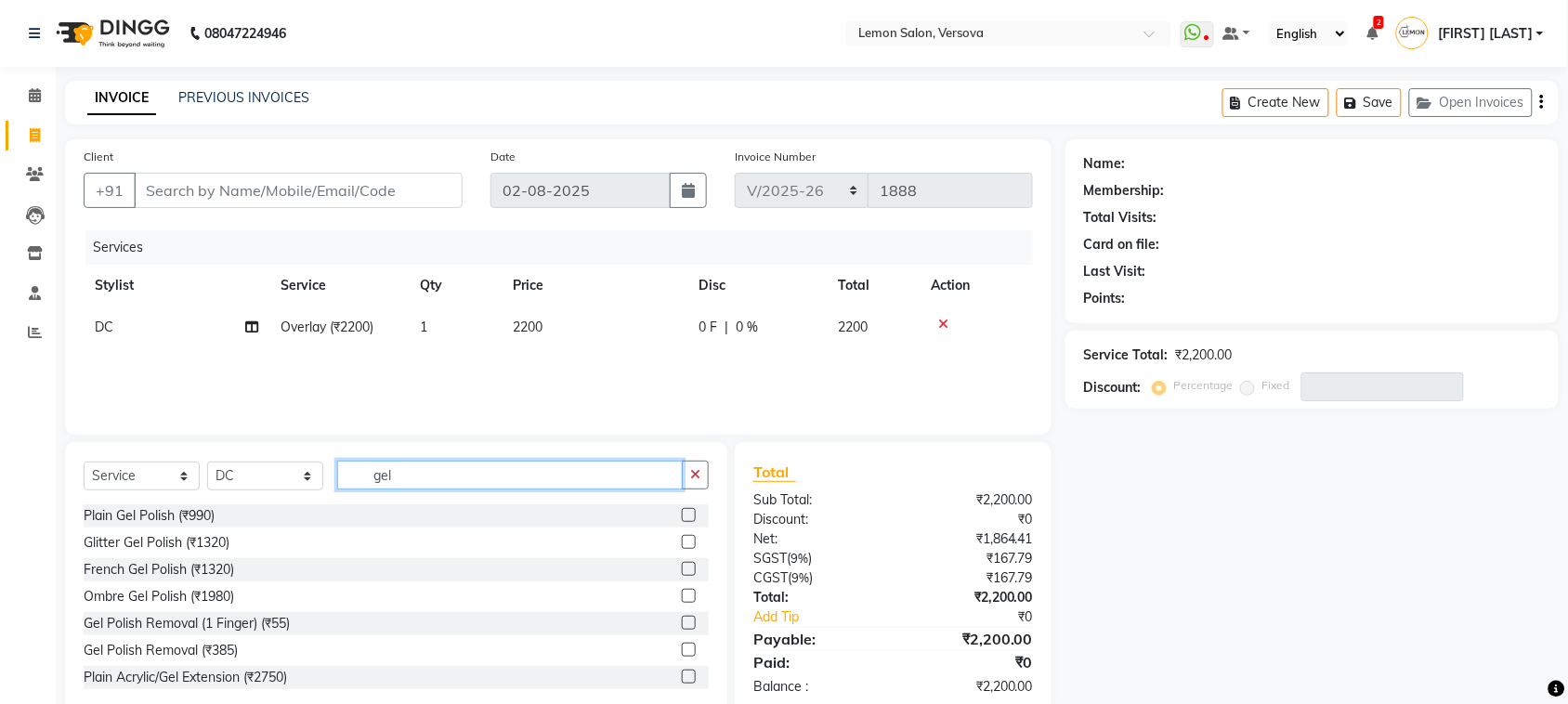 click on "gel" 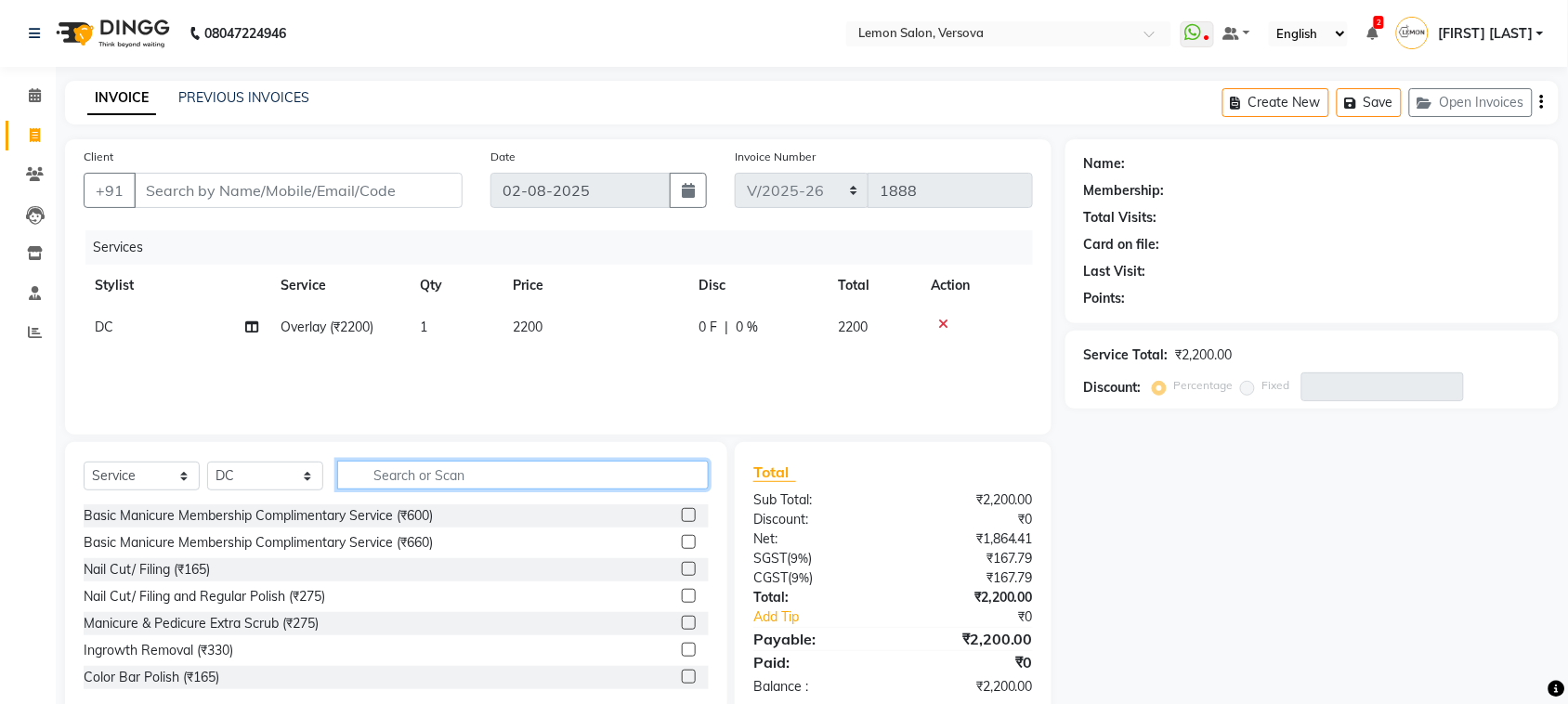 click 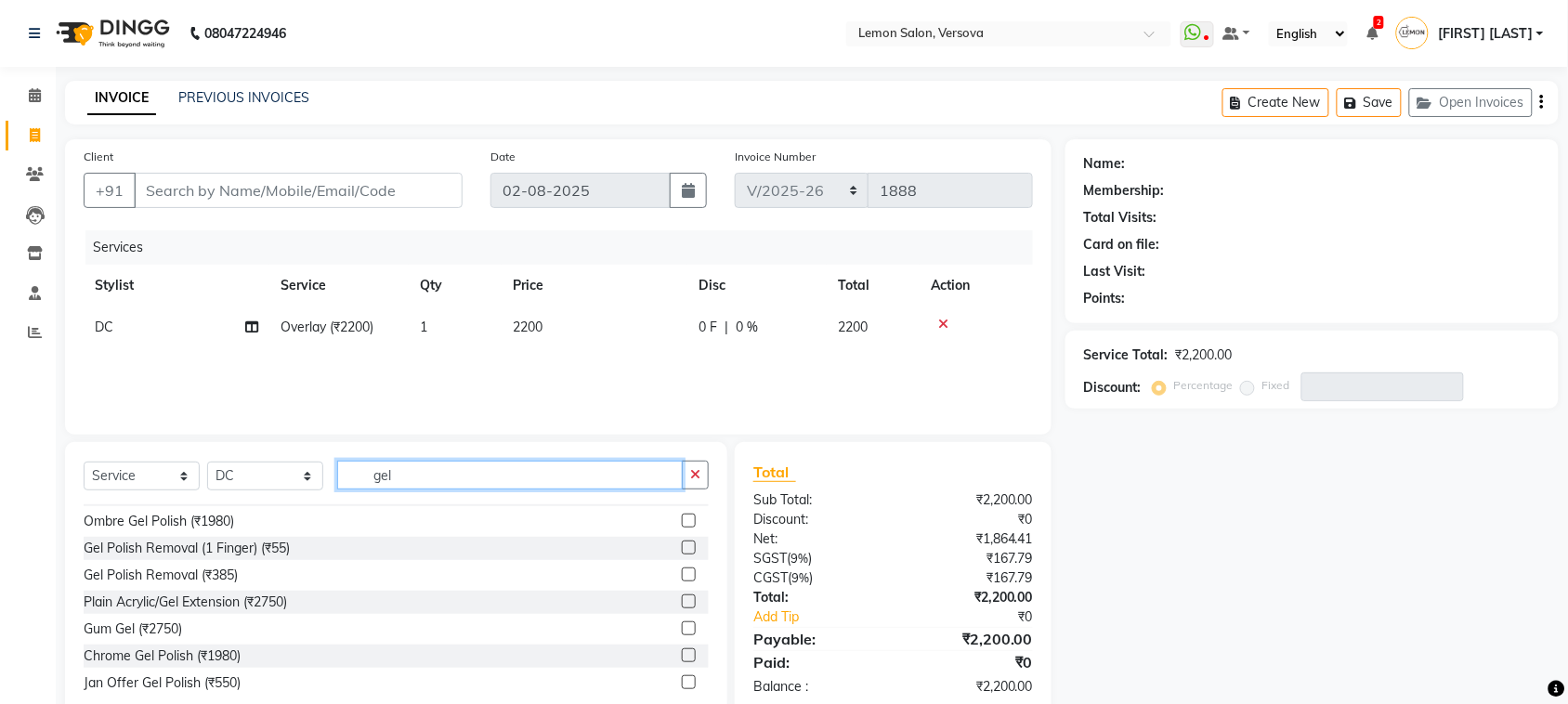 scroll, scrollTop: 116, scrollLeft: 0, axis: vertical 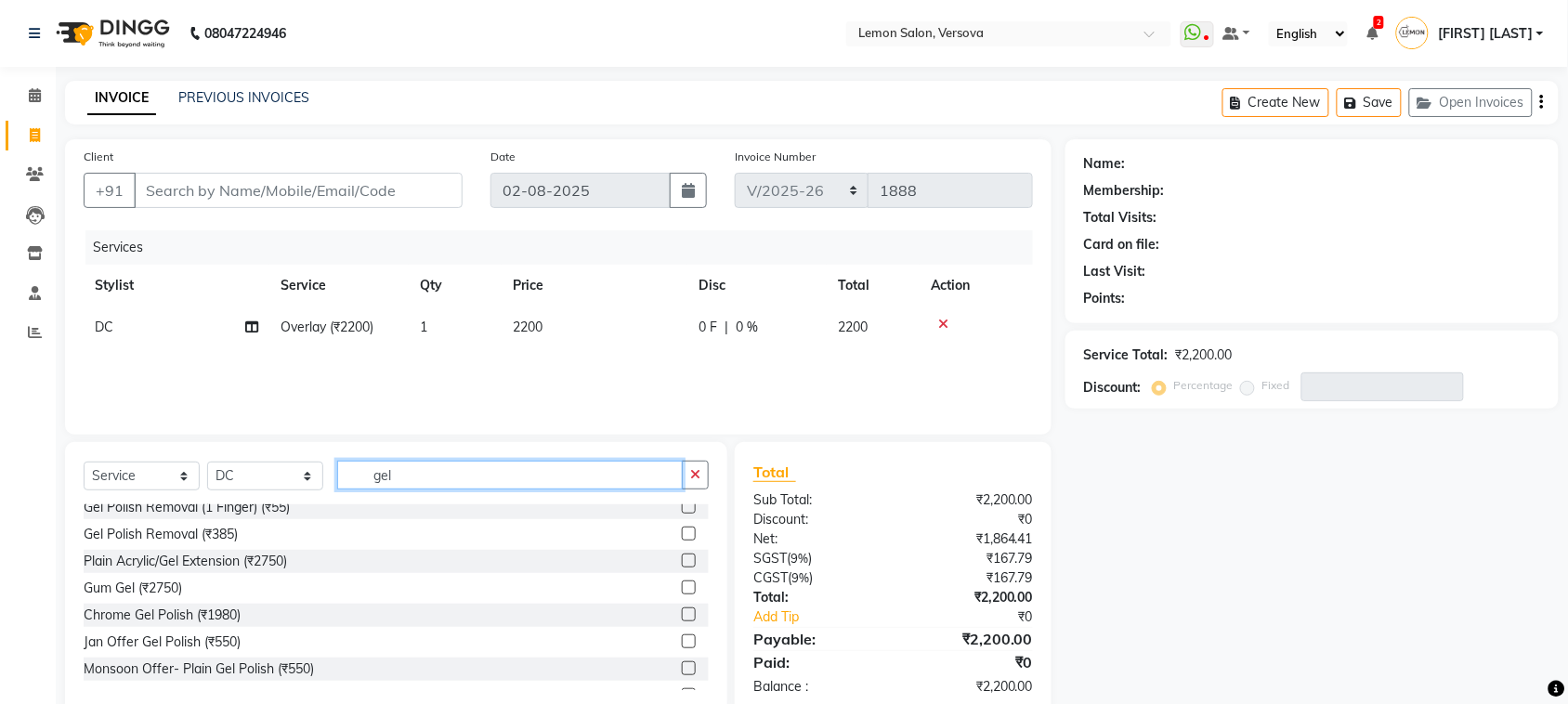 click on "gel" 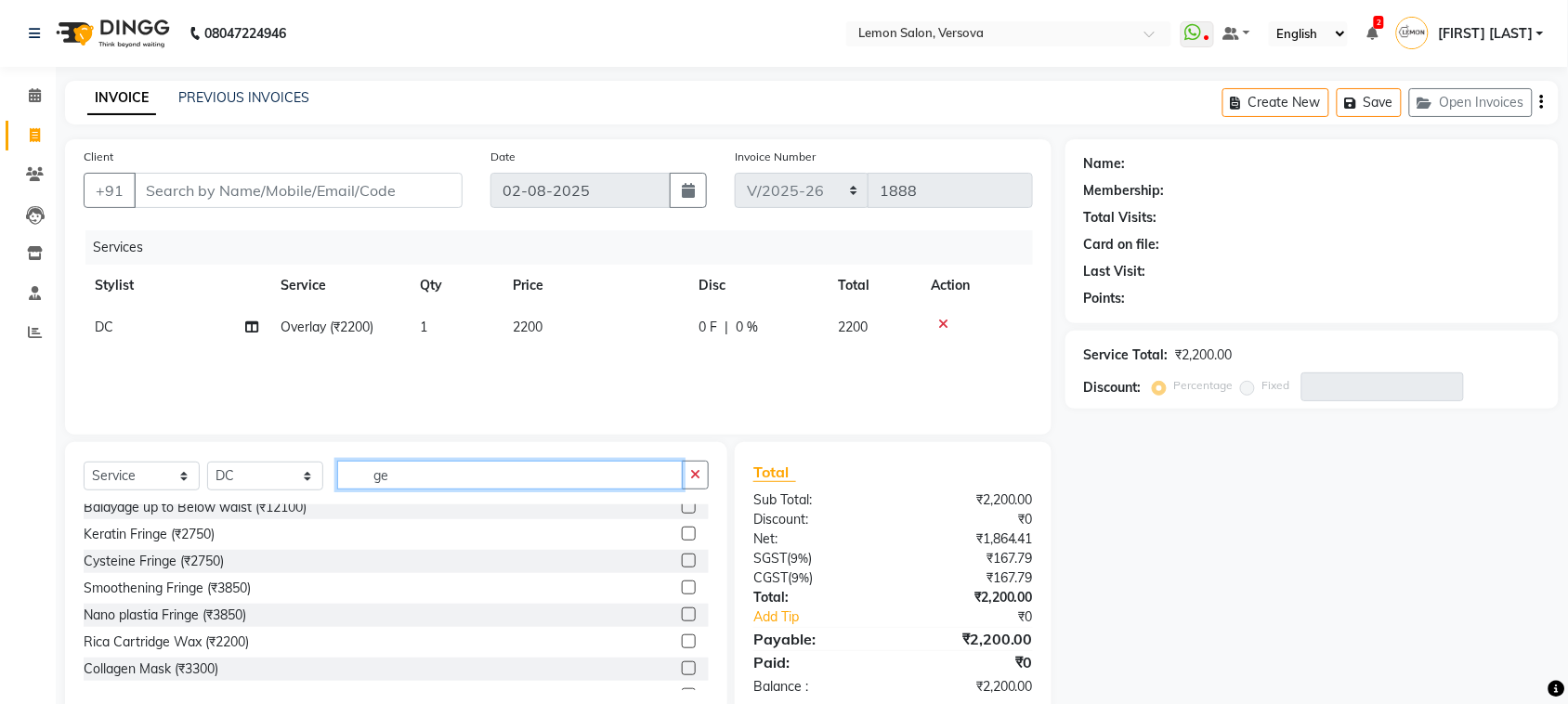 scroll, scrollTop: 600, scrollLeft: 0, axis: vertical 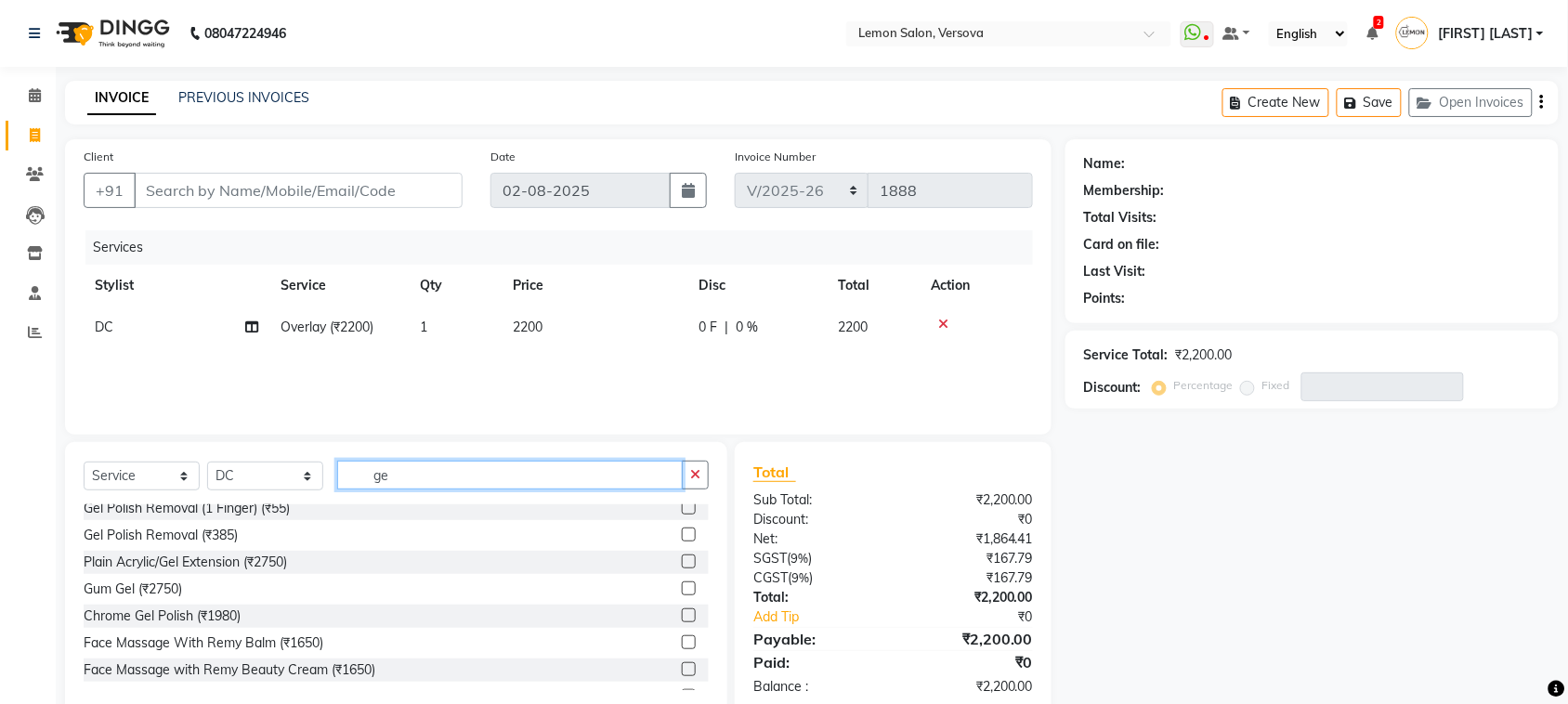 type on "g" 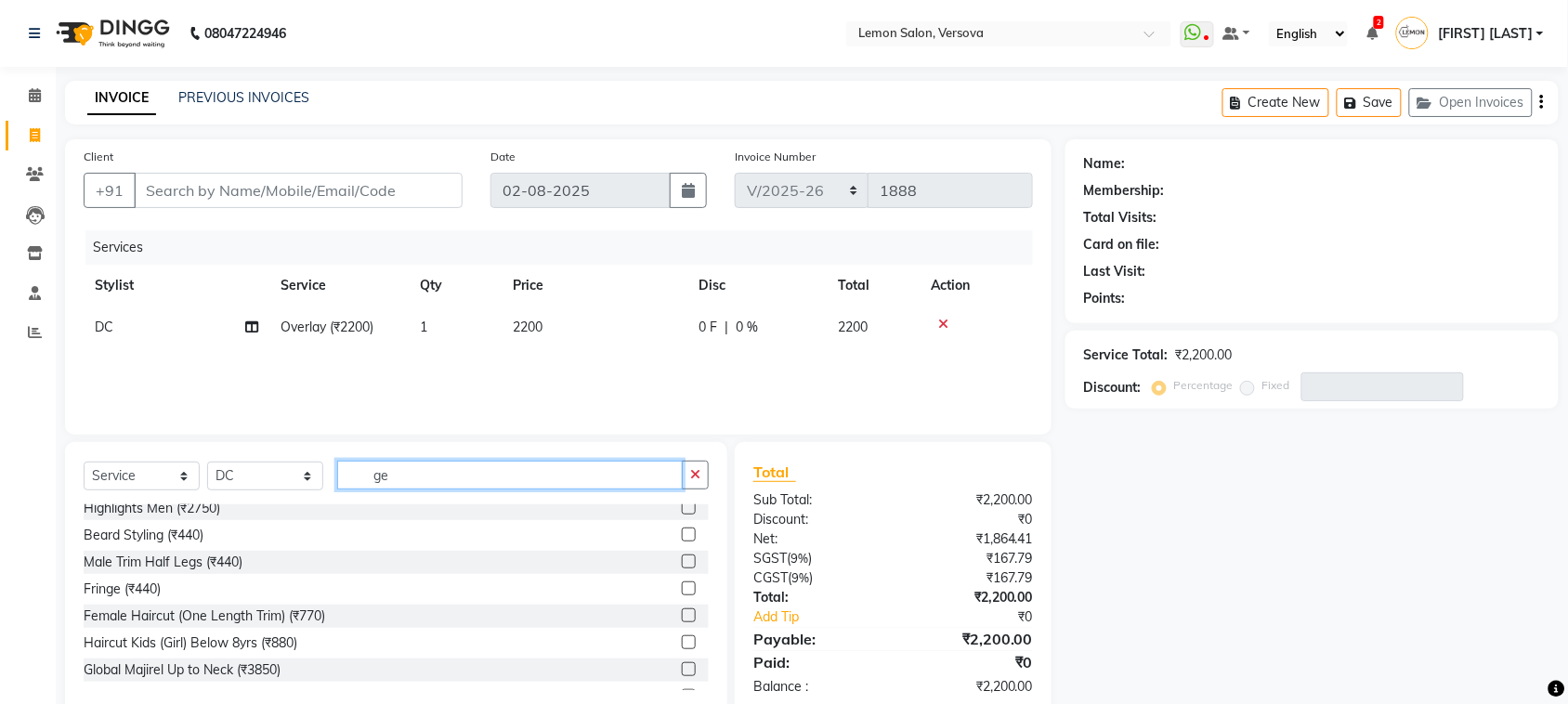 scroll, scrollTop: 142, scrollLeft: 0, axis: vertical 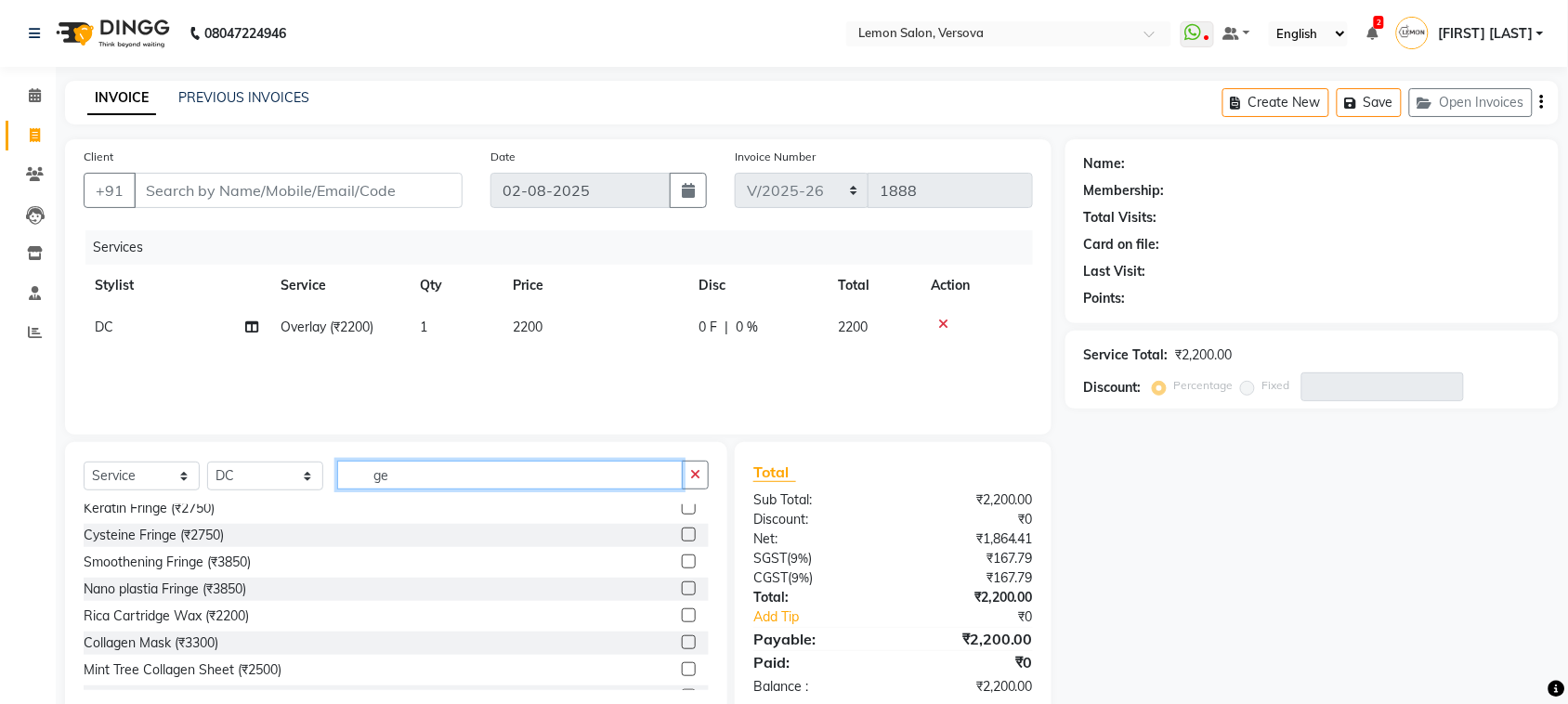 type on "g" 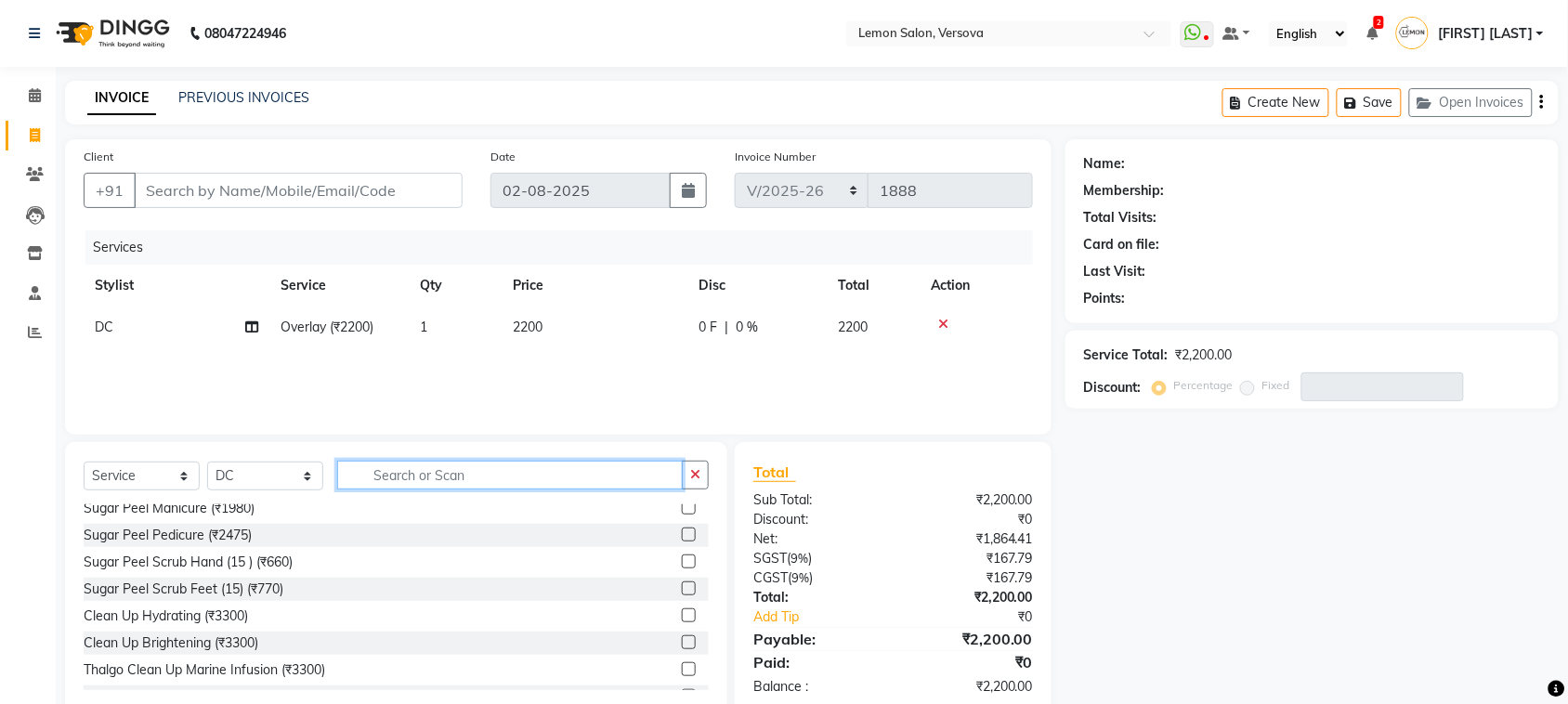 scroll, scrollTop: 493, scrollLeft: 0, axis: vertical 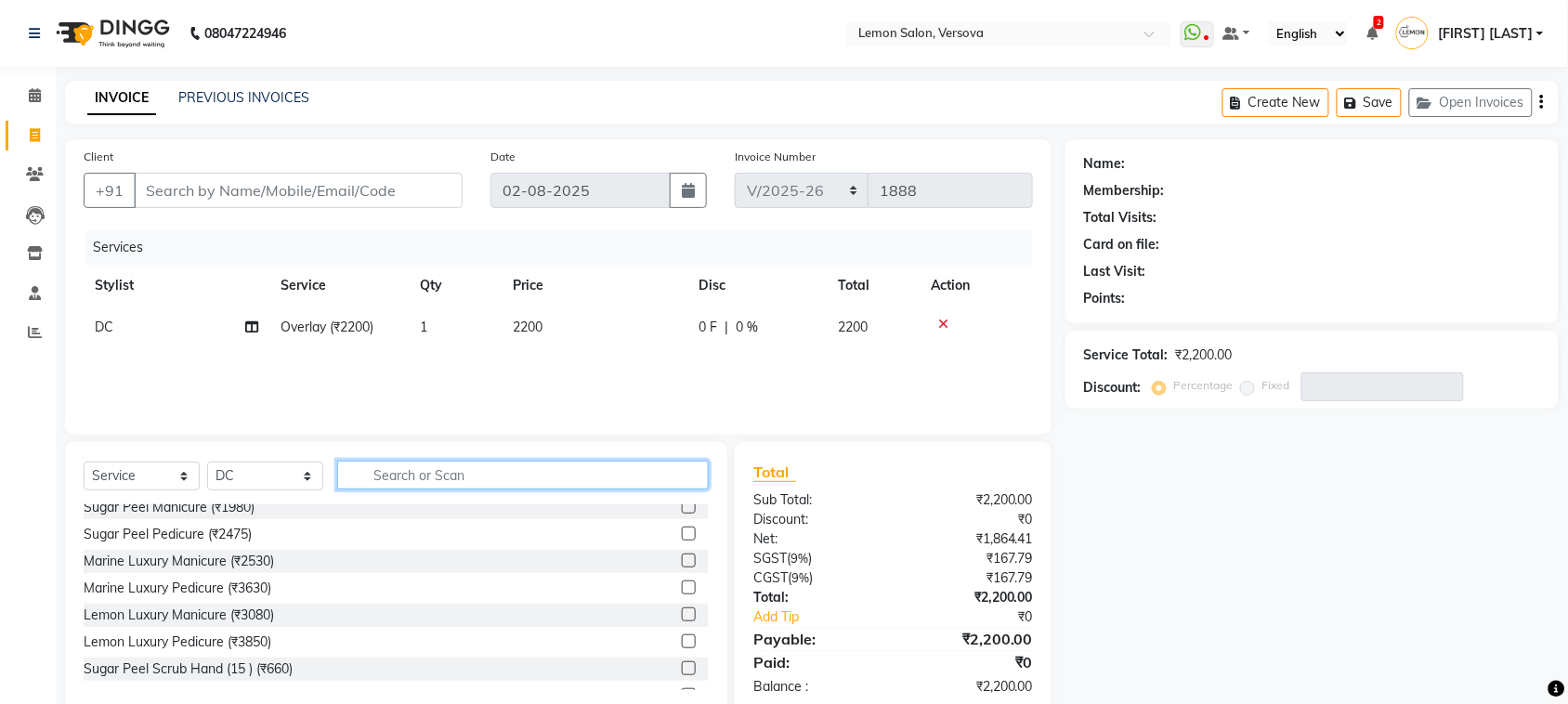 click 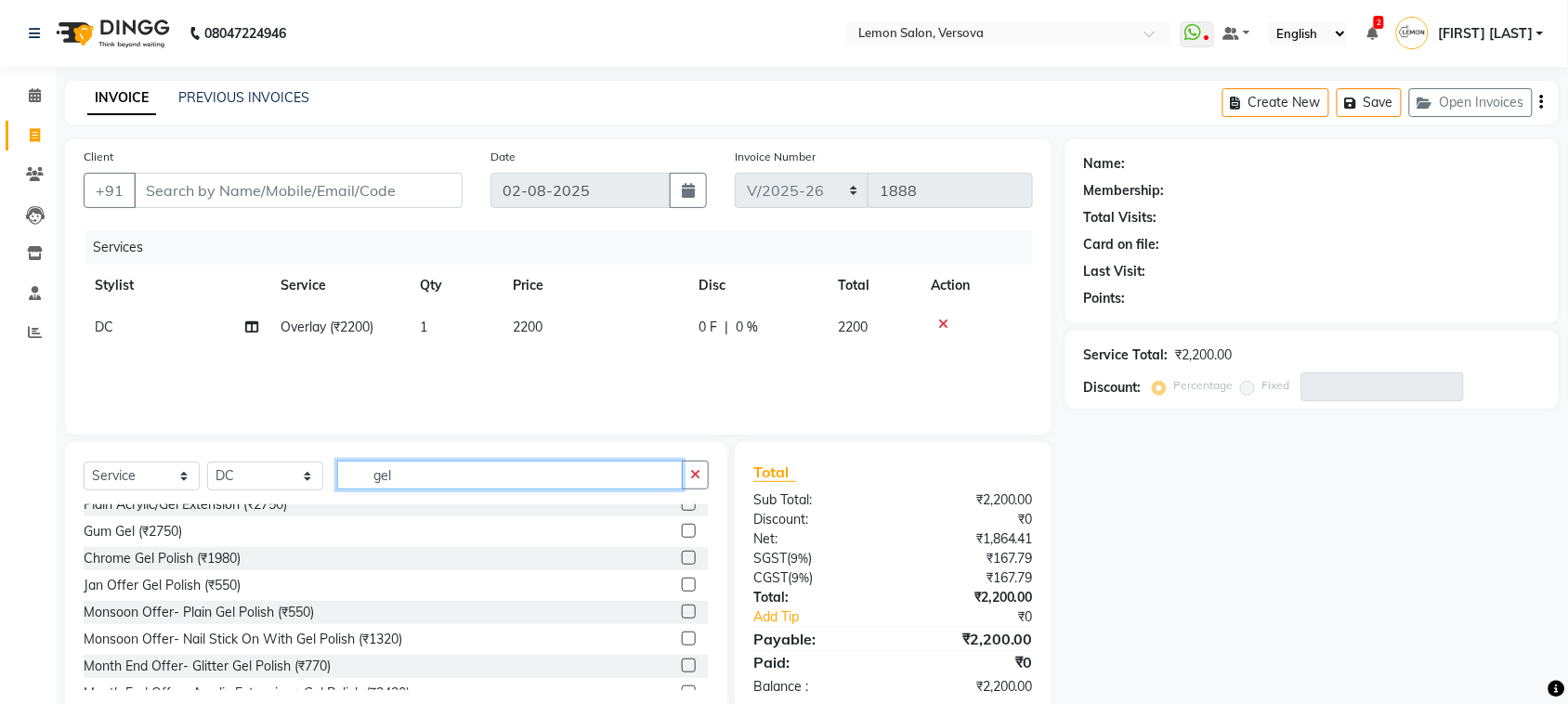 scroll, scrollTop: 218, scrollLeft: 0, axis: vertical 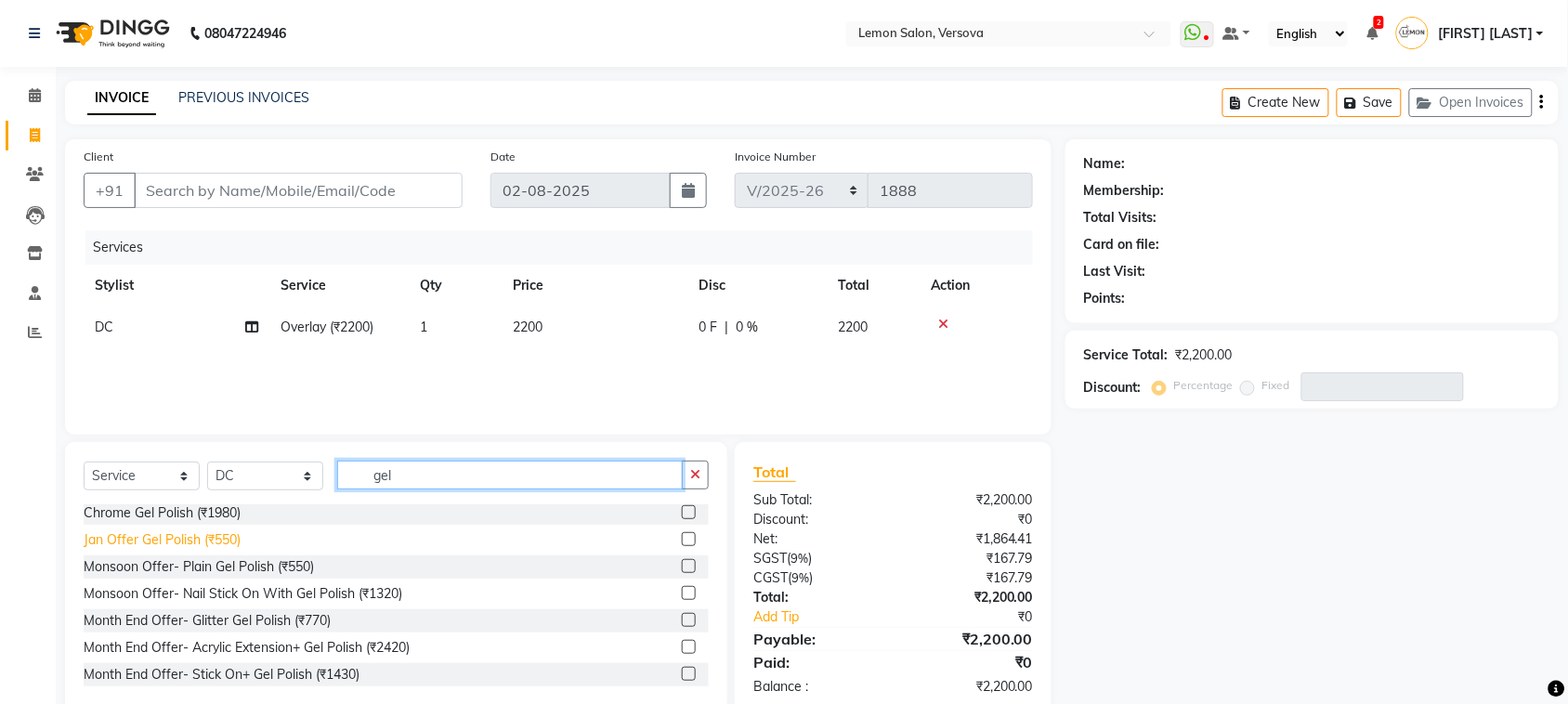 type on "gel" 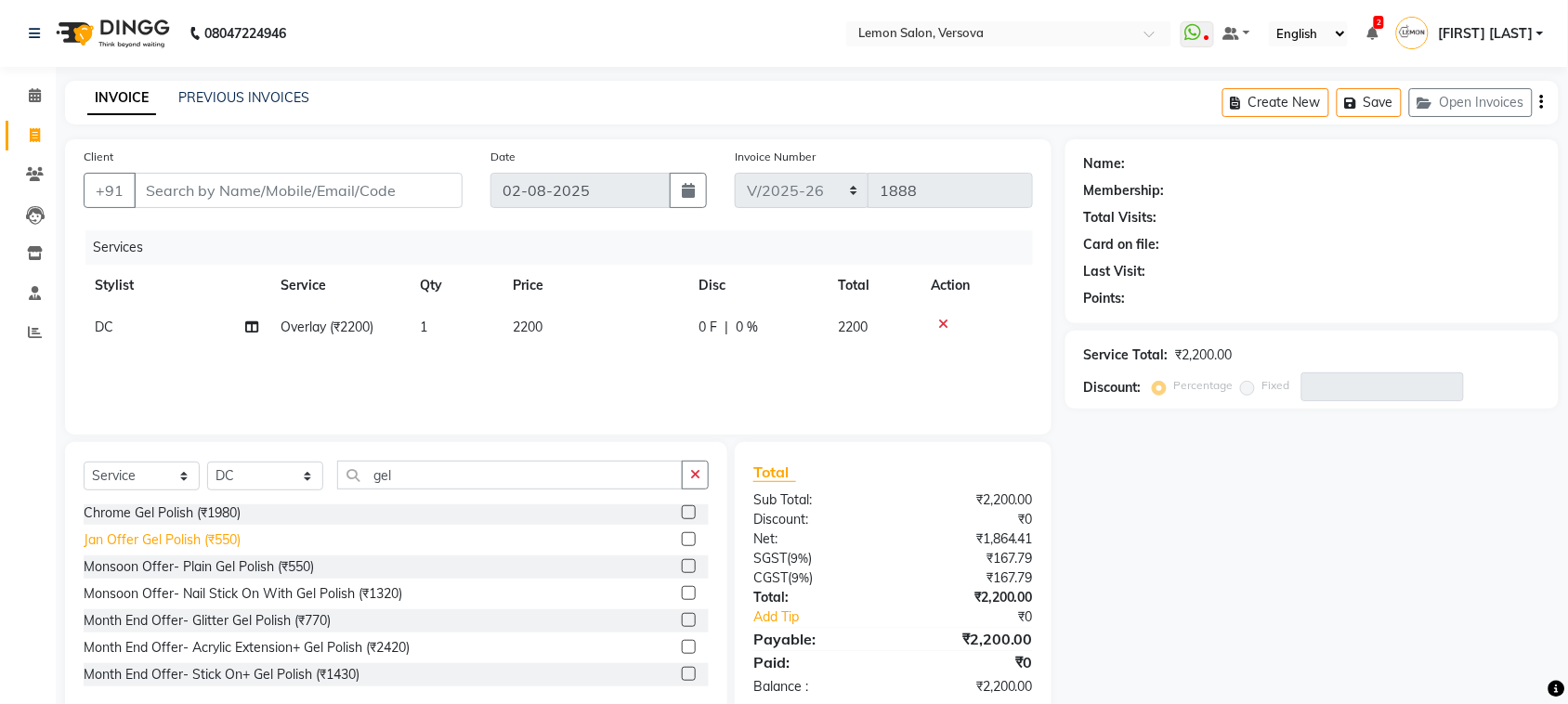 click on "Jan Offer Gel Polish (₹550)" 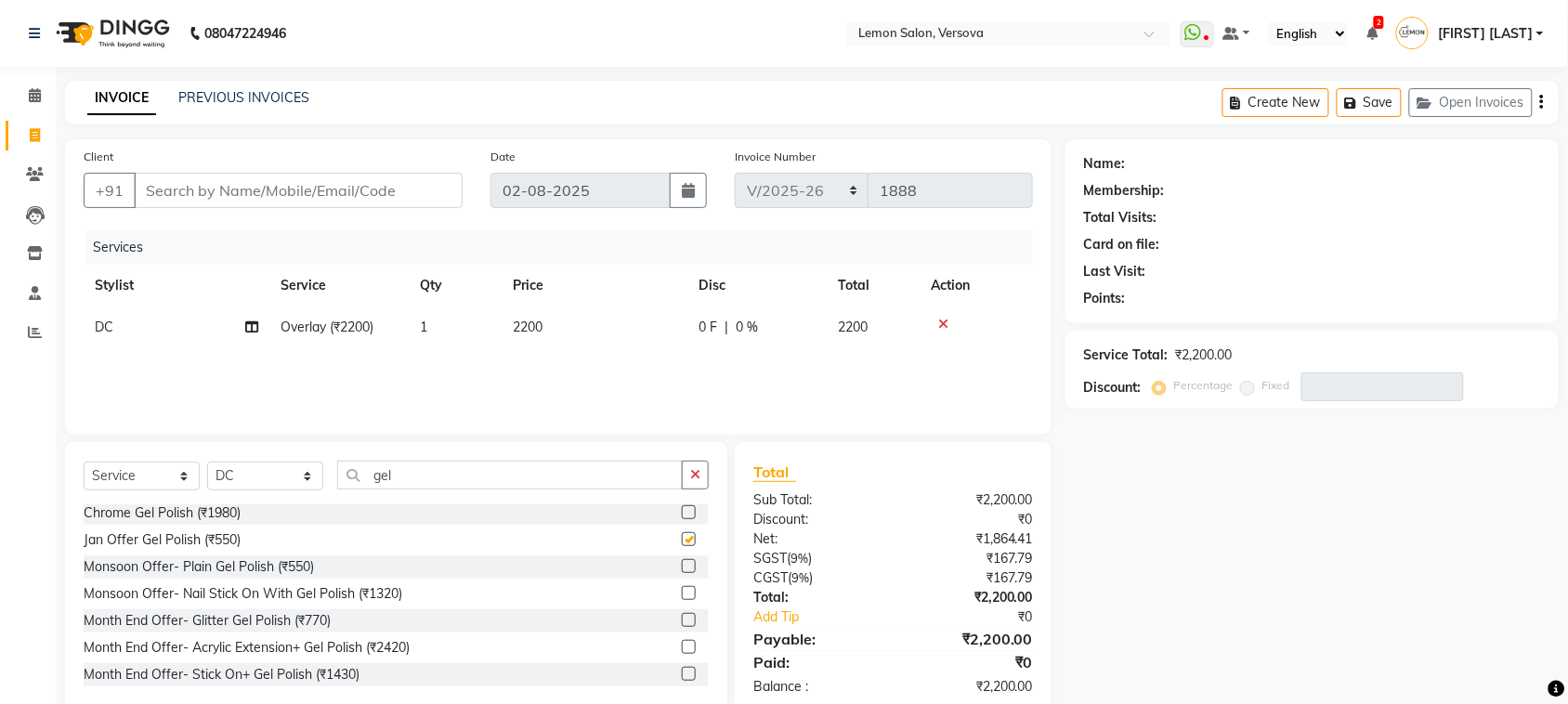 checkbox on "false" 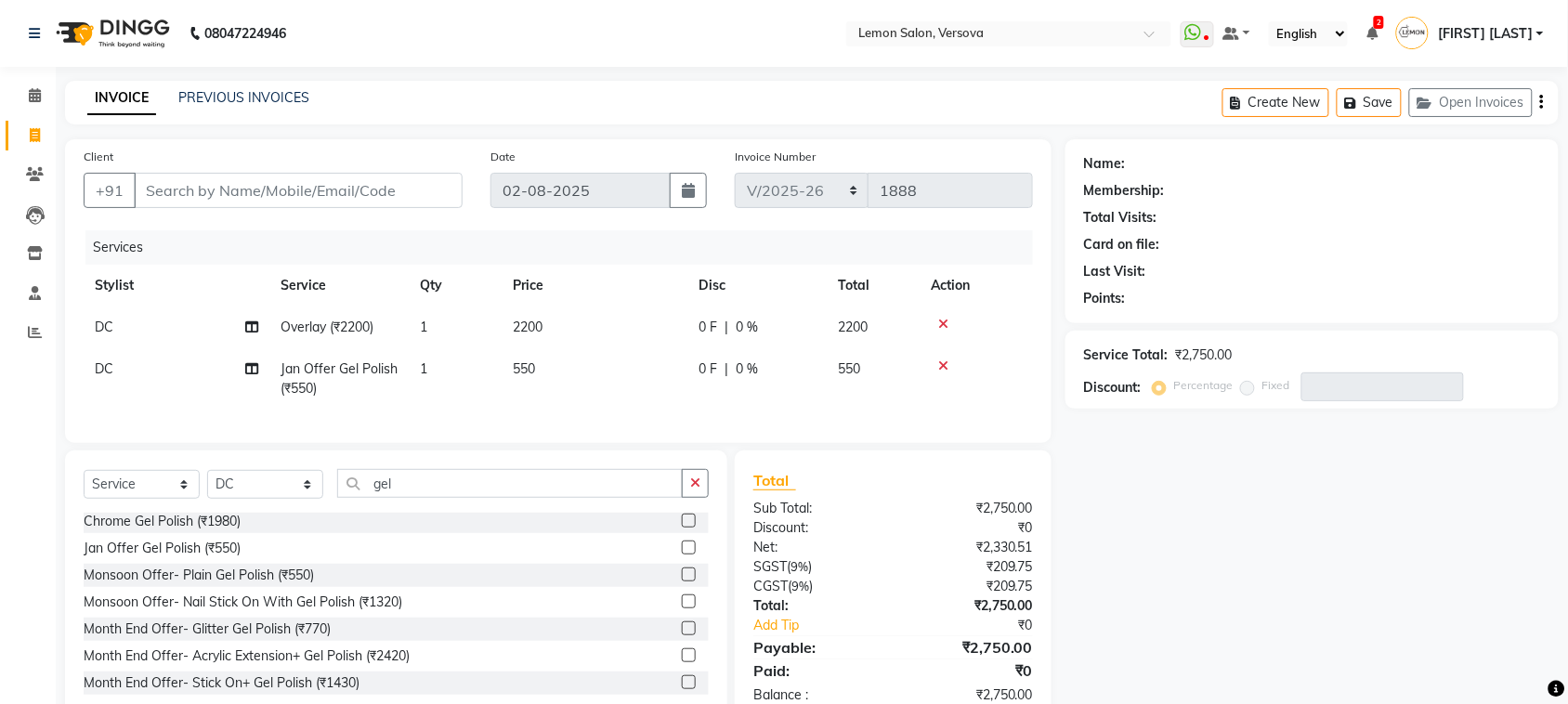click 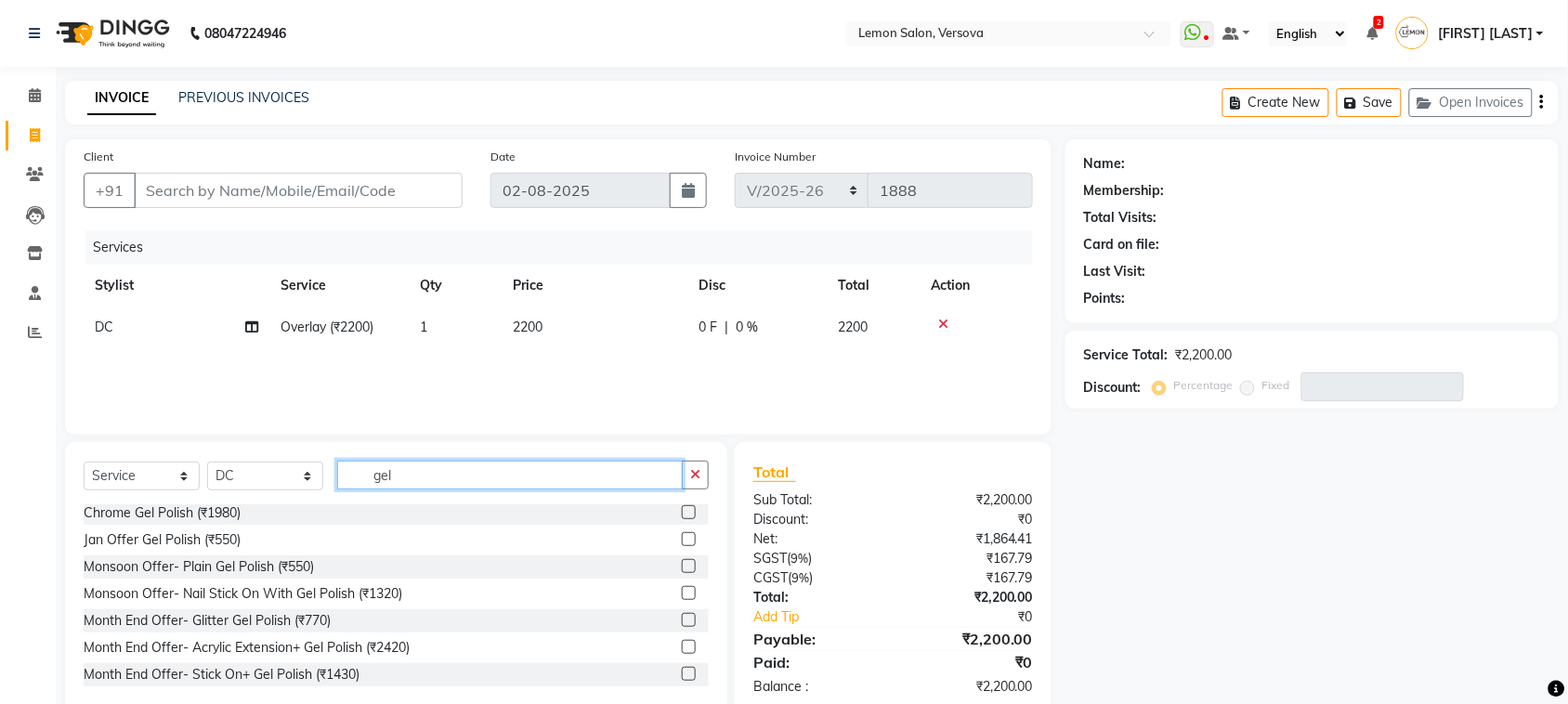 click on "gel" 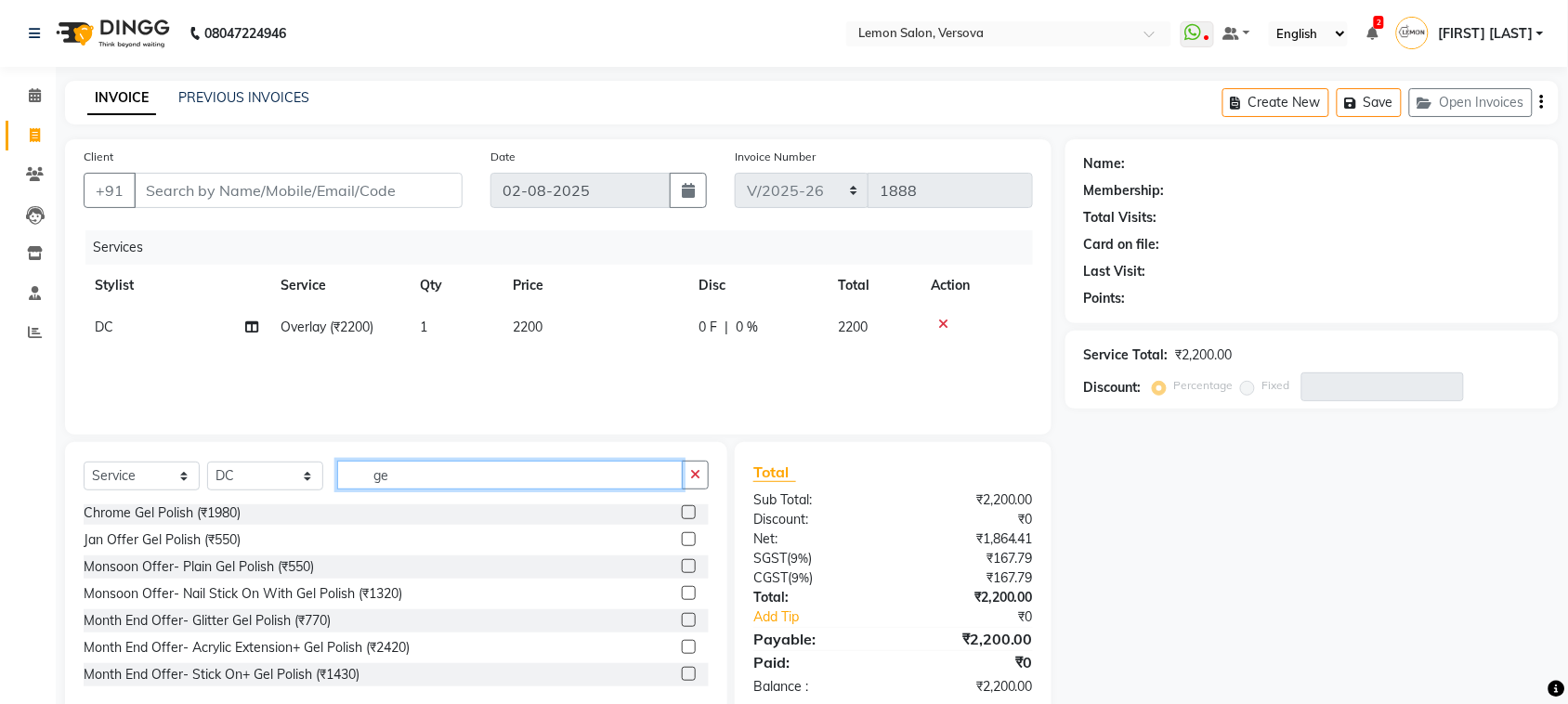 type on "g" 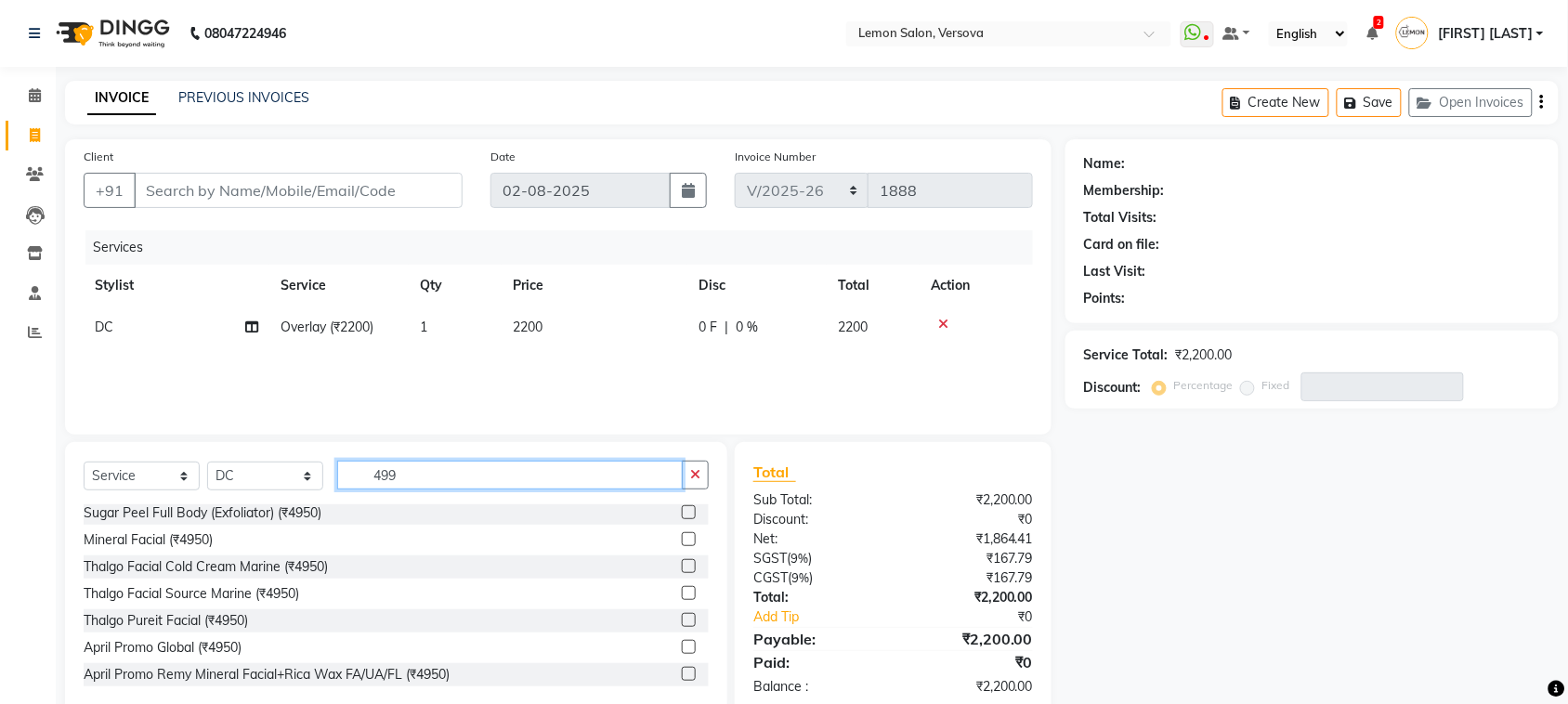 scroll, scrollTop: 0, scrollLeft: 0, axis: both 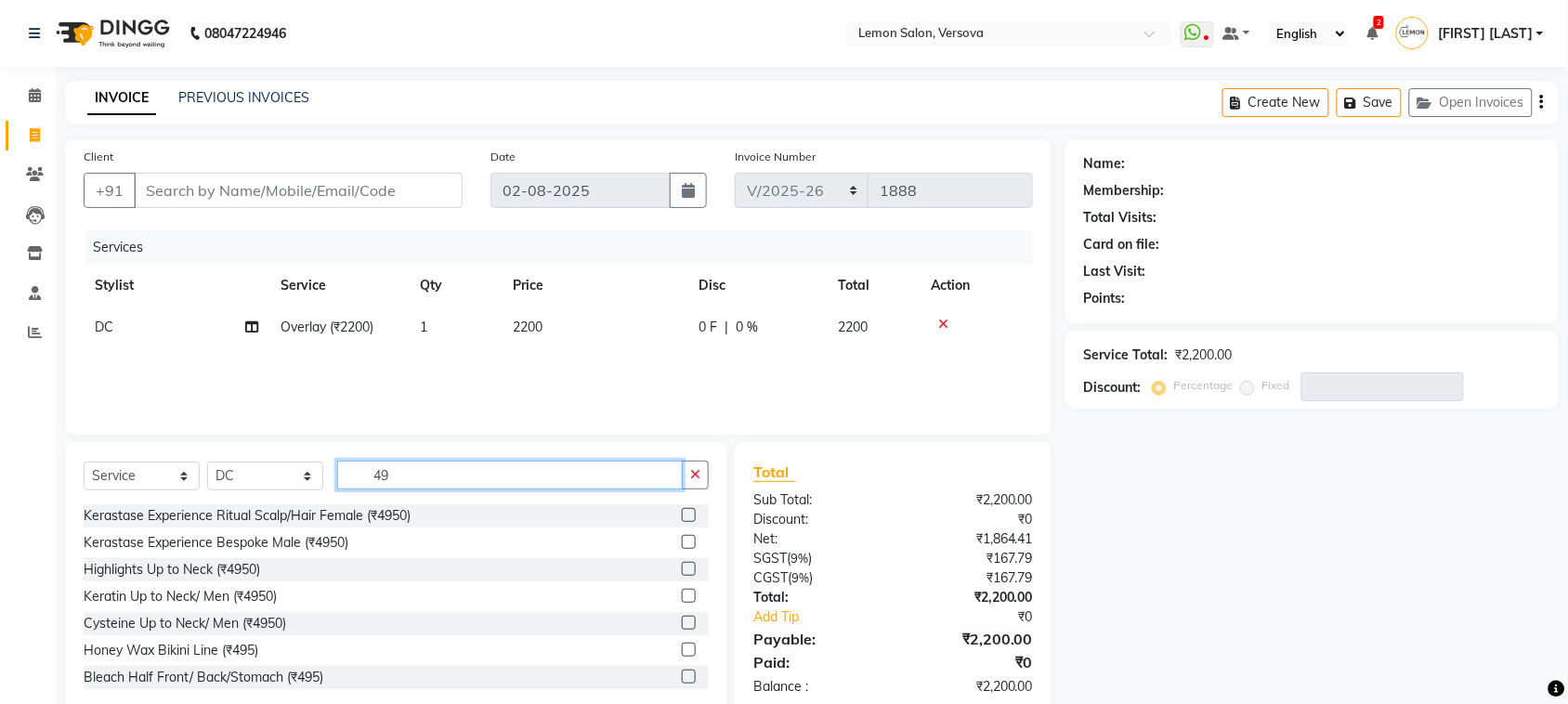 type on "4" 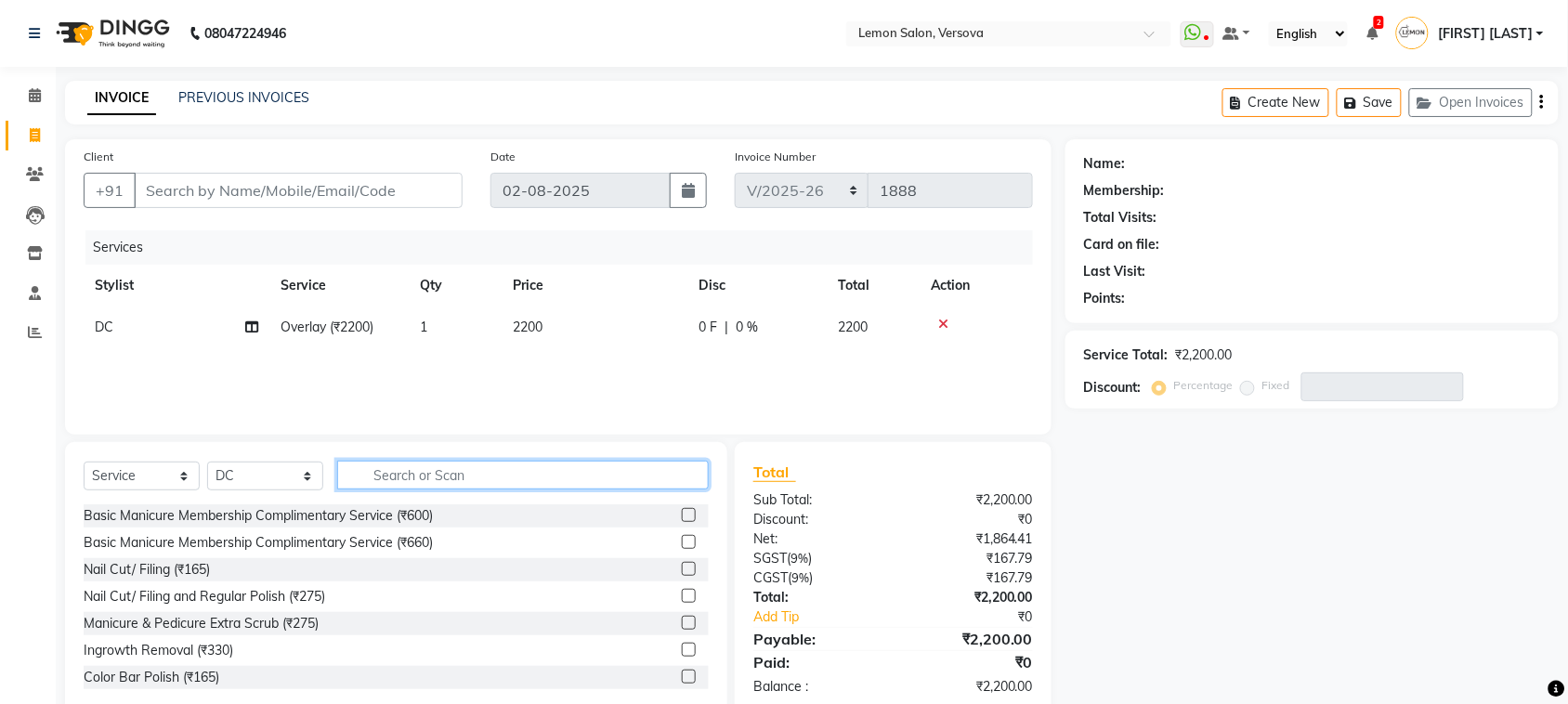 click 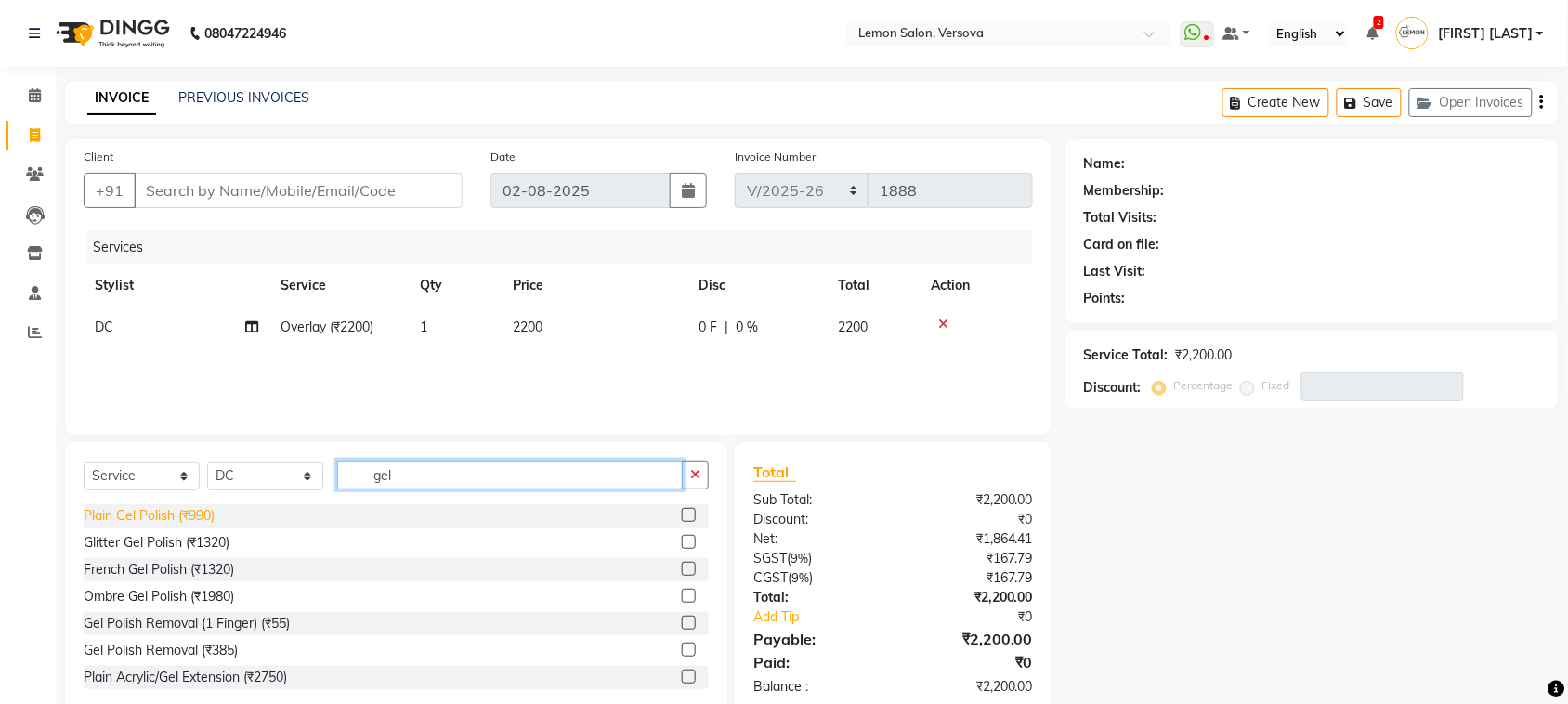 type on "gel" 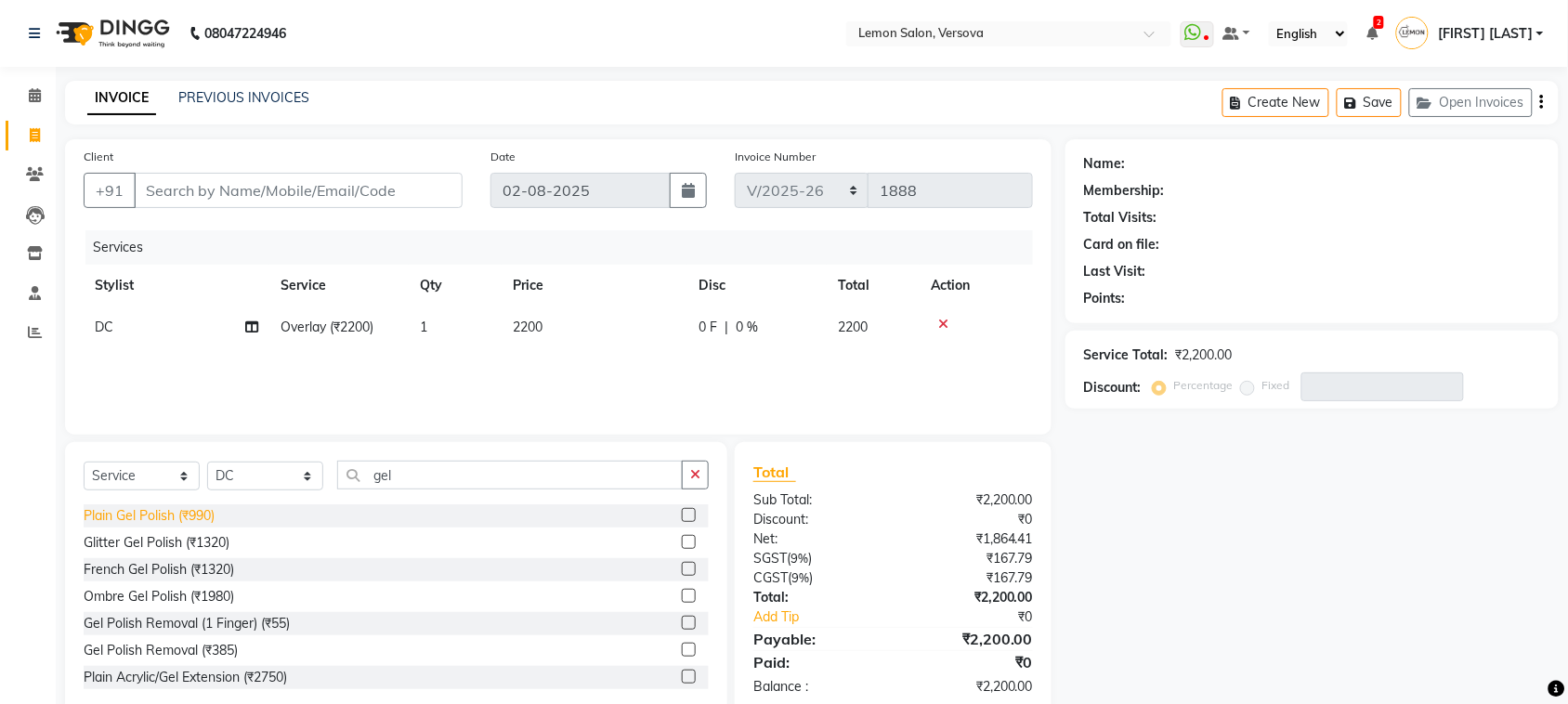 click on "Plain Gel Polish (₹990)" 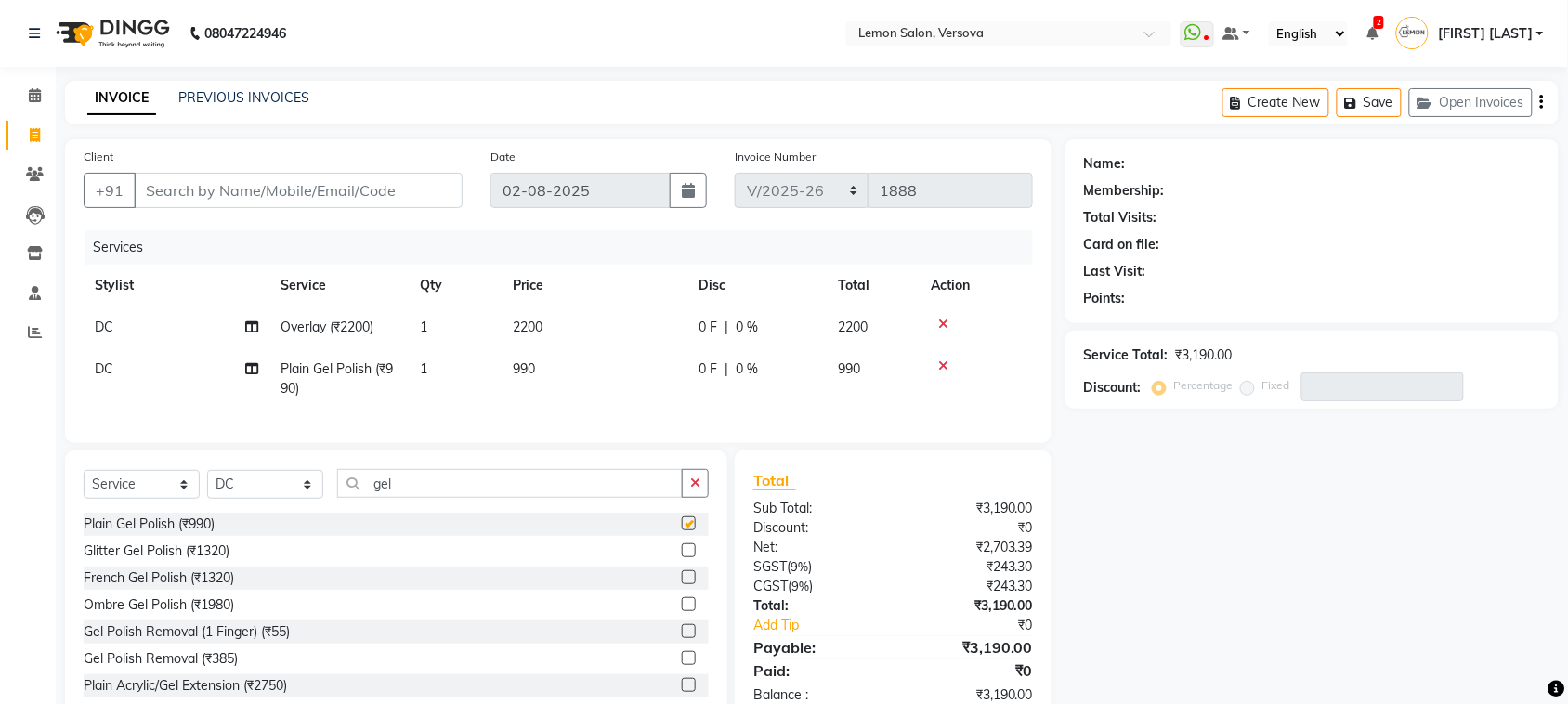 checkbox on "false" 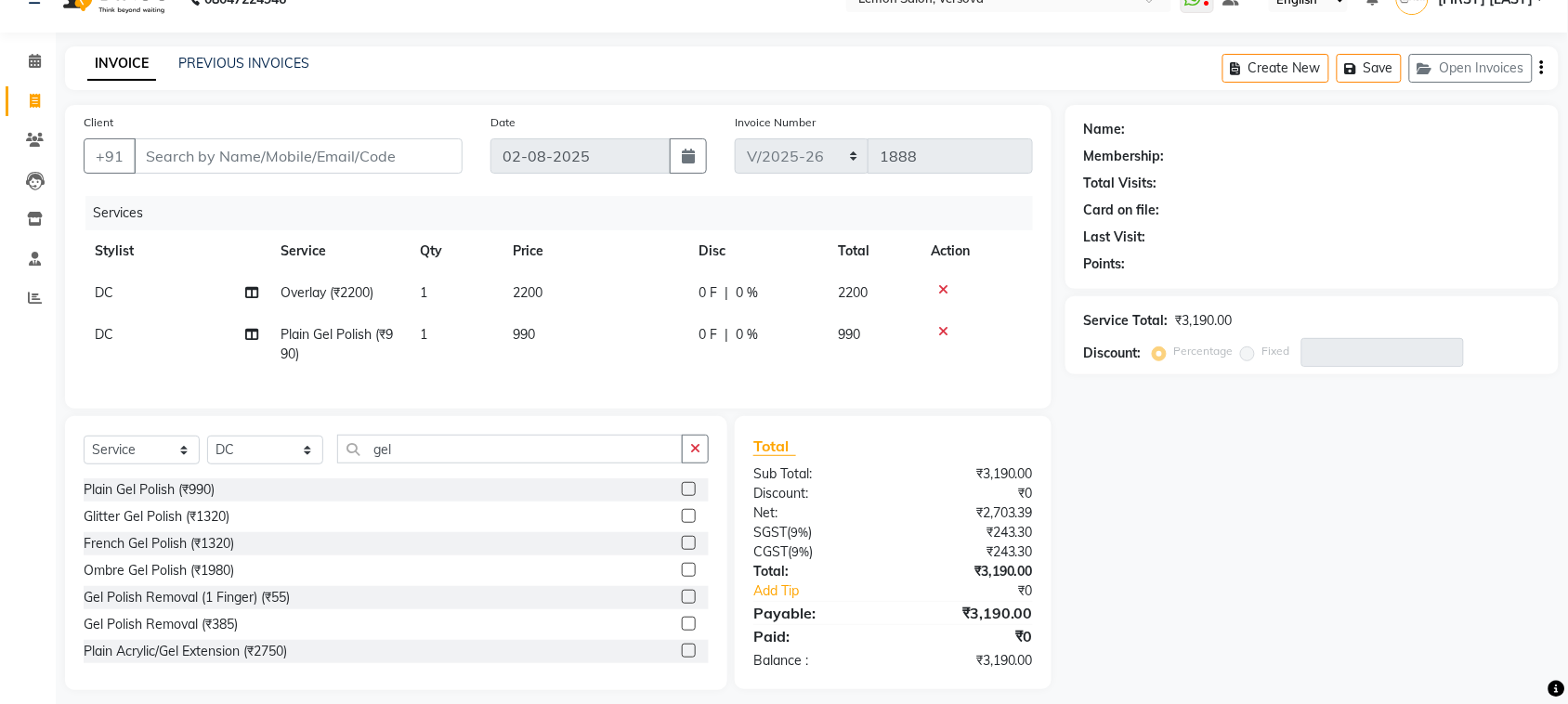 scroll, scrollTop: 65, scrollLeft: 0, axis: vertical 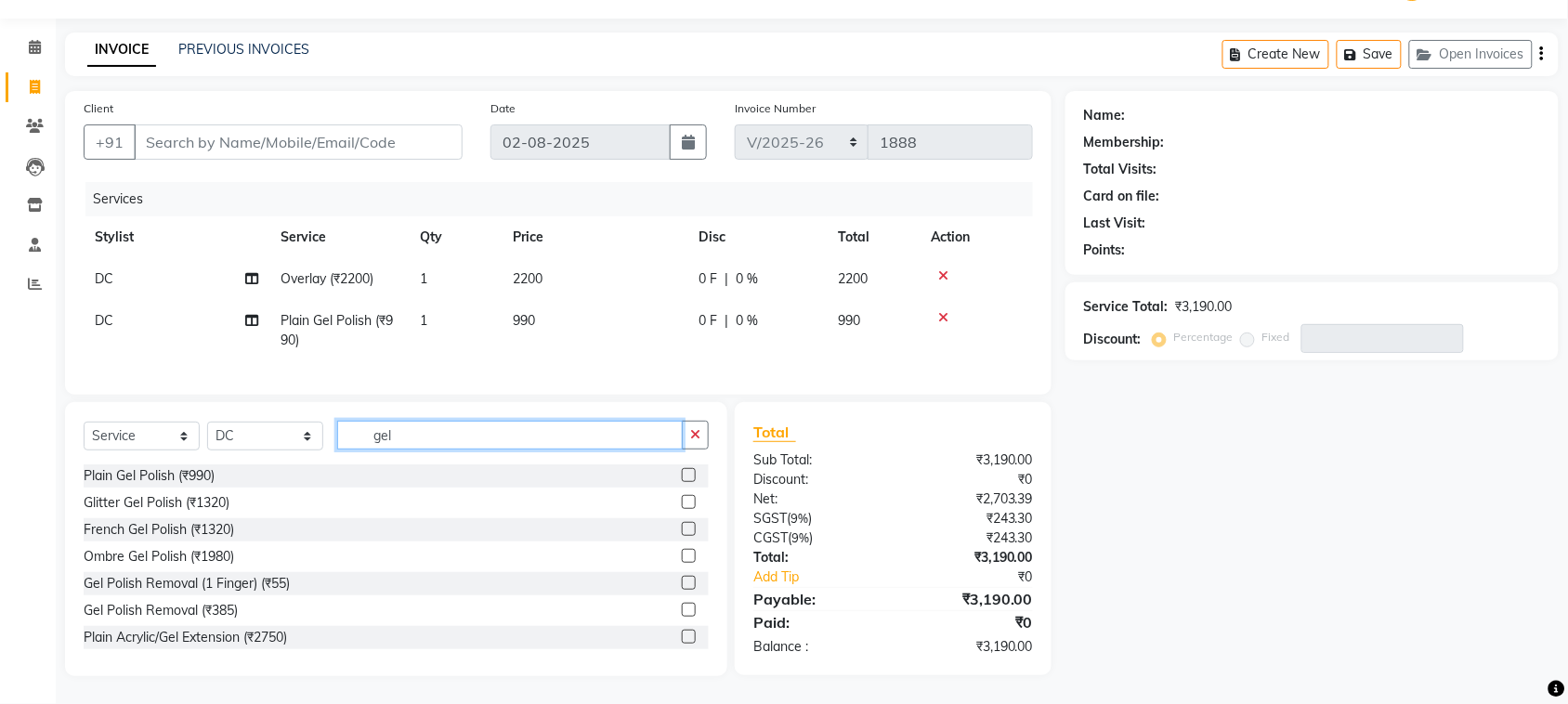 click on "gel" 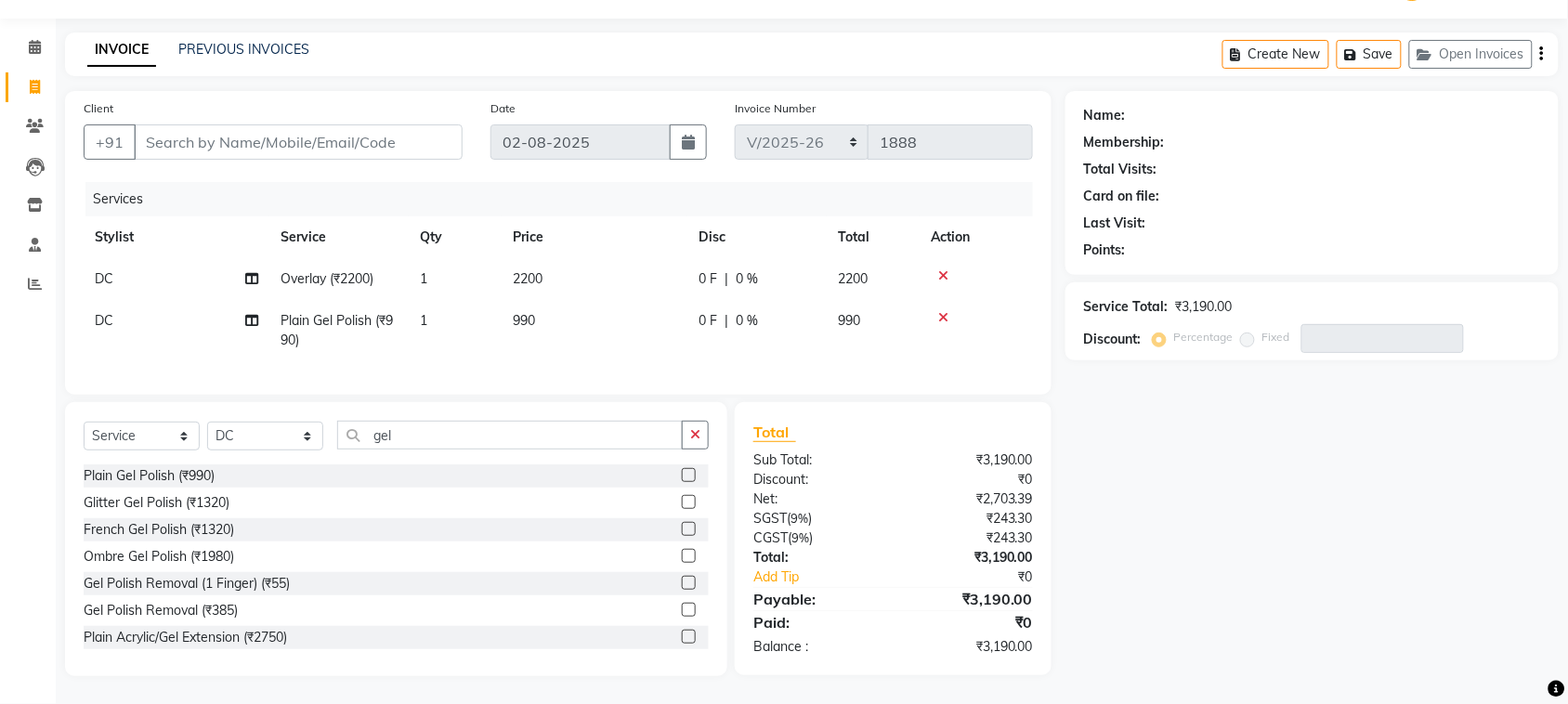click on "DC" 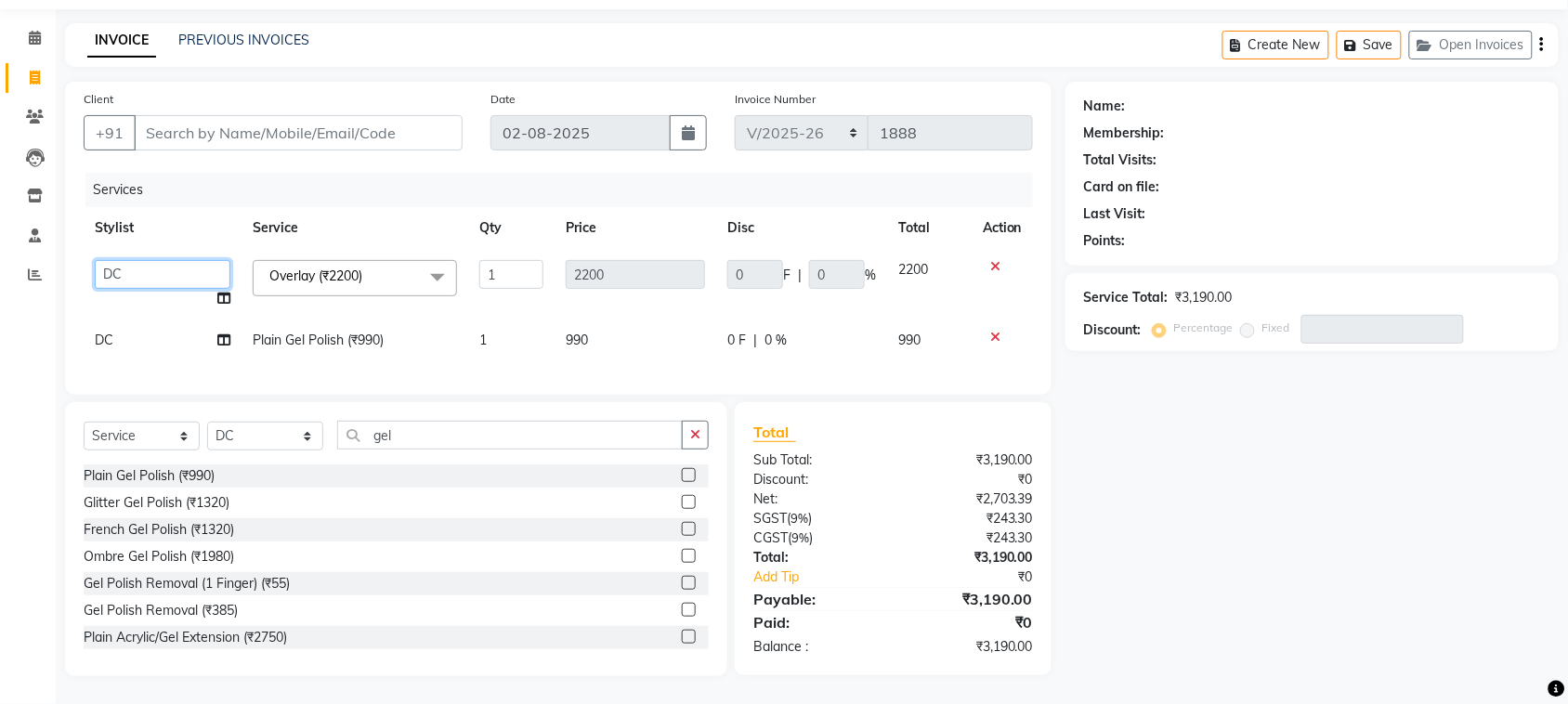 click on "Alim Shah   Asif Salmani   Danish Mansoori   DC   Margaret Marshak D,souza   Milind Kumar Ramnath    Poonam Nagvekar   Radhika Solanki    Ruman Hussain   Sameer (Masuk Salmani)   Tejal Rajesh Bambhaniya" 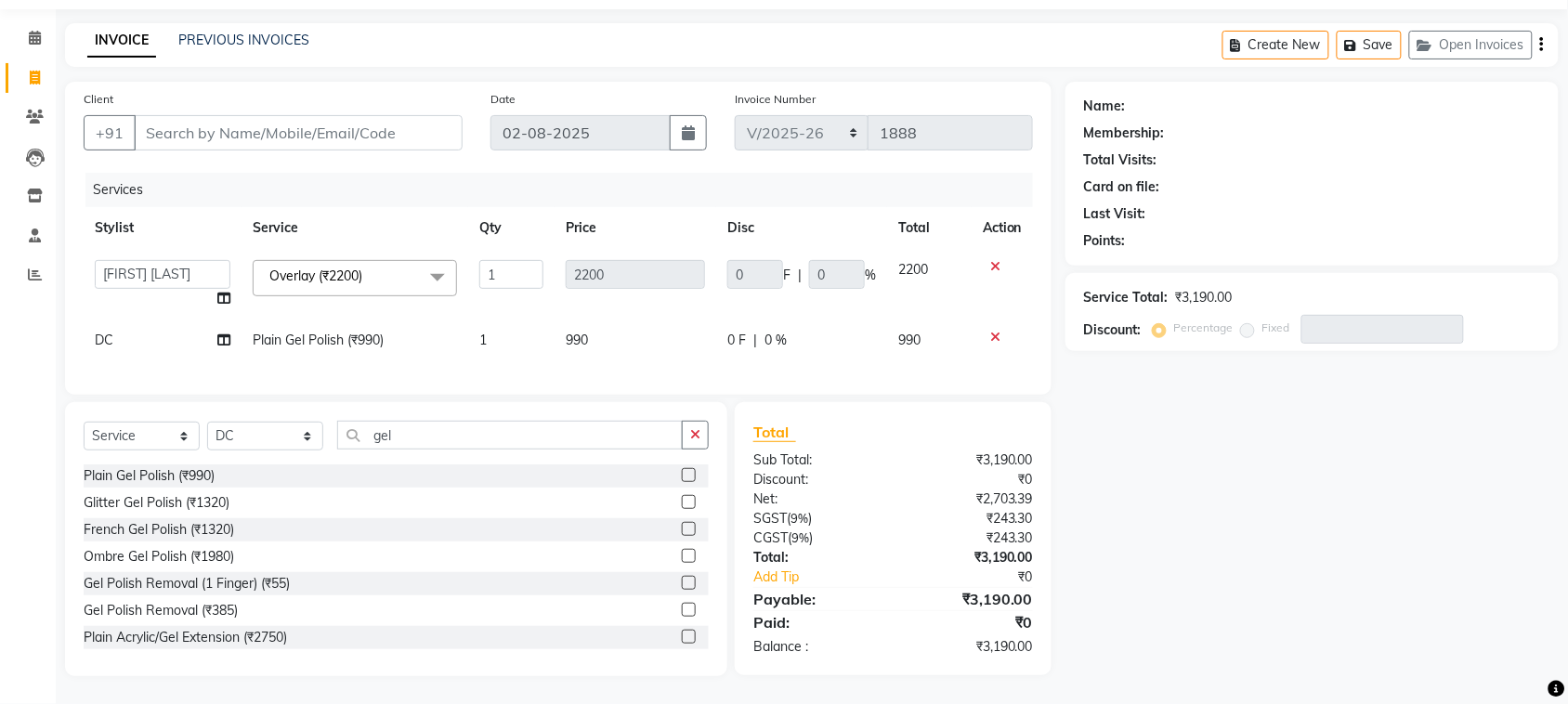 select on "7408" 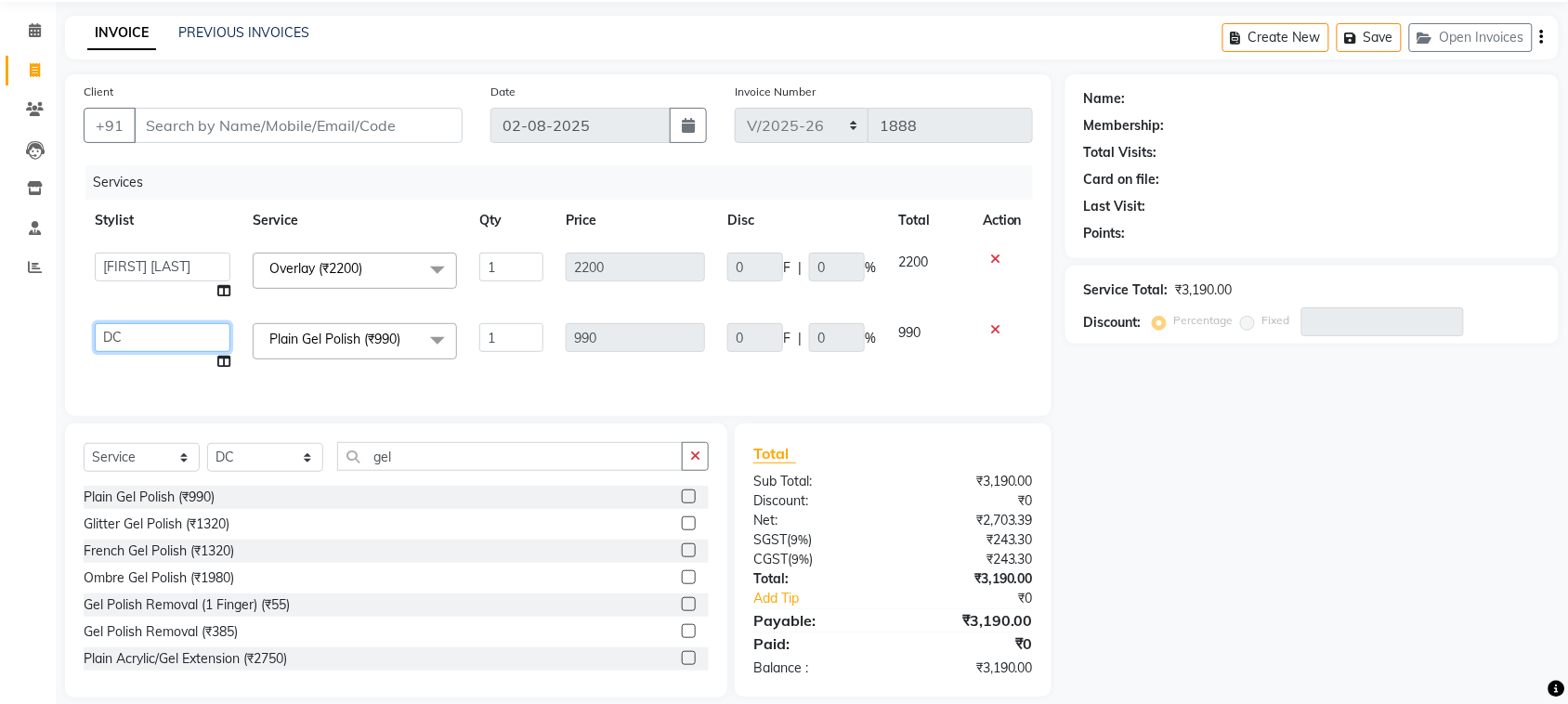 click on "Alim Shah   Asif Salmani   Danish Mansoori   DC   Margaret Marshak D,souza   Milind Kumar Ramnath    Poonam Nagvekar   Radhika Solanki    Ruman Hussain   Sameer (Masuk Salmani)   Tejal Rajesh Bambhaniya" 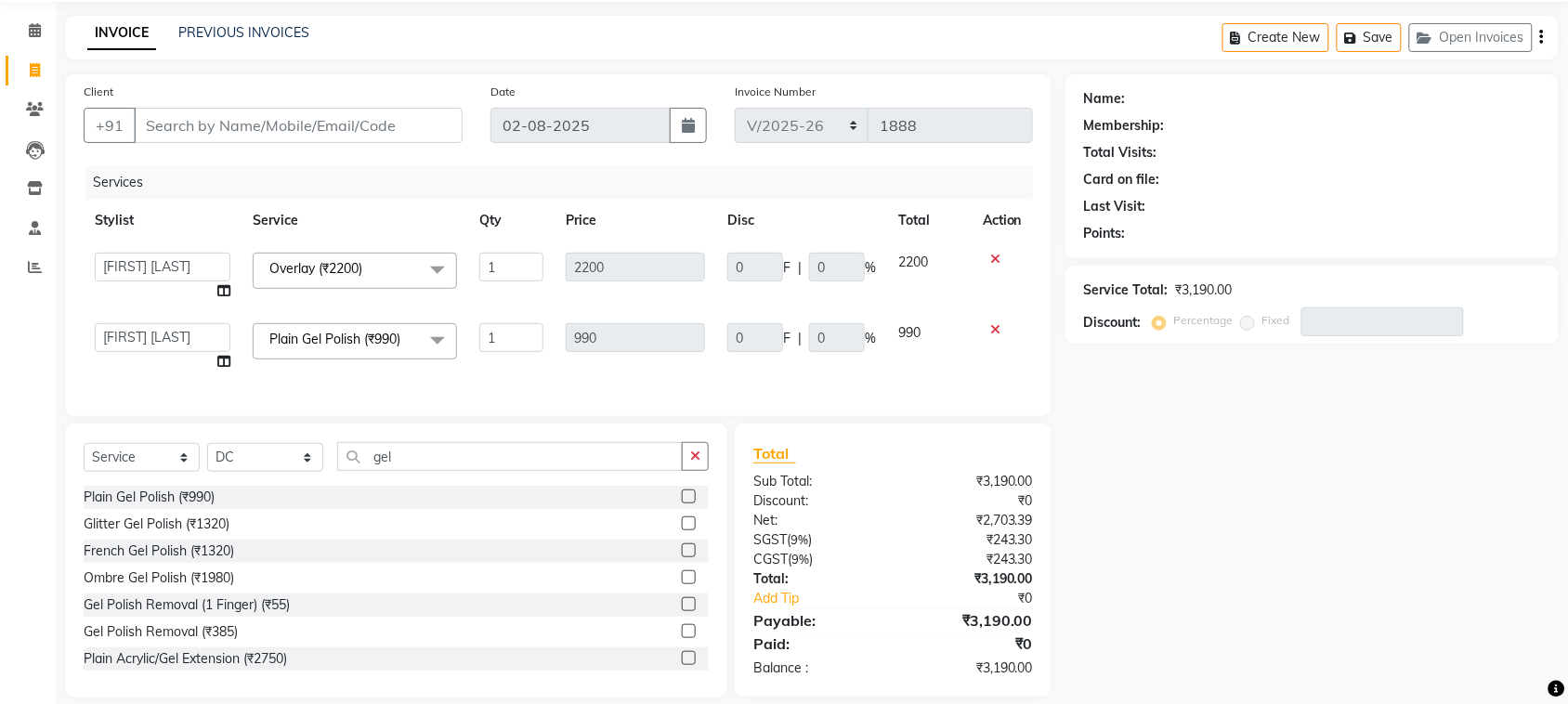 select on "7408" 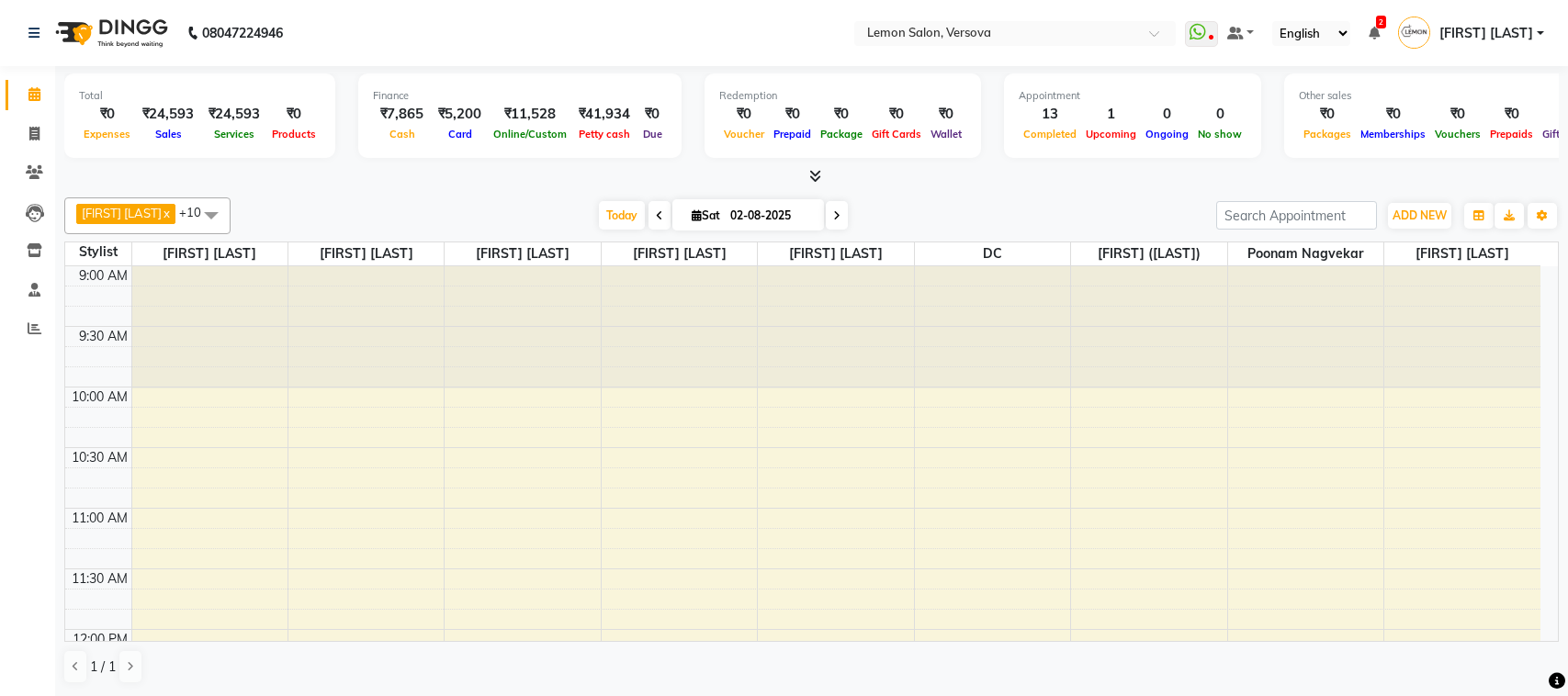 scroll, scrollTop: 0, scrollLeft: 0, axis: both 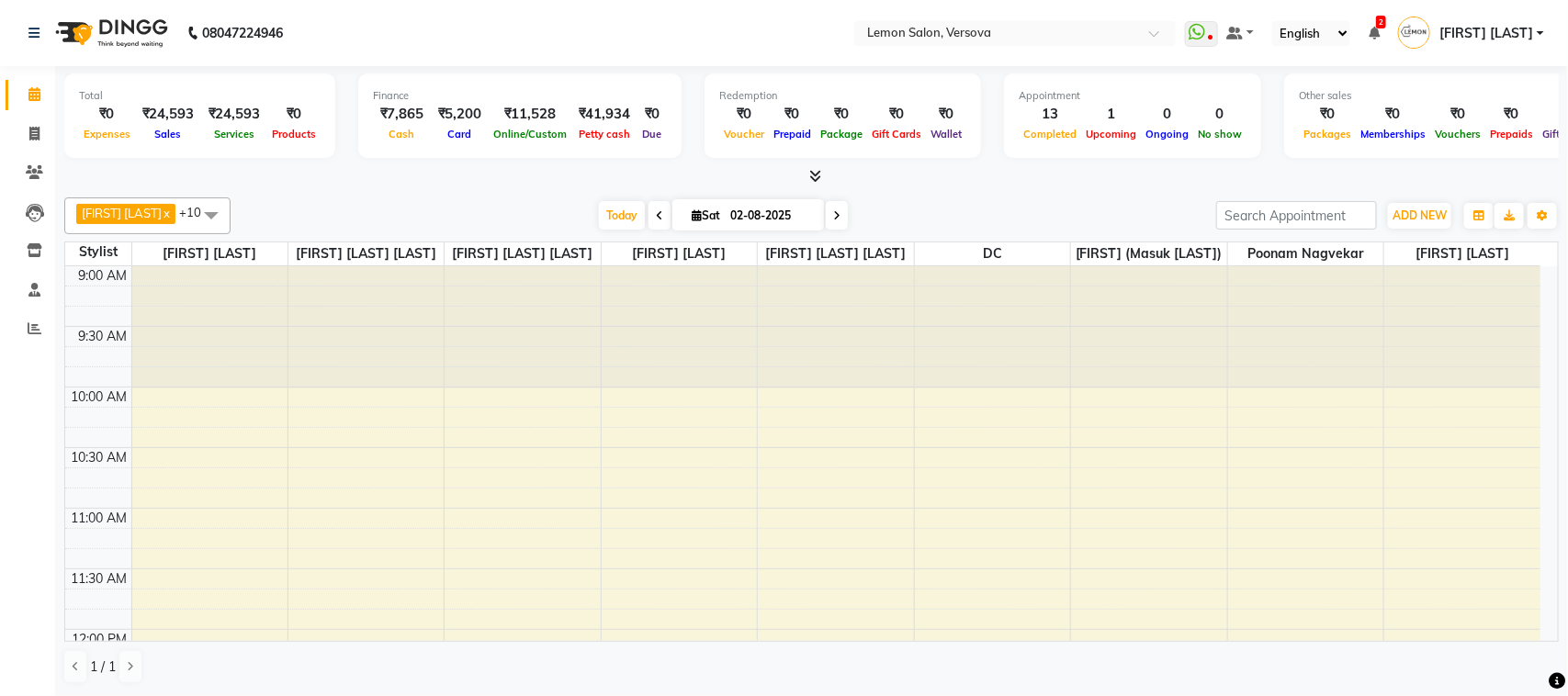 click on "[FIRST] [LAST] x [FIRST] [LAST] x DC x [FIRST] [LAST] [LAST] x [FIRST] [LAST] [LAST] x [FIRST] [LAST] x [FIRST] [LAST] x [FIRST] [LAST] x [FIRST] (Masuk [LAST]) x [FIRST] [LAST] x [FIRST] [LAST] [LAST] x +10 UnSelect All [FIRST] [LAST] [FIRST] [LAST] [FIRST] [LAST] DC [FIRST] [LAST] [LAST] [FIRST] [LAST] [LAST] Zoom" at bounding box center [811, 216] 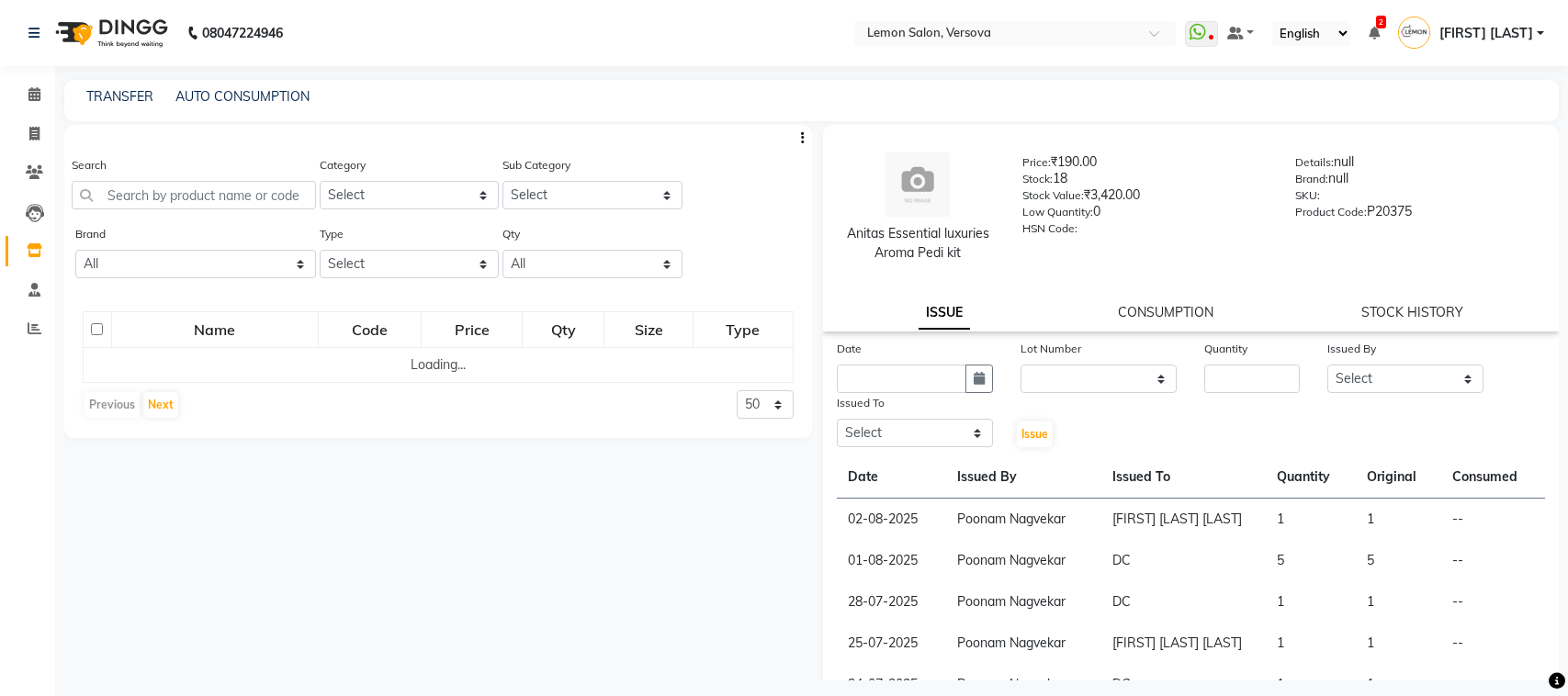 select 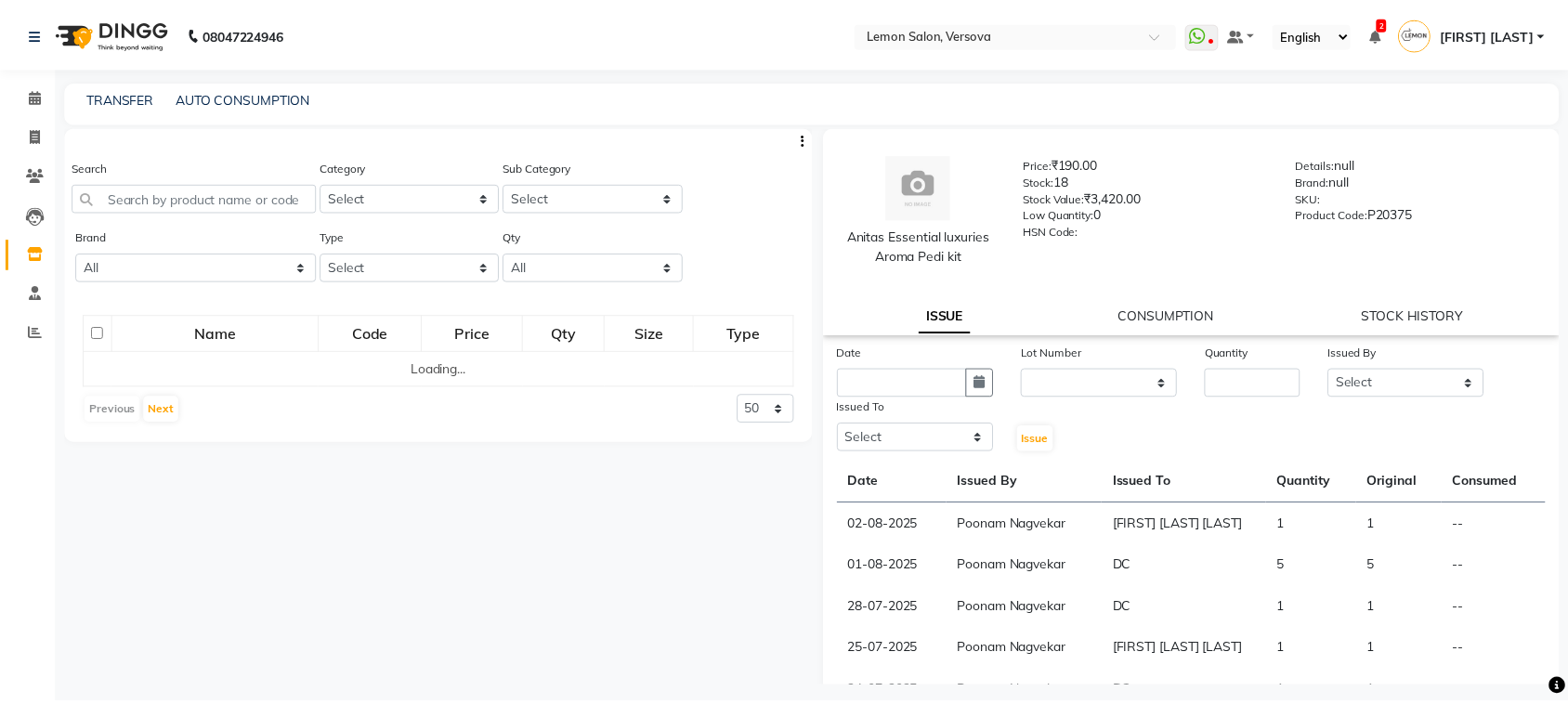 scroll, scrollTop: 0, scrollLeft: 0, axis: both 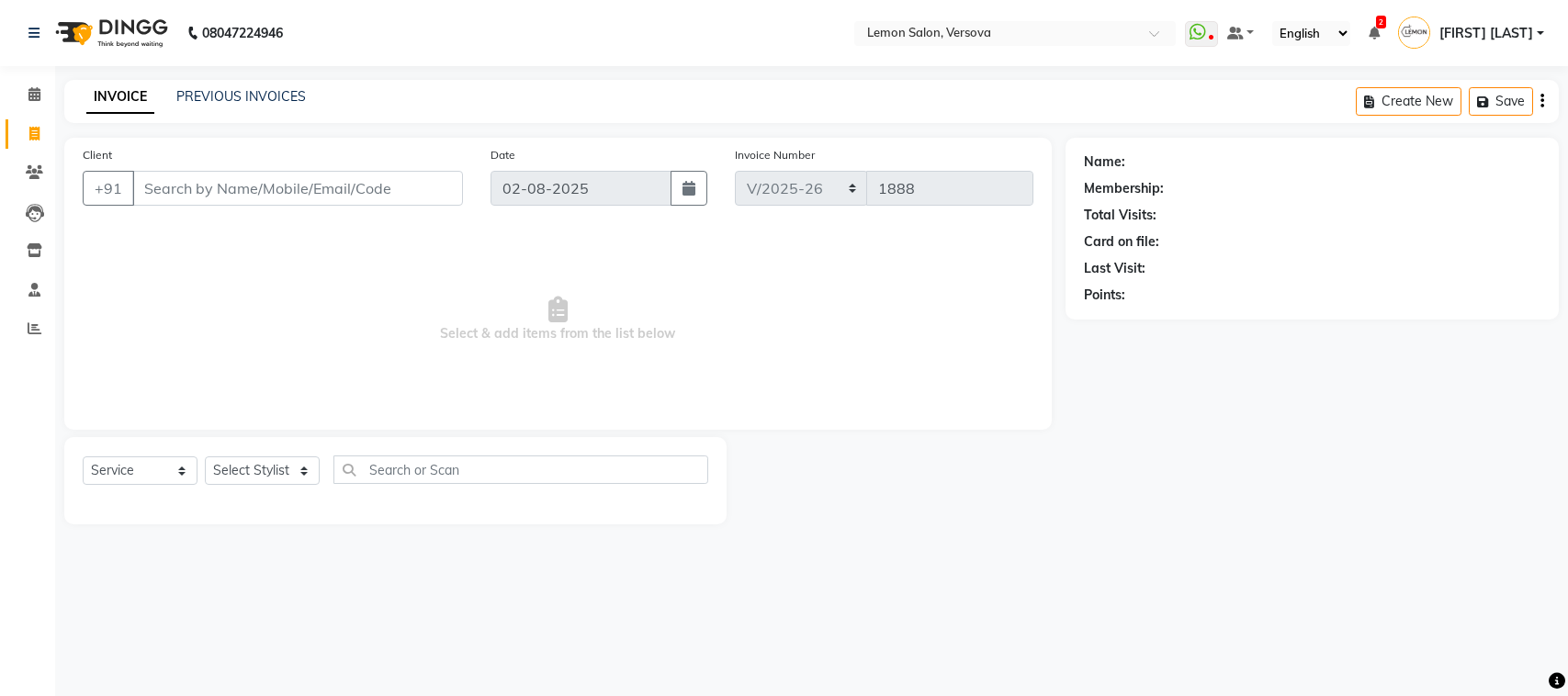 select on "564" 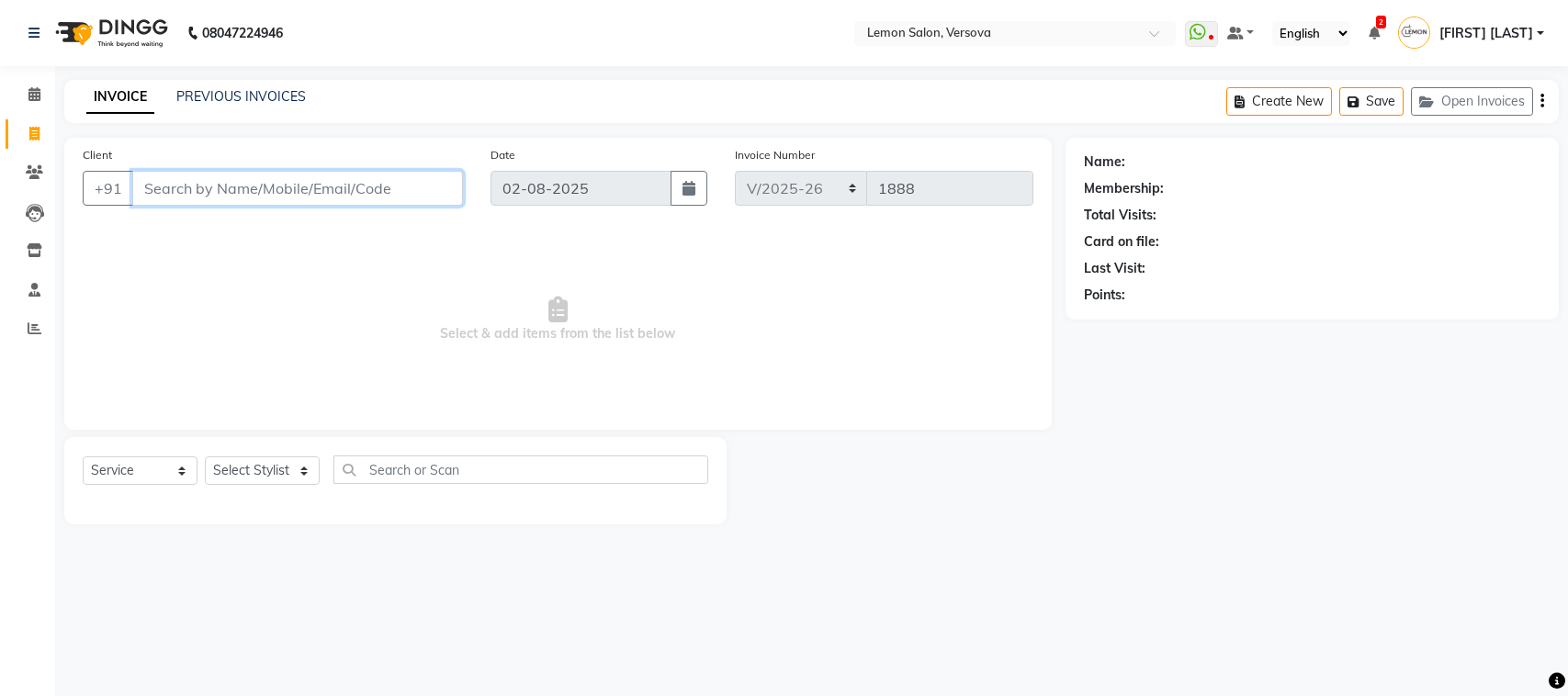 scroll, scrollTop: 0, scrollLeft: 0, axis: both 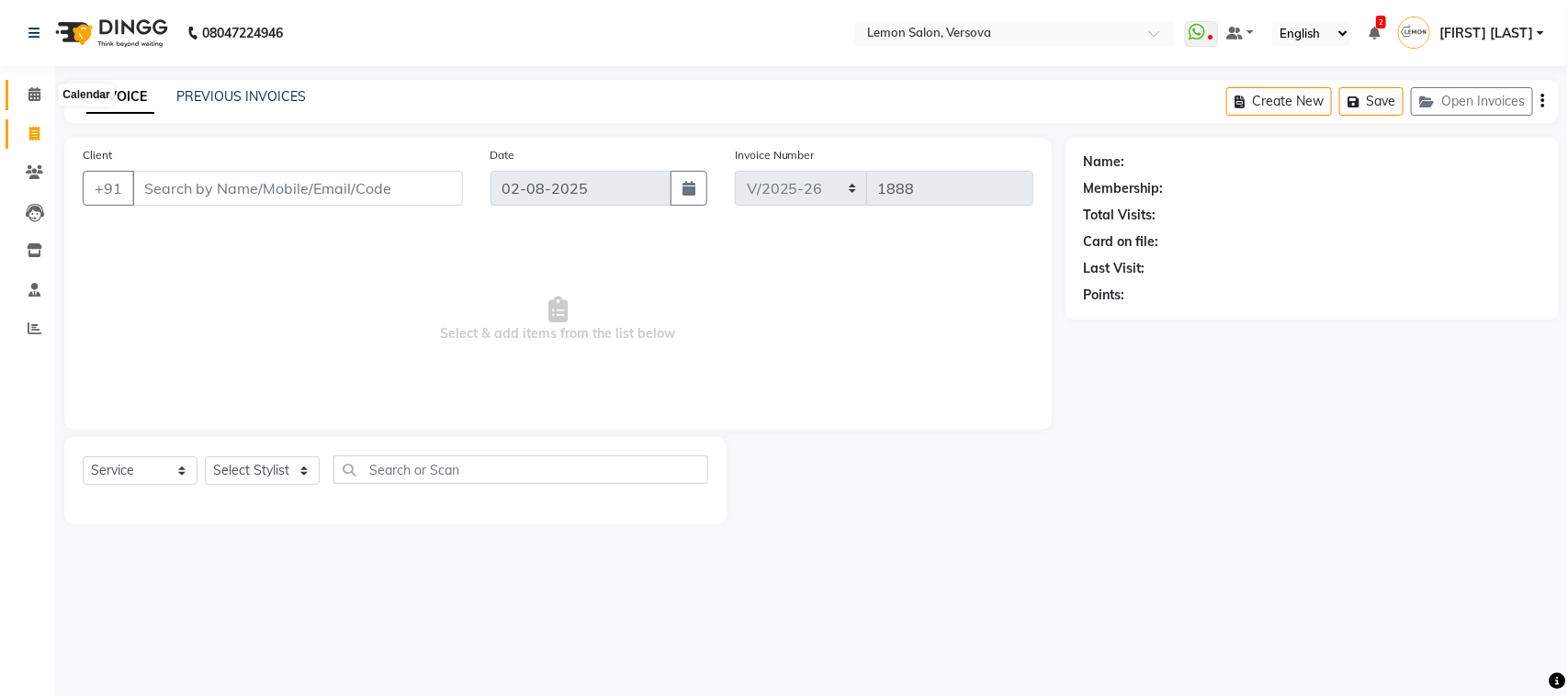 click 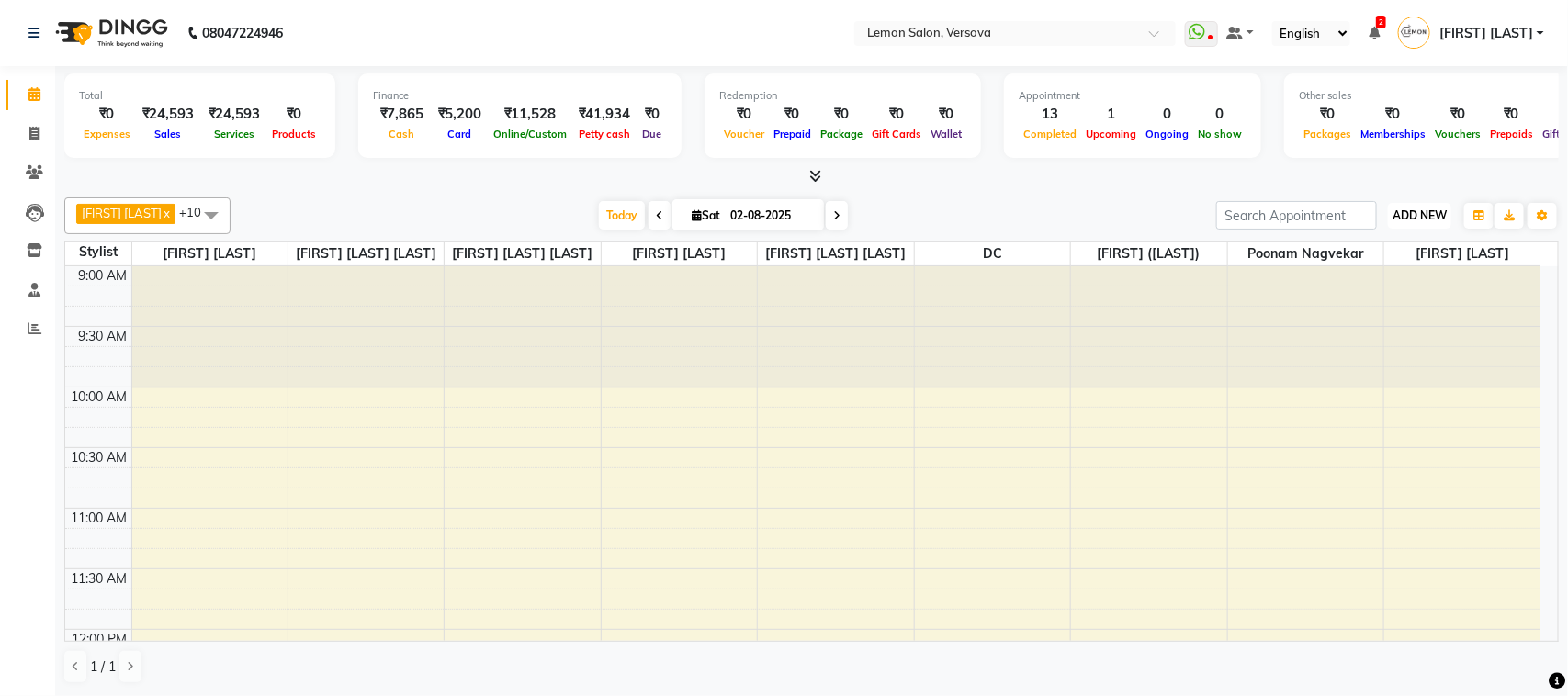 click on "ADD NEW" at bounding box center (1419, 215) 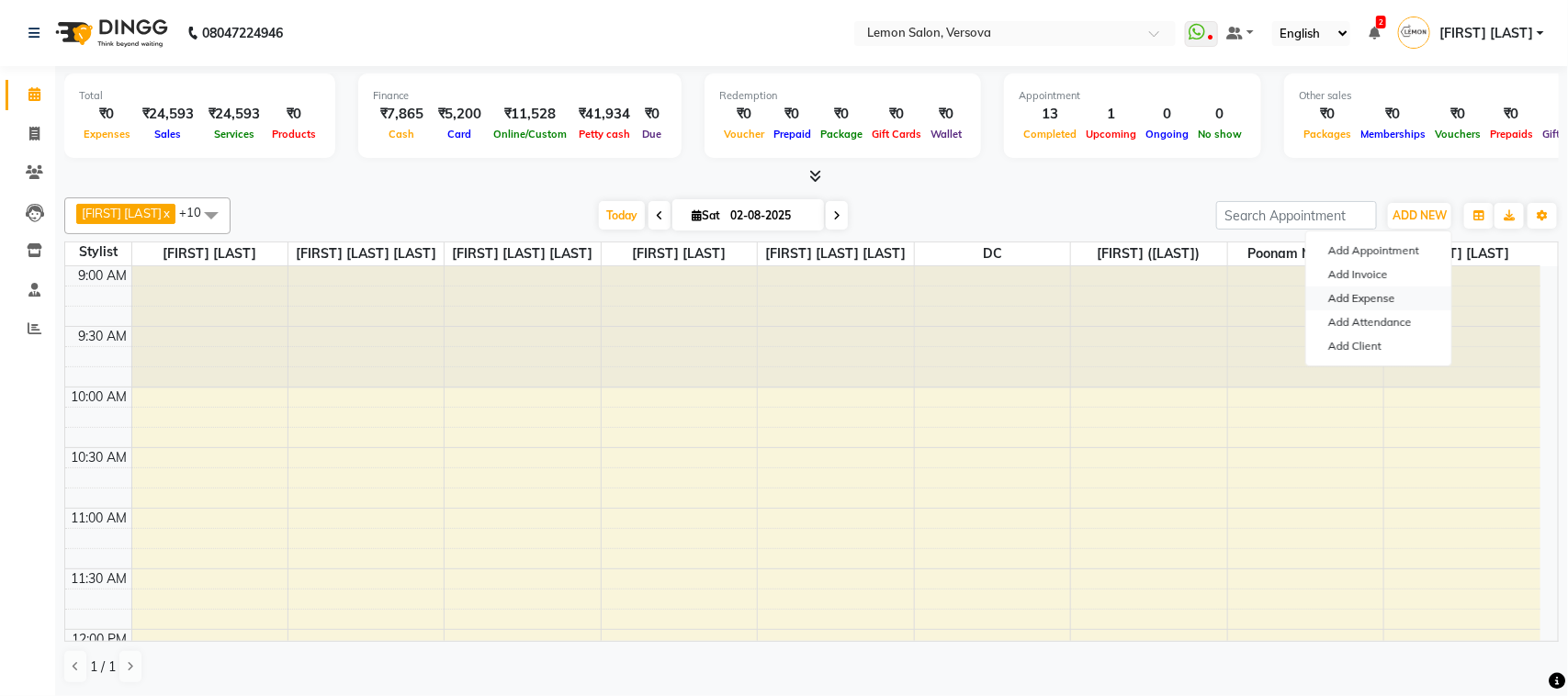 click on "Add Expense" at bounding box center (1379, 298) 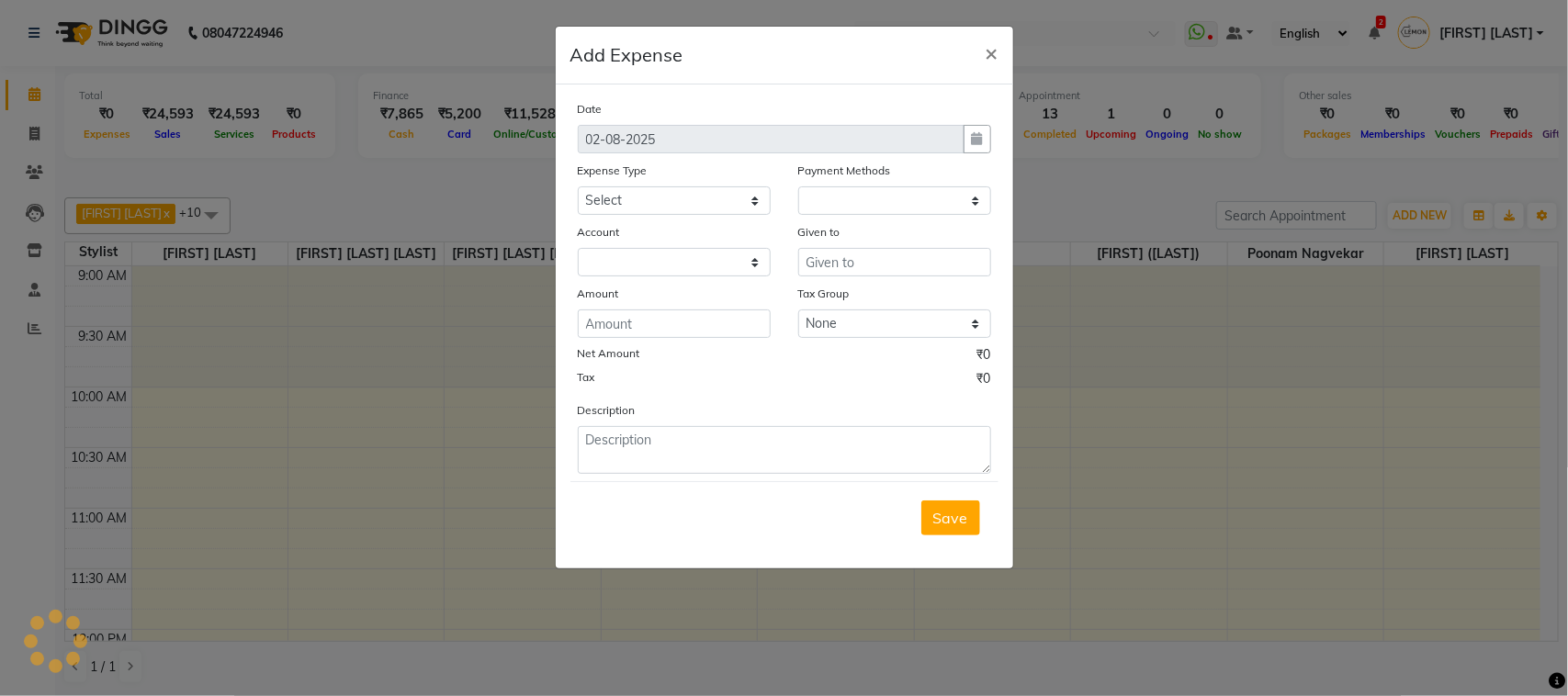 select on "1" 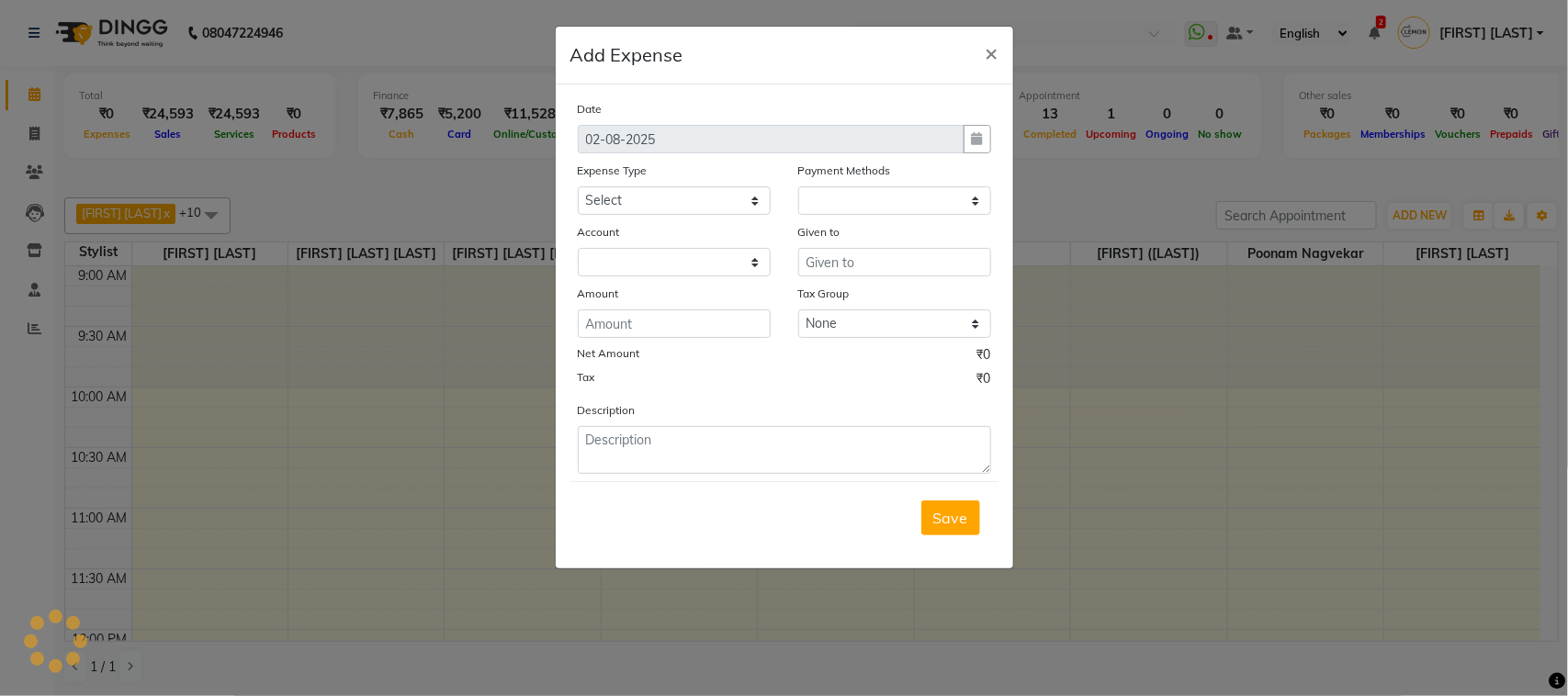 select on "2317" 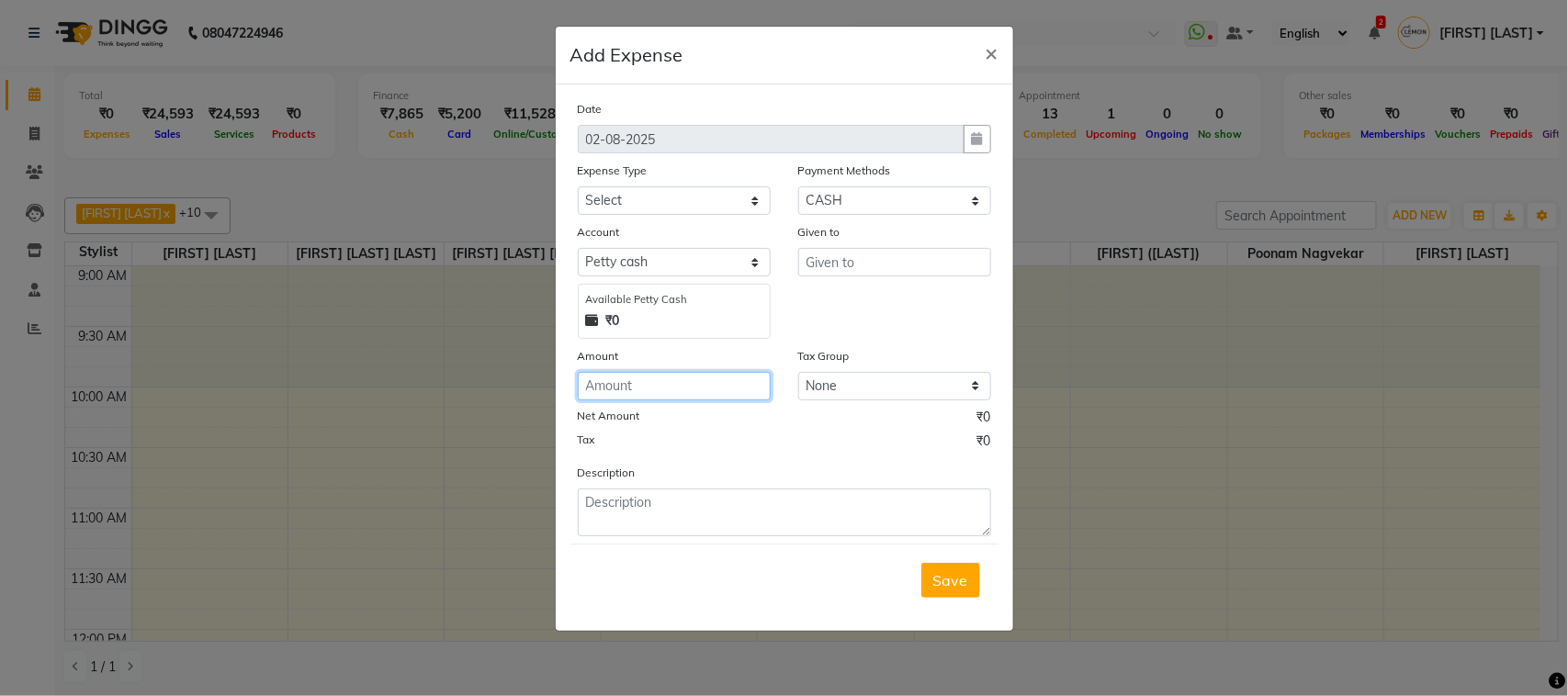 click 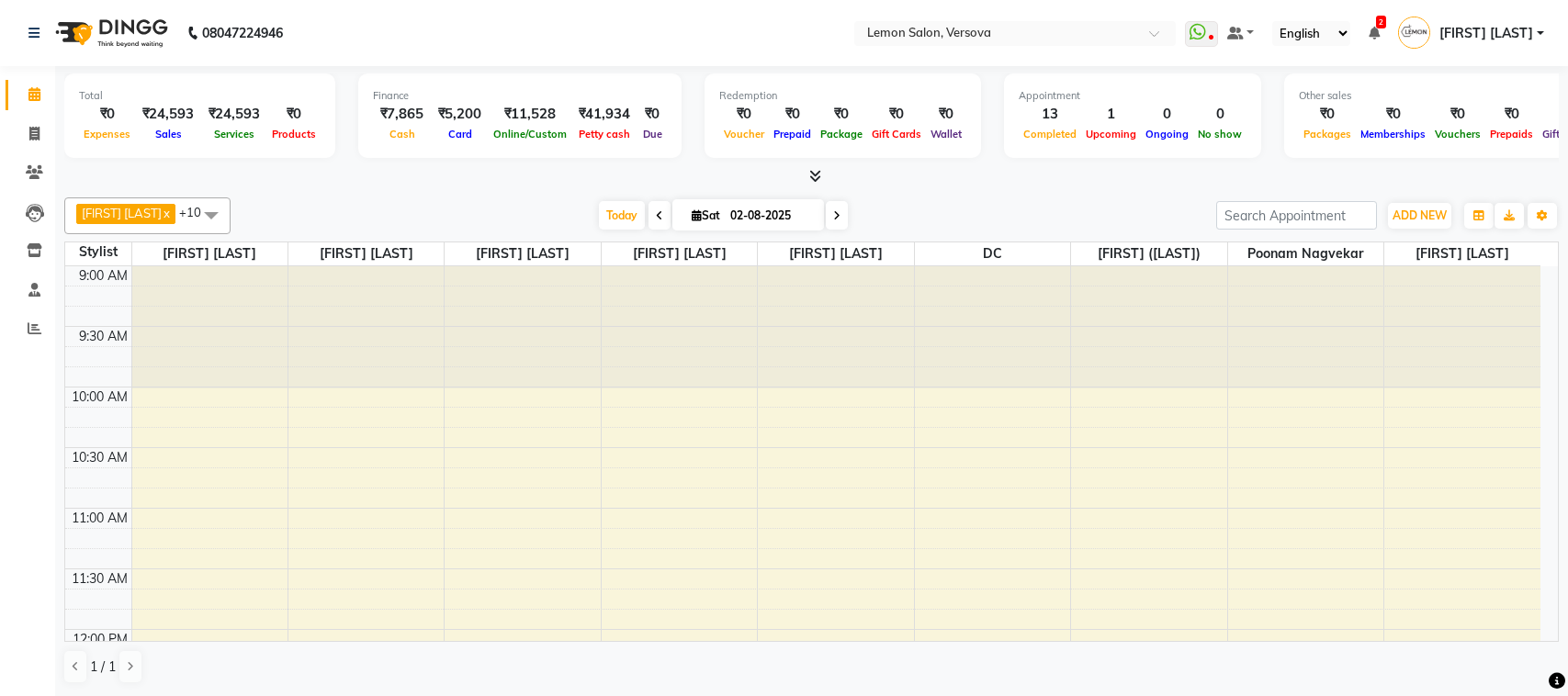 scroll, scrollTop: 0, scrollLeft: 0, axis: both 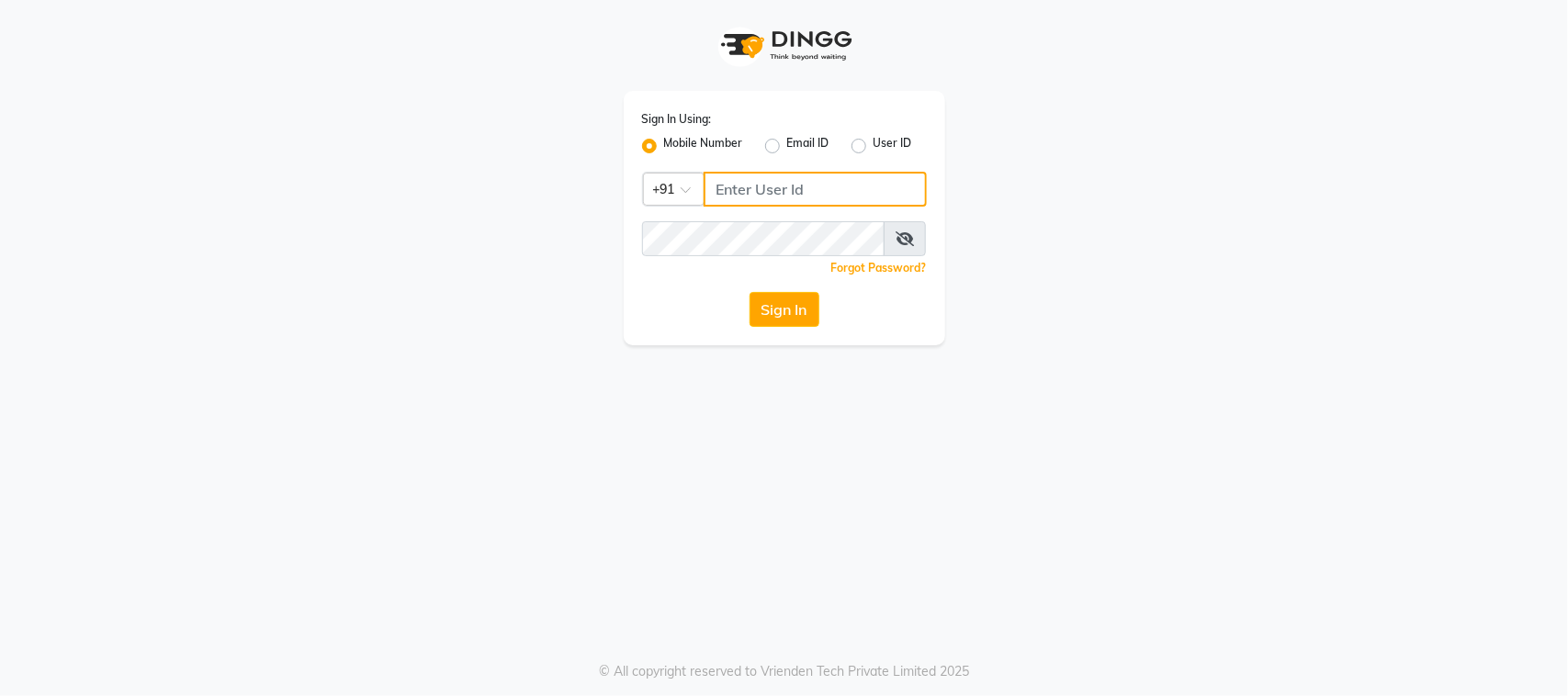 type on "[PHONE]" 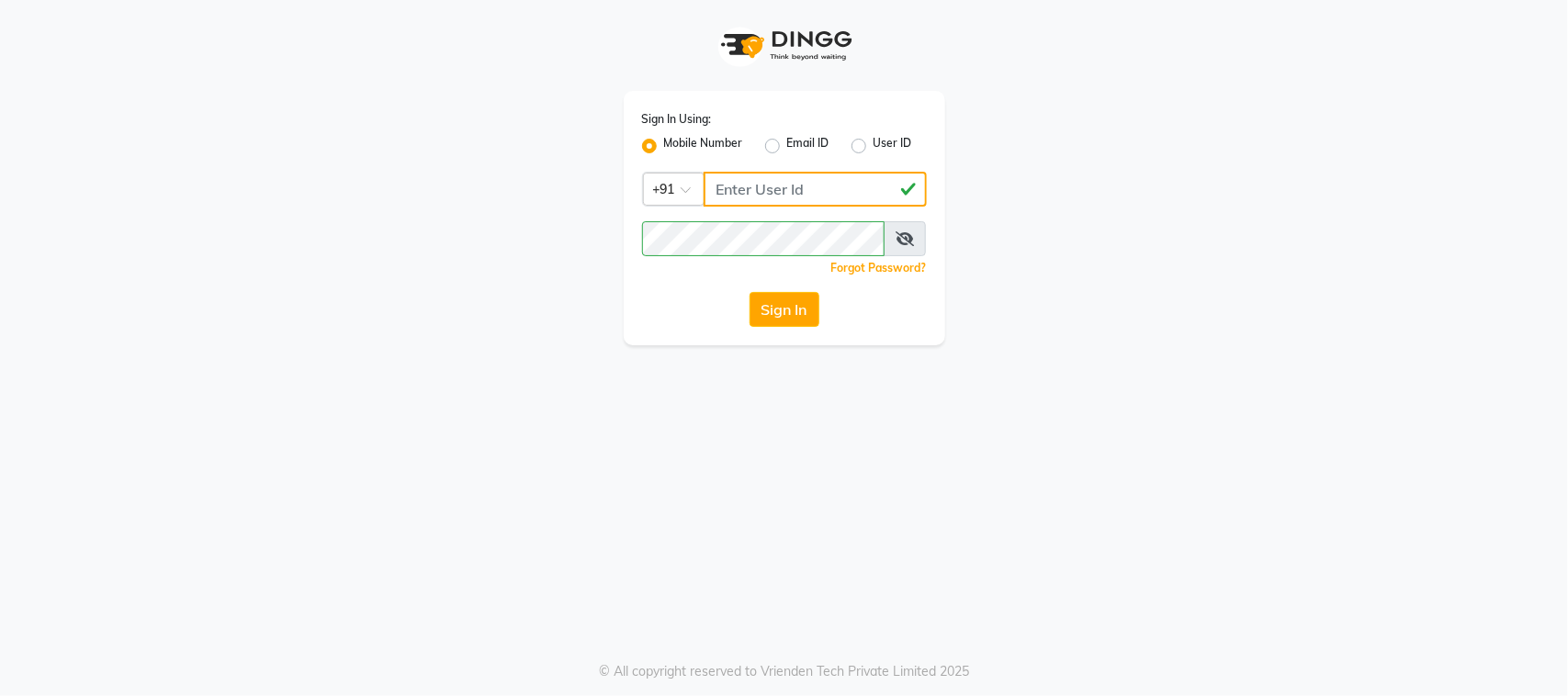 click on "[PHONE]" 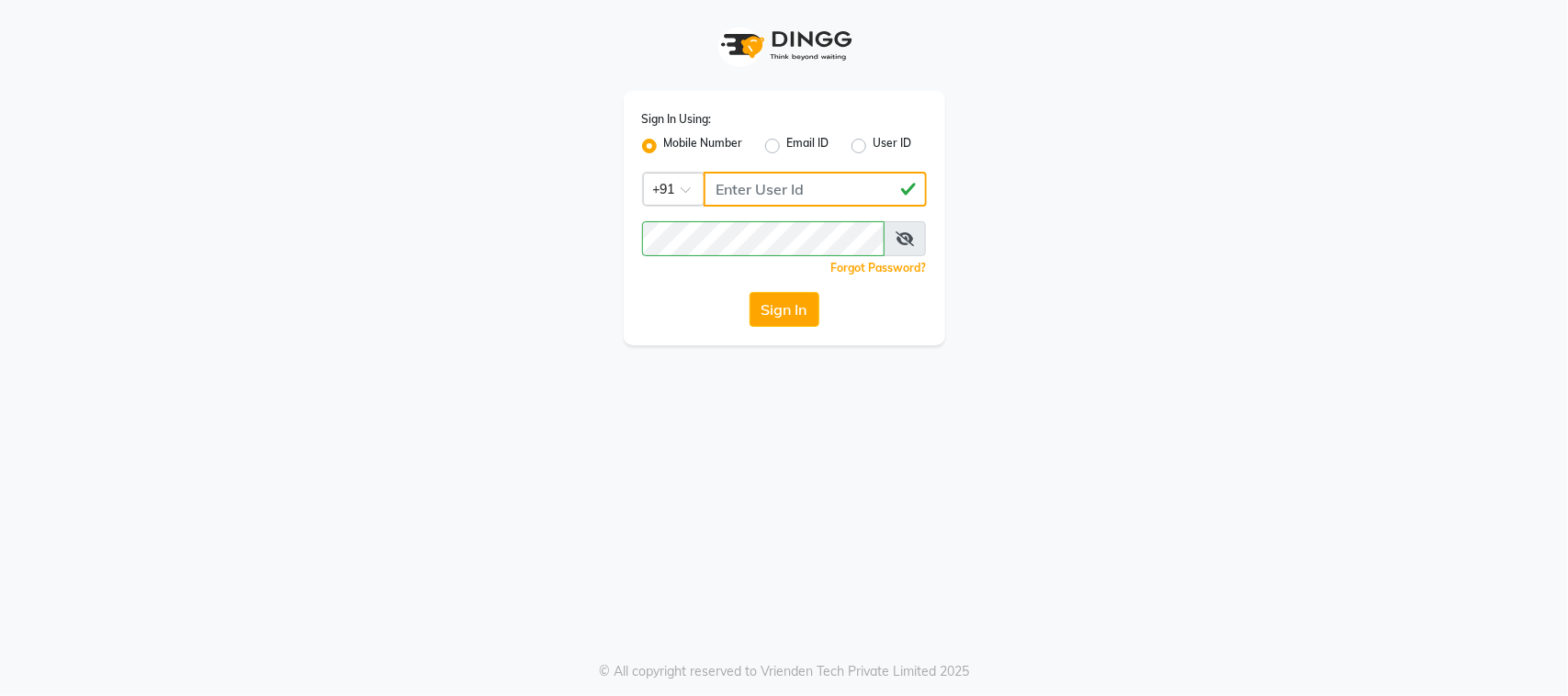 type on "[PHONE]" 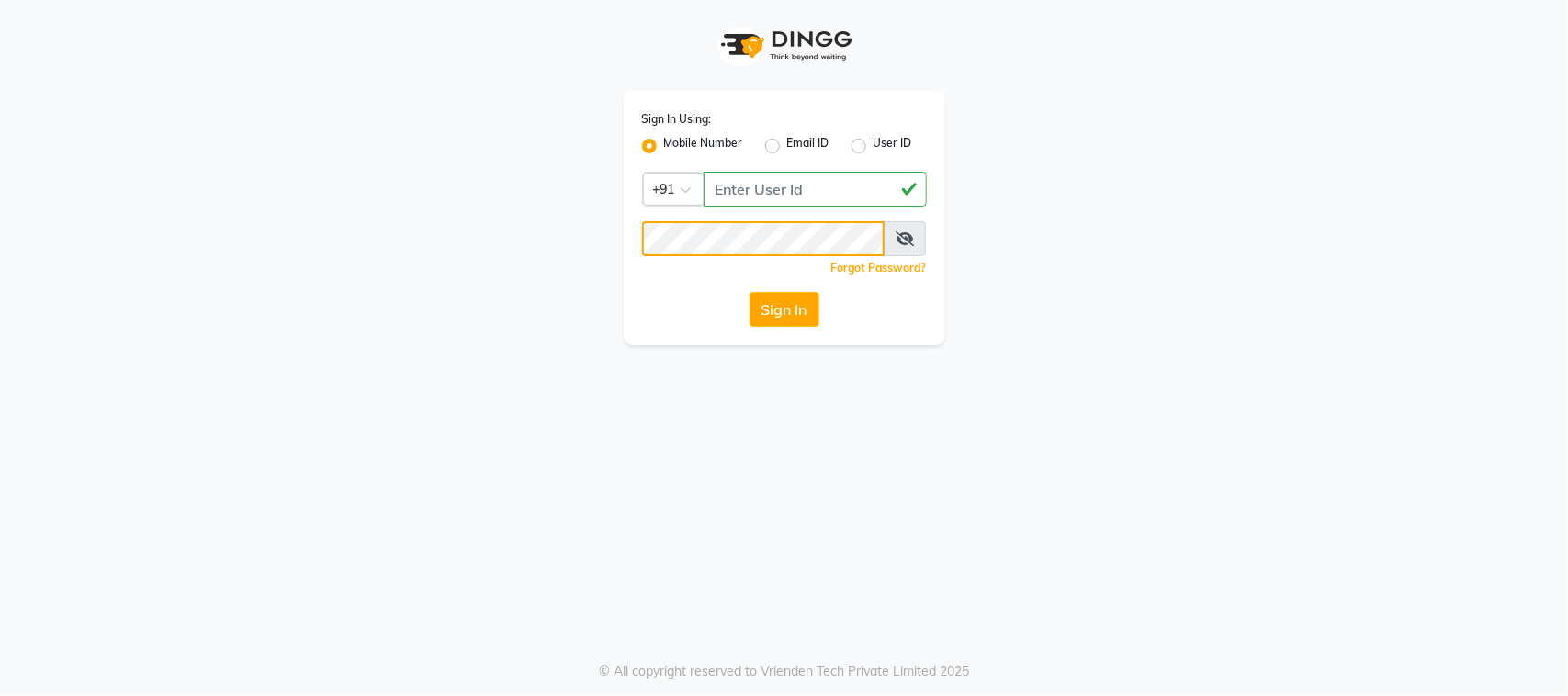 click on "Sign In" 